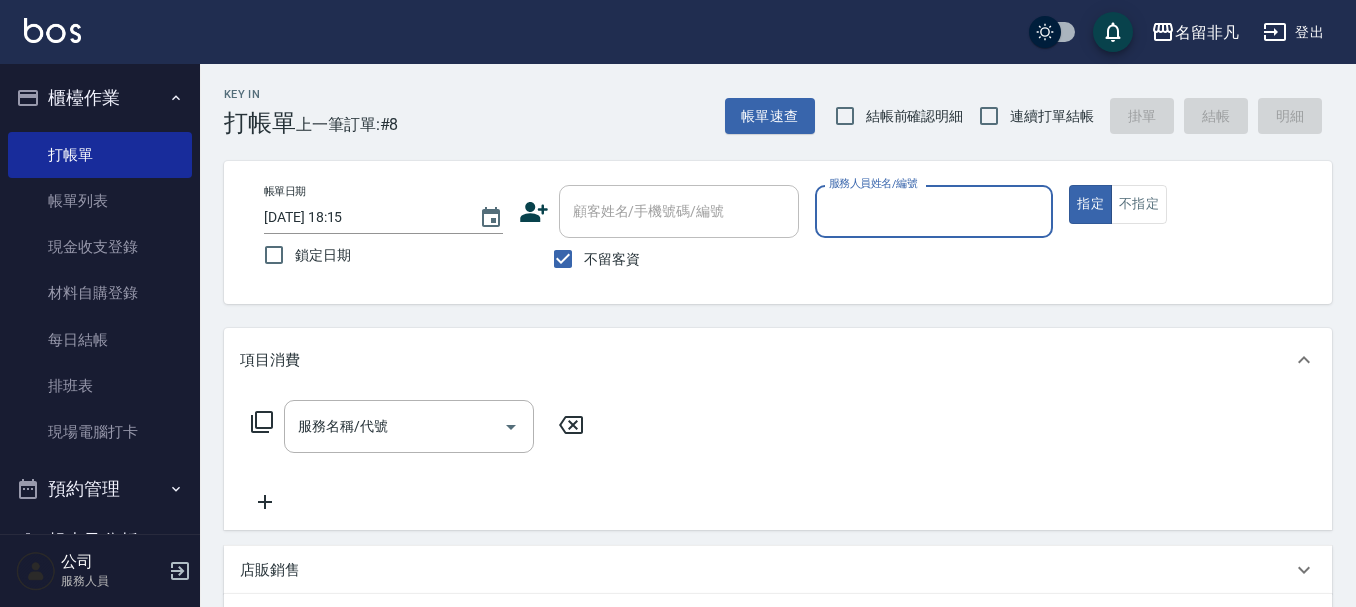 scroll, scrollTop: 0, scrollLeft: 0, axis: both 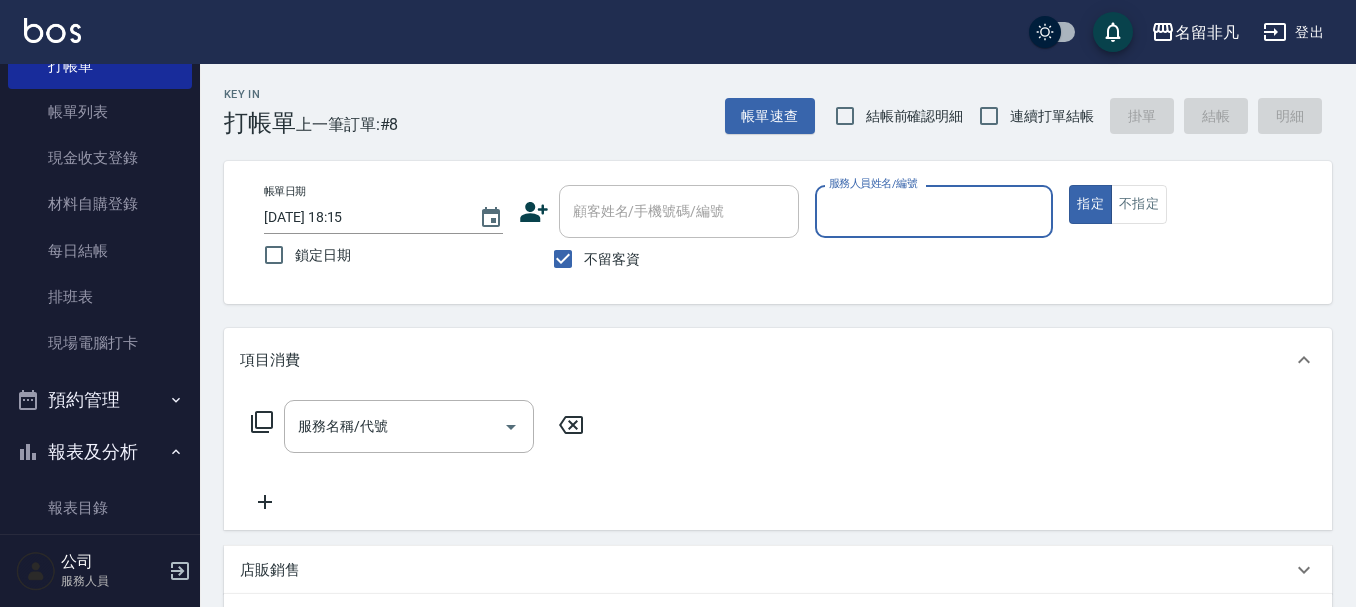 click on "服務人員姓名/編號" at bounding box center [934, 211] 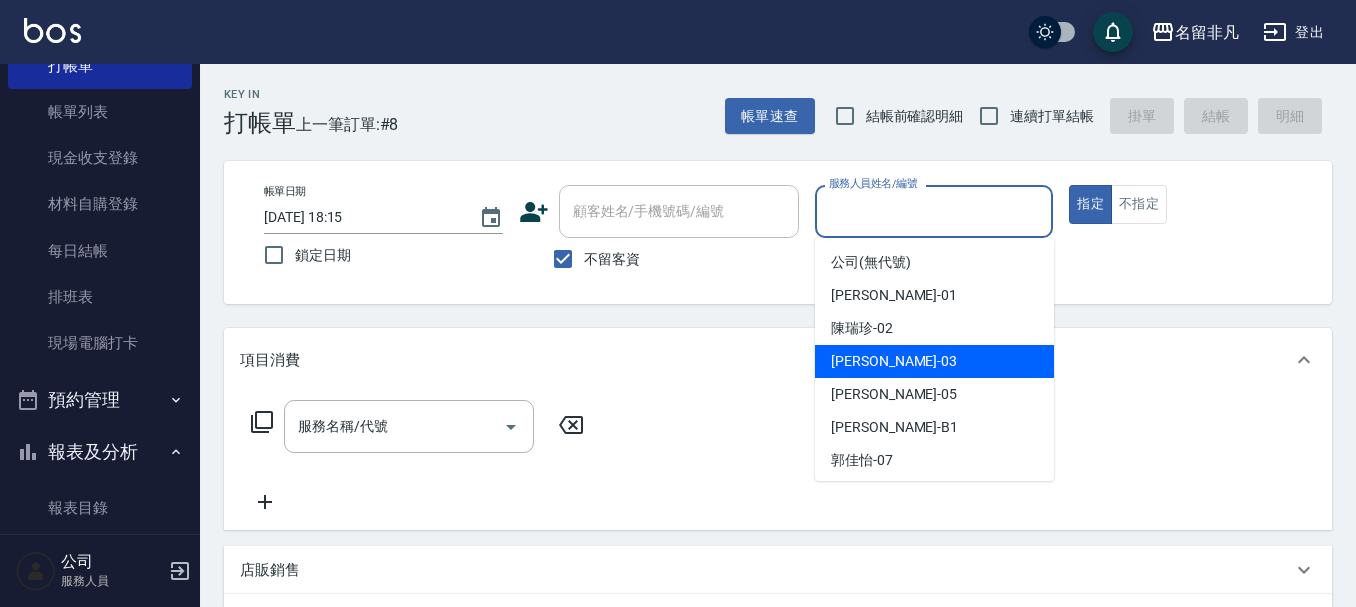 drag, startPoint x: 911, startPoint y: 355, endPoint x: 1000, endPoint y: 316, distance: 97.16995 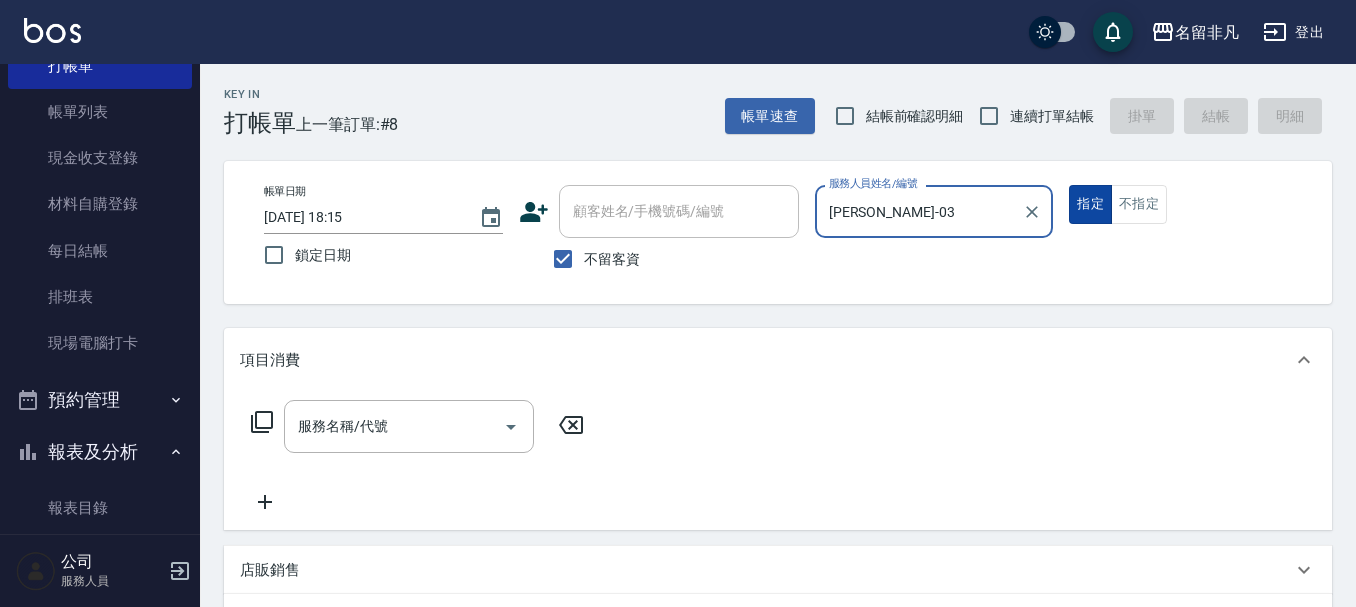 click on "指定" at bounding box center (1090, 204) 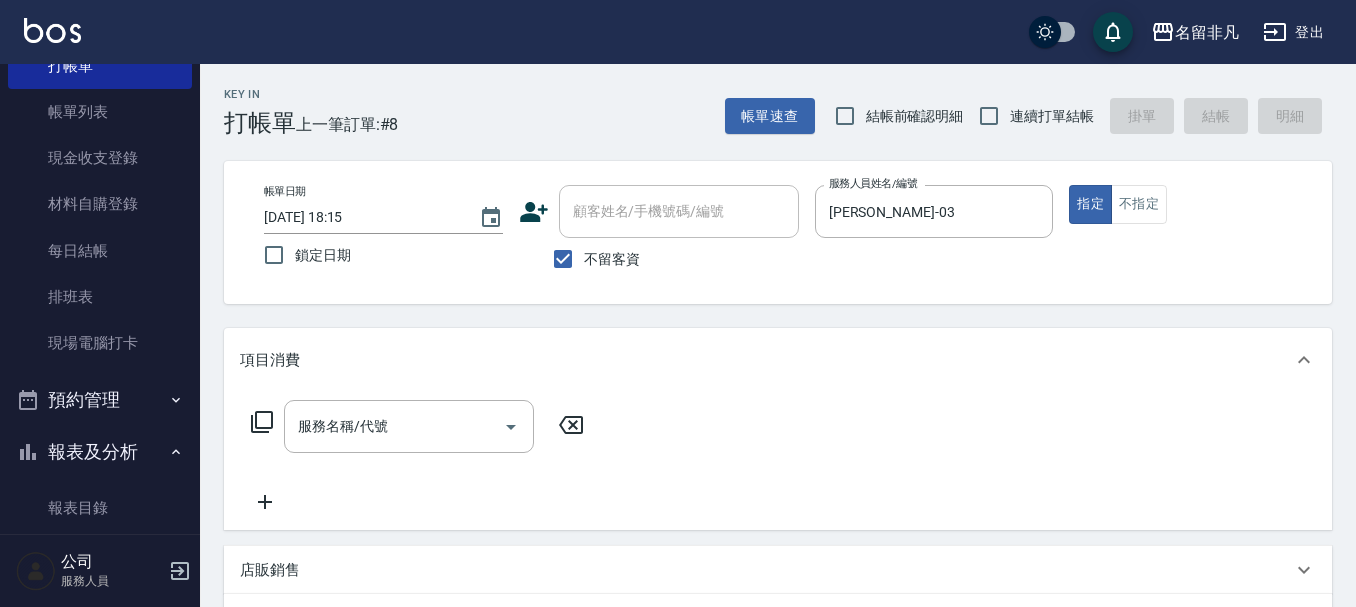 click 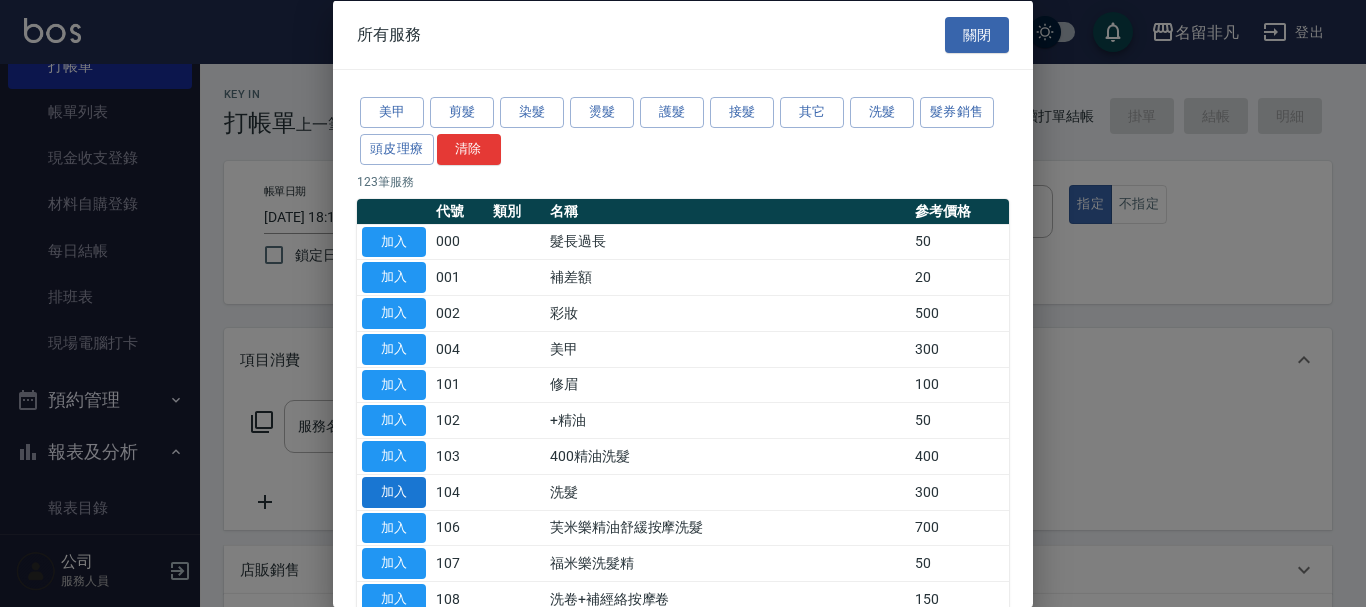 click on "加入" at bounding box center (394, 491) 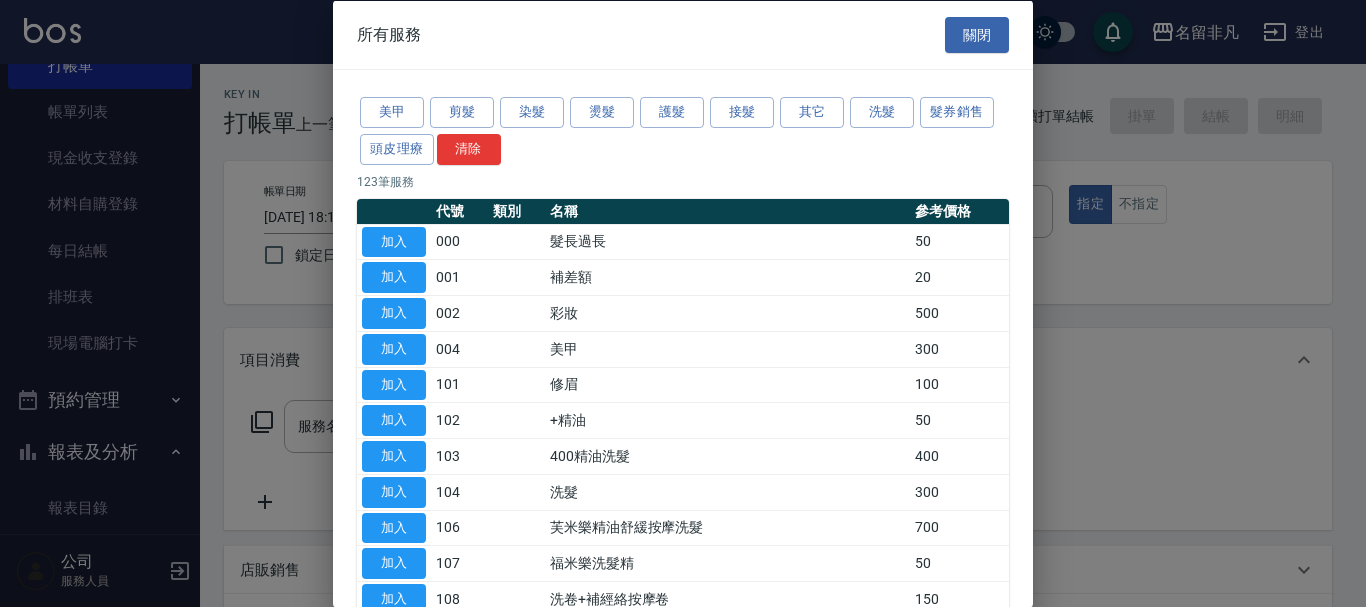 type on "洗髮(104)" 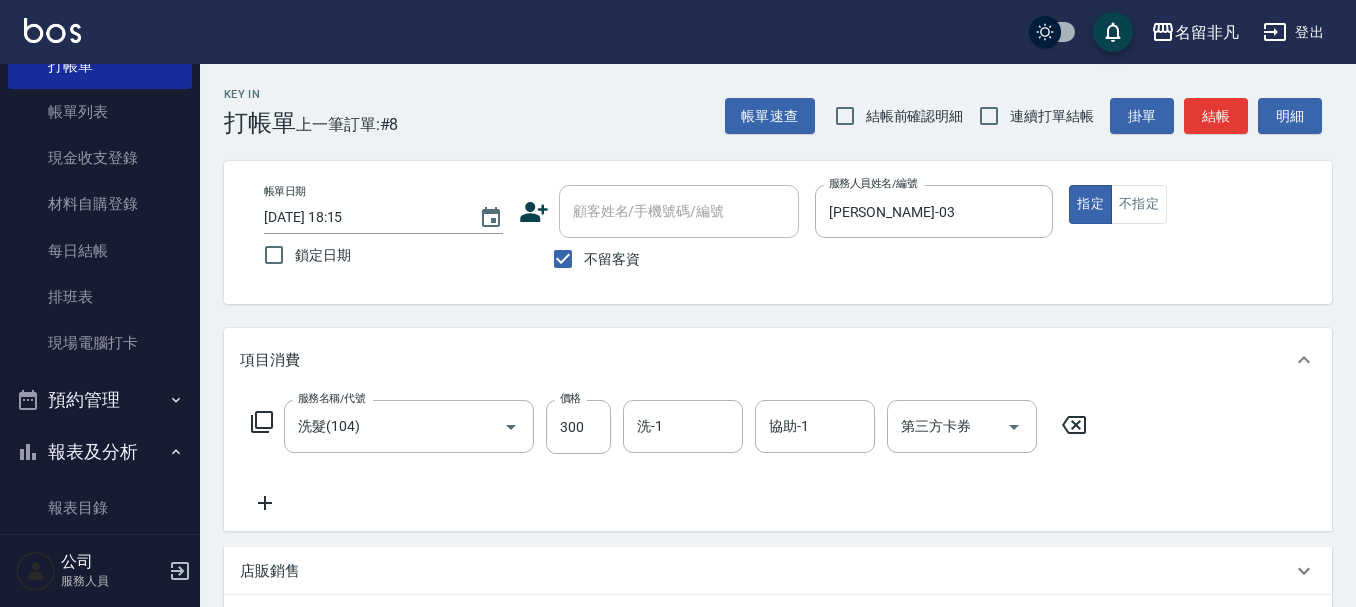 click 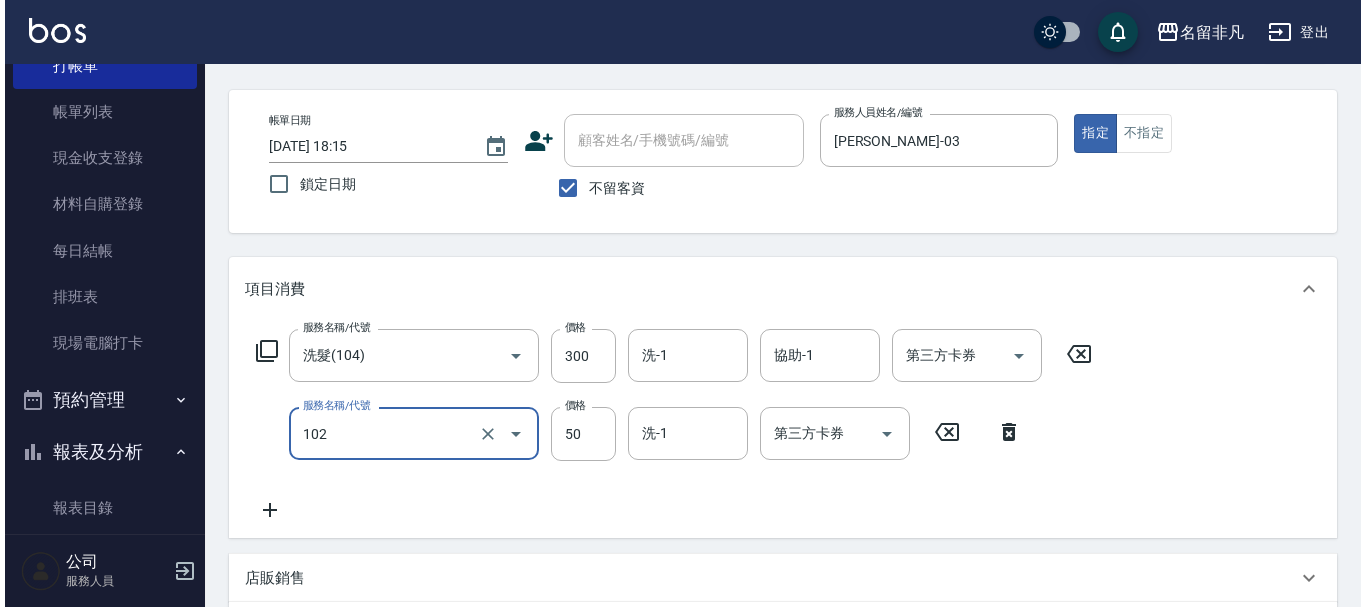 scroll, scrollTop: 200, scrollLeft: 0, axis: vertical 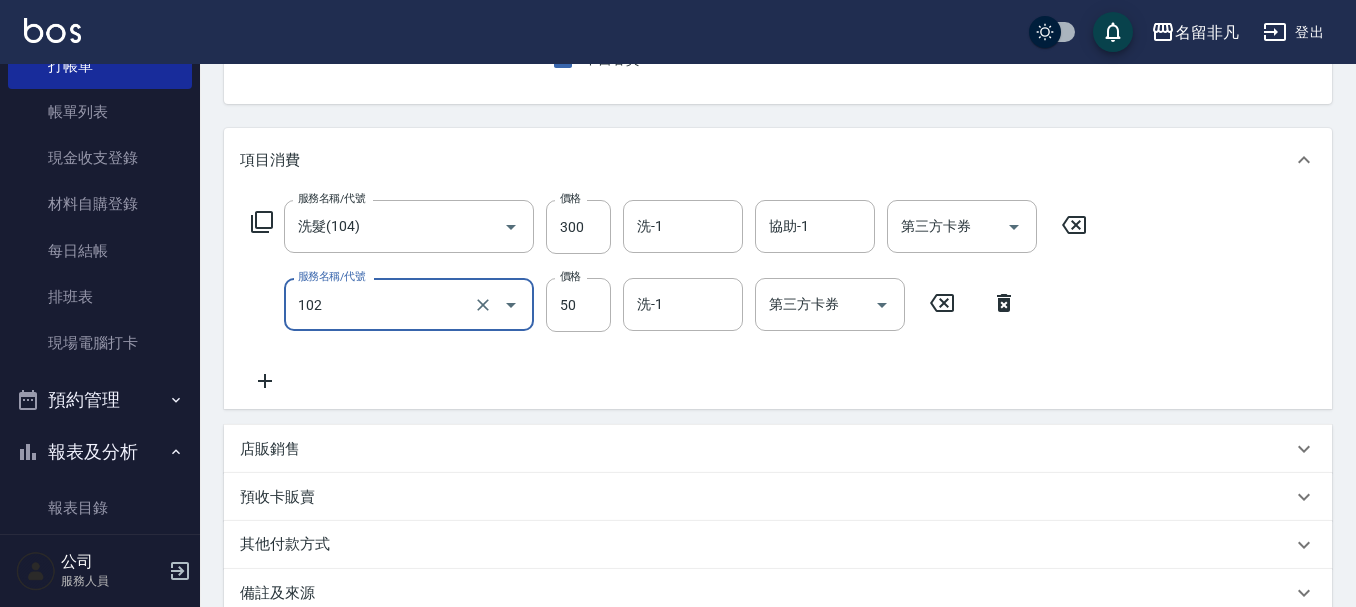 type on "+精油(102)" 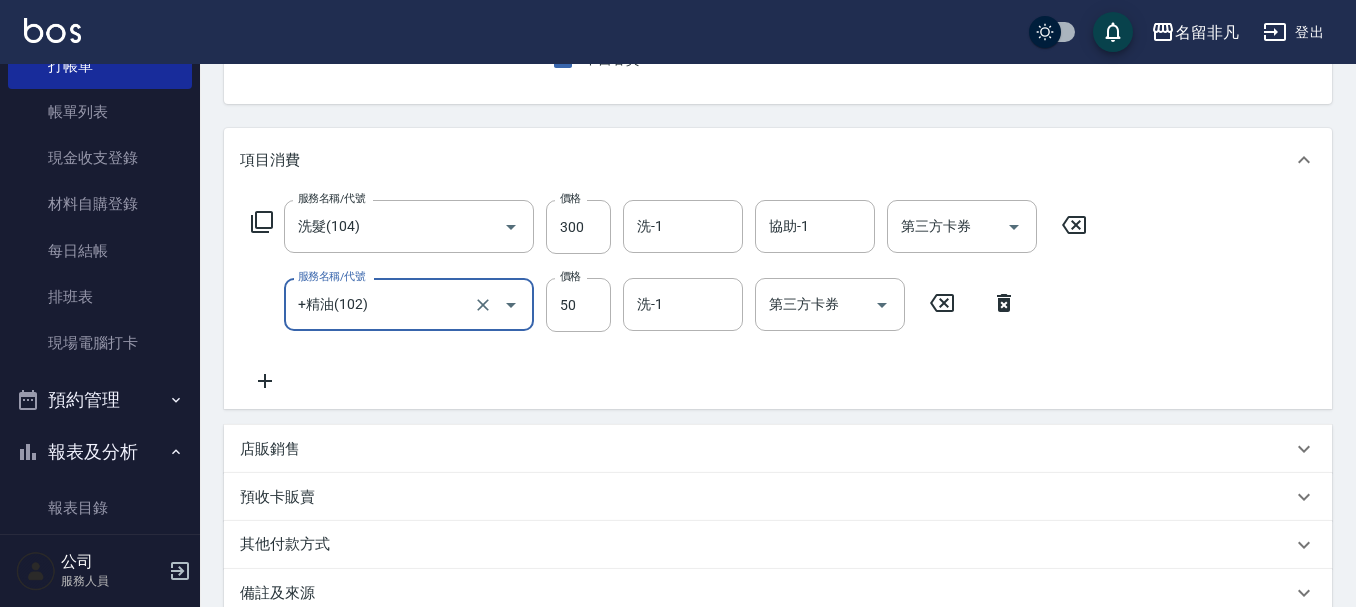 click 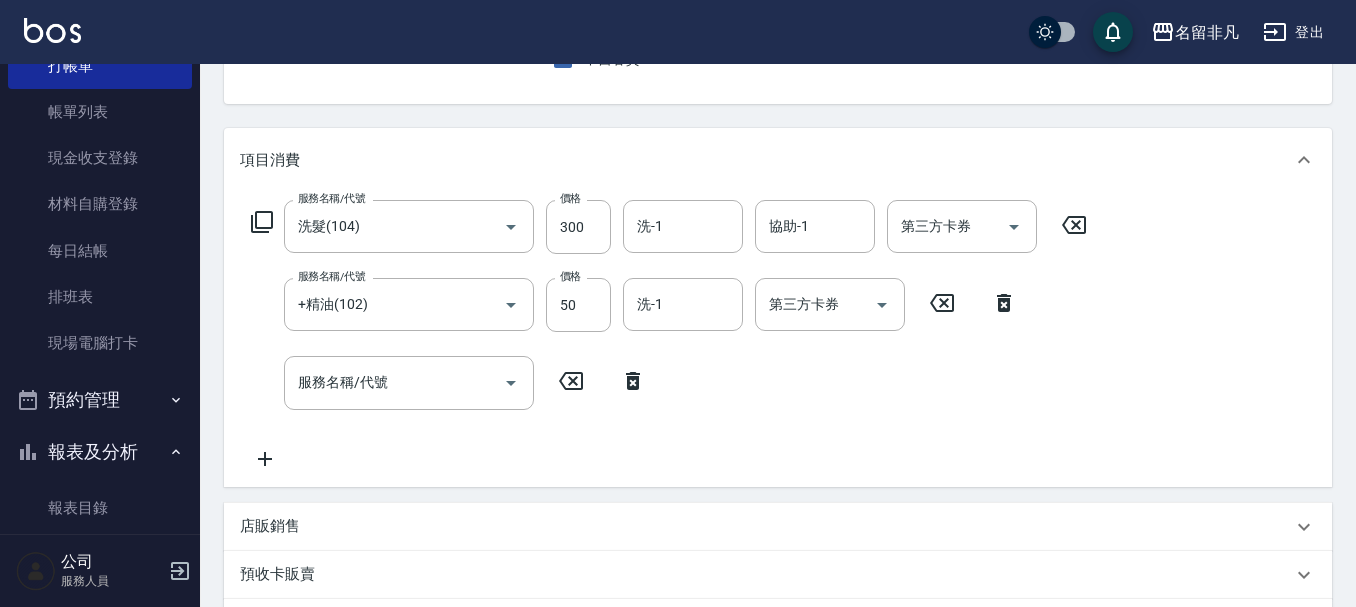 click 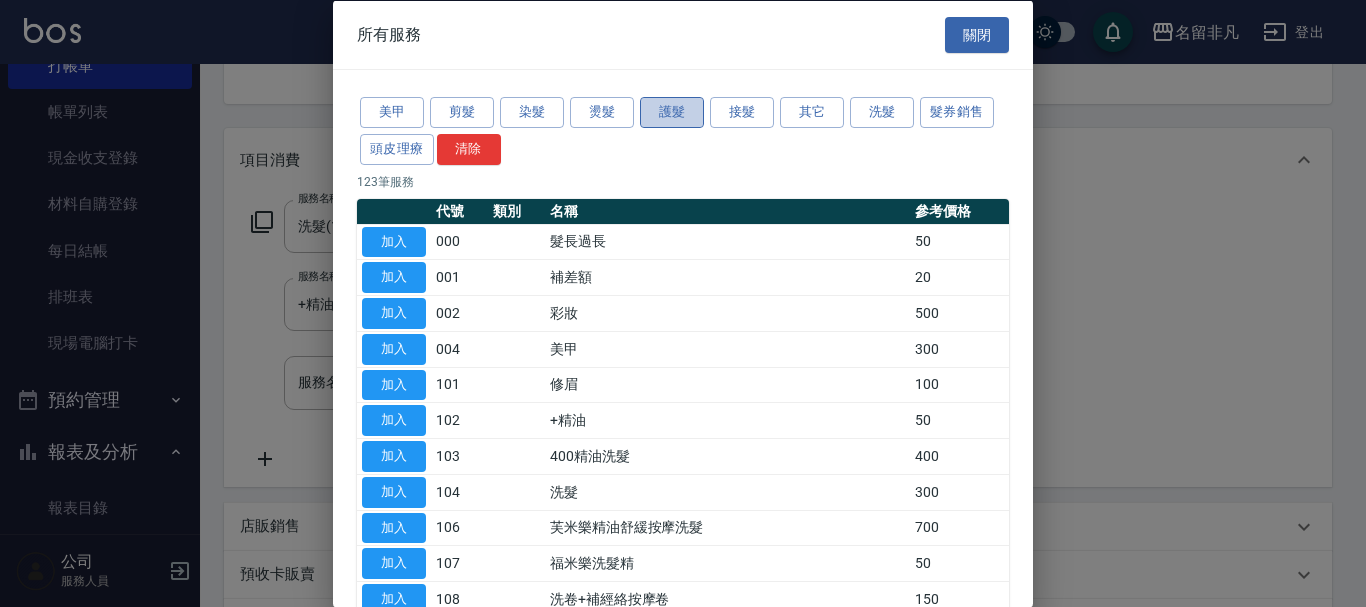 click on "護髮" at bounding box center [672, 112] 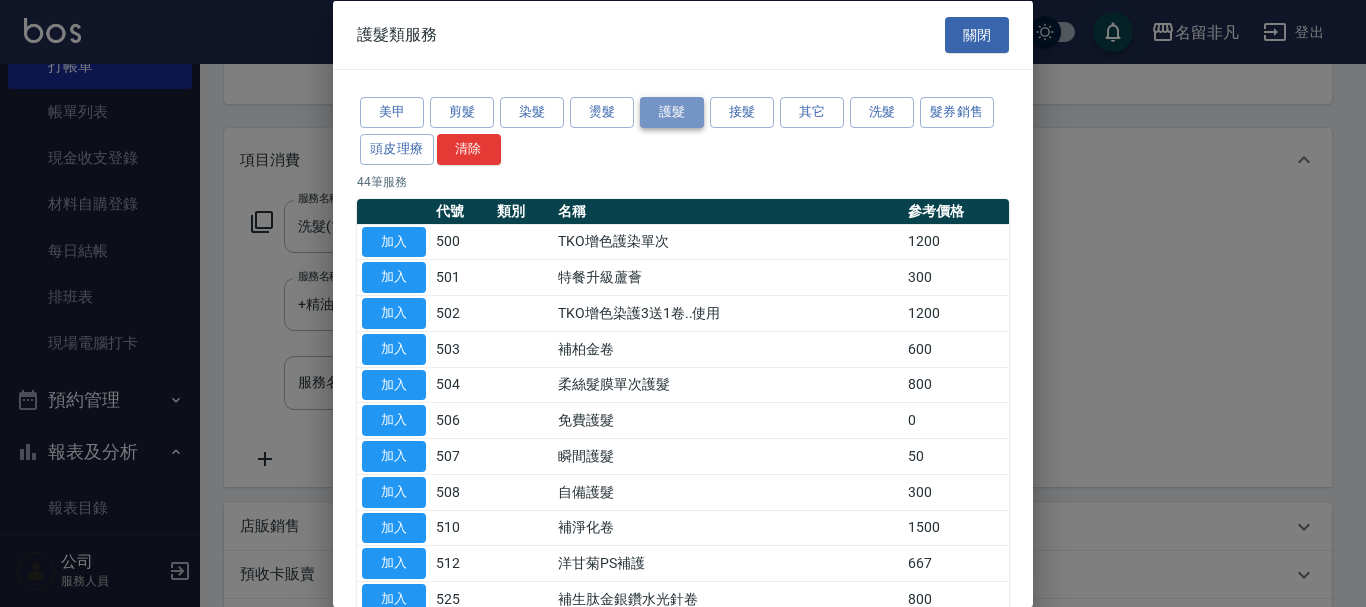 click on "護髮" at bounding box center [672, 112] 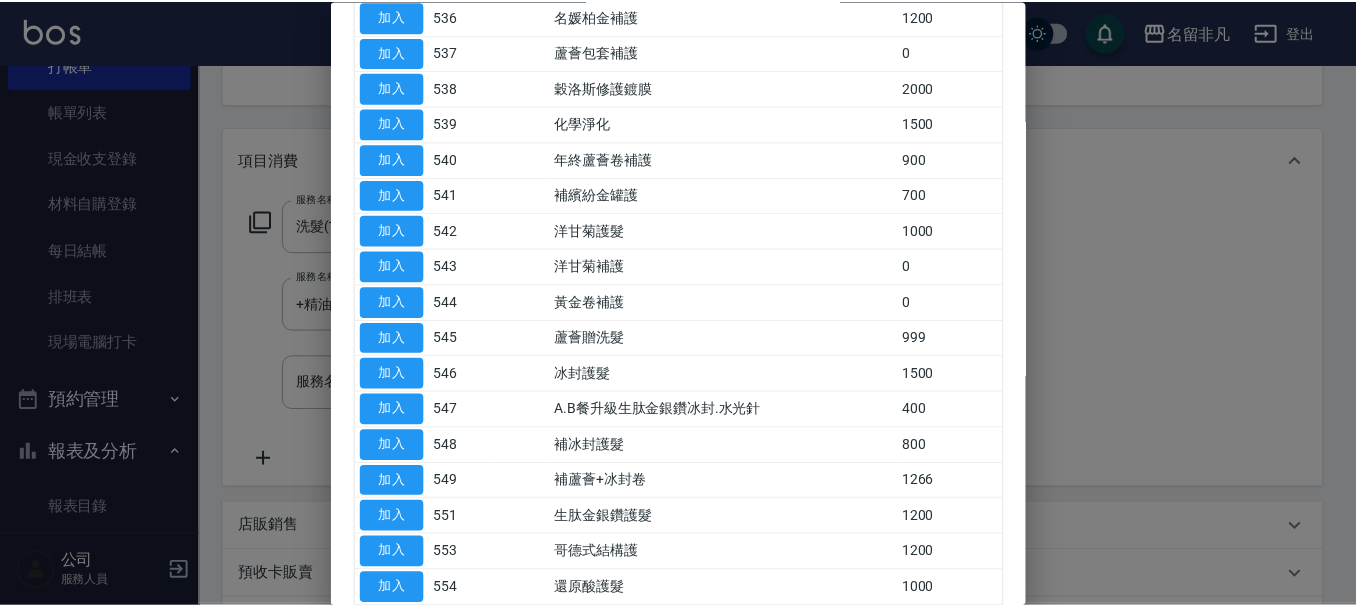 scroll, scrollTop: 900, scrollLeft: 0, axis: vertical 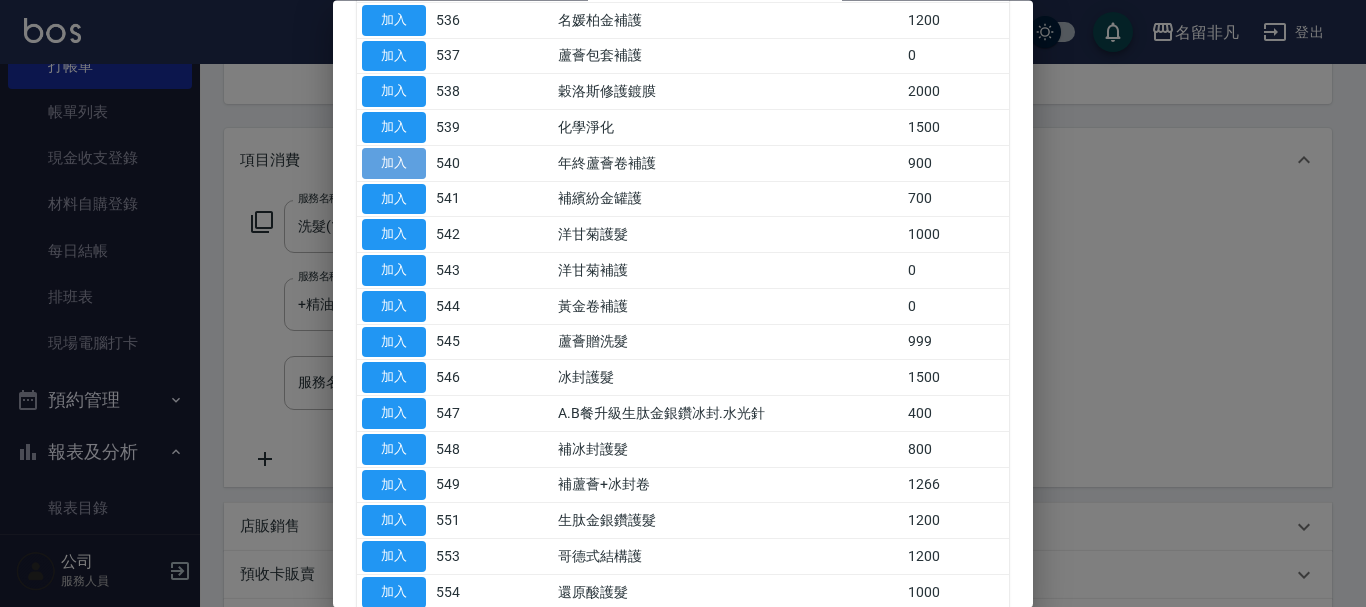click on "加入" at bounding box center [394, 163] 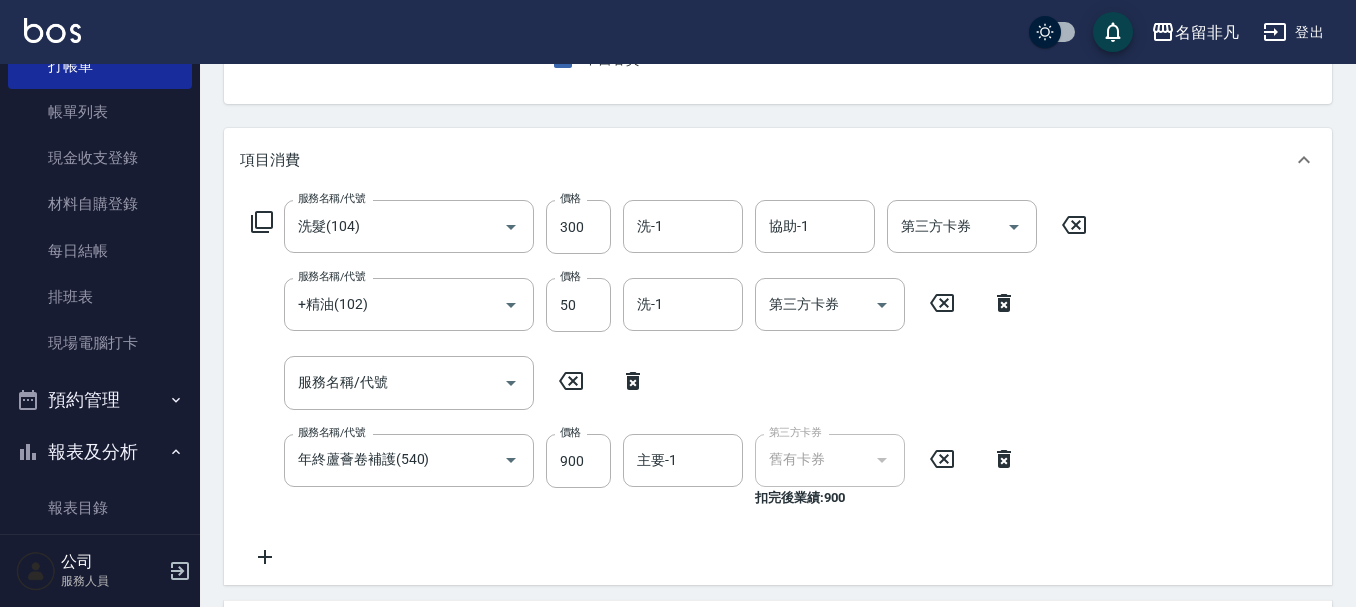 click 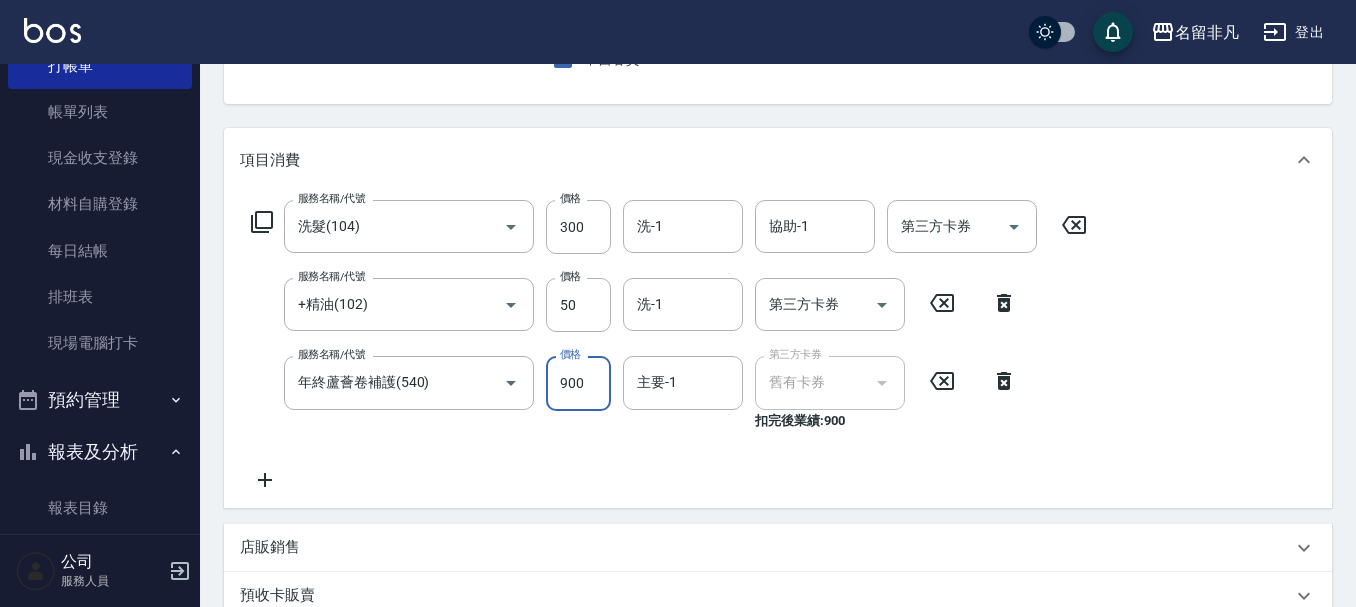 click on "900" at bounding box center [578, 383] 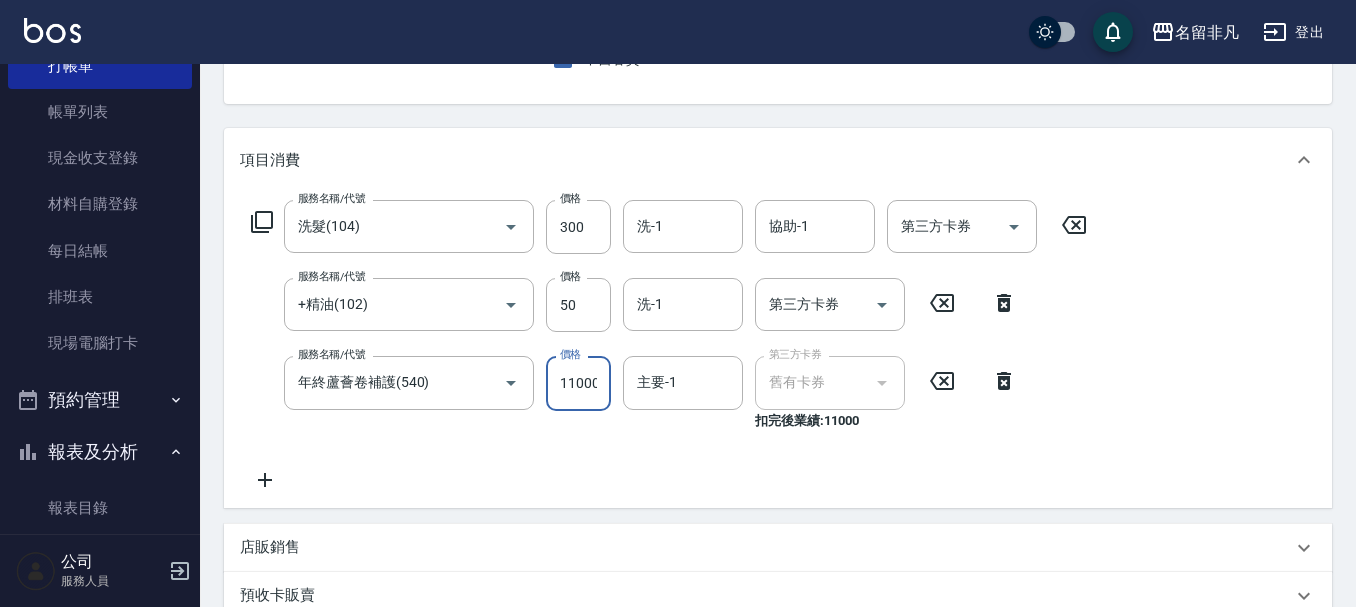 scroll, scrollTop: 0, scrollLeft: 2, axis: horizontal 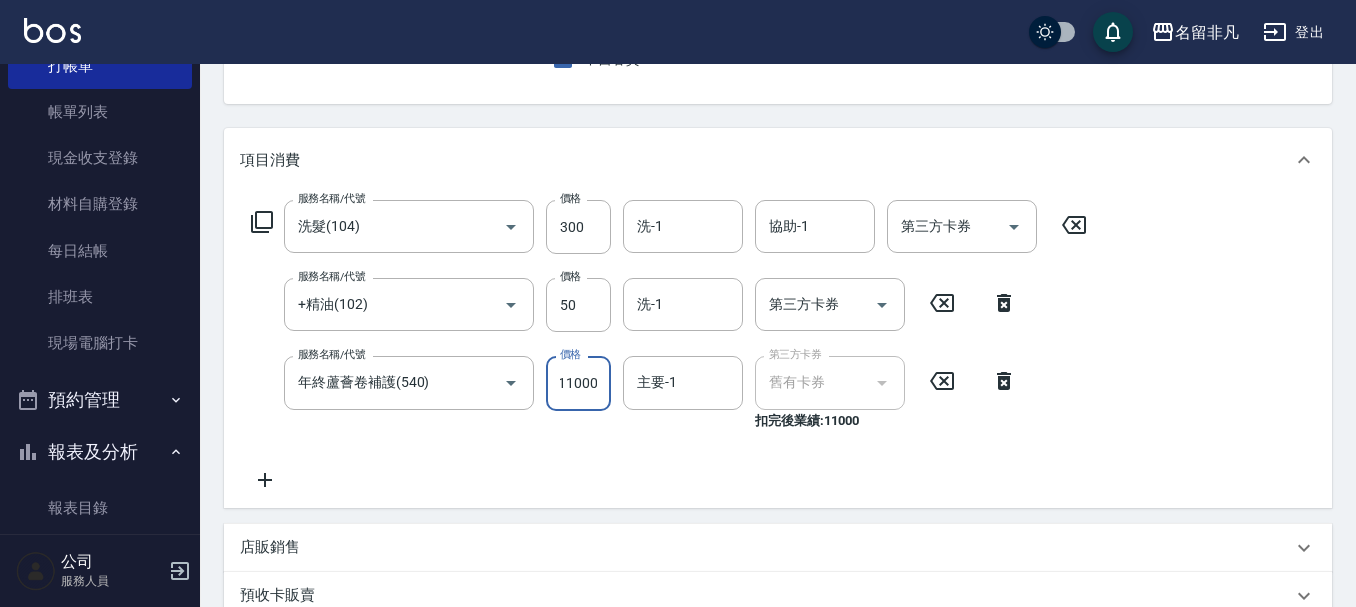 click on "11000" at bounding box center [578, 383] 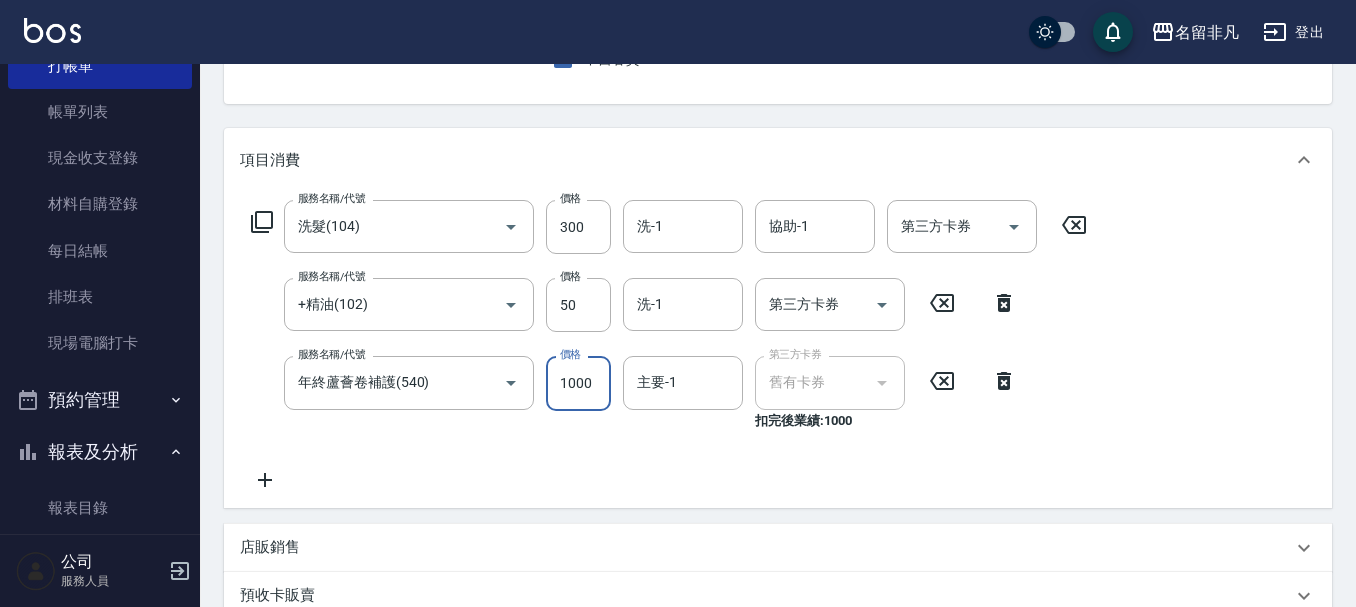scroll, scrollTop: 0, scrollLeft: 0, axis: both 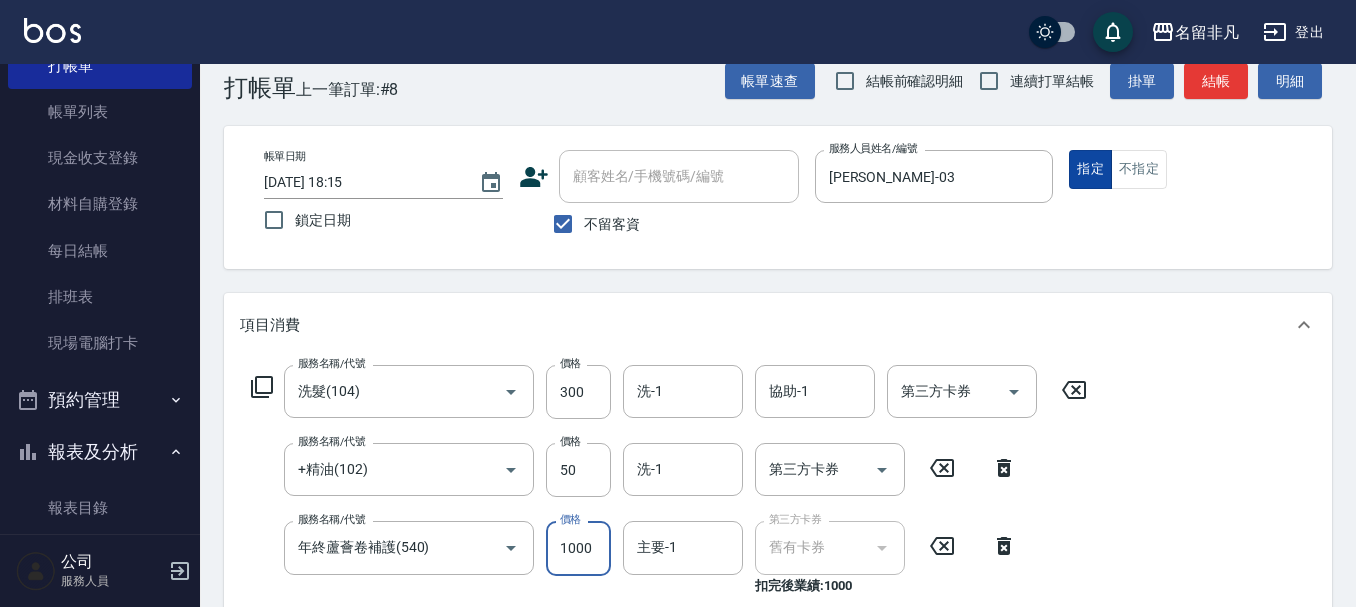 type on "1000" 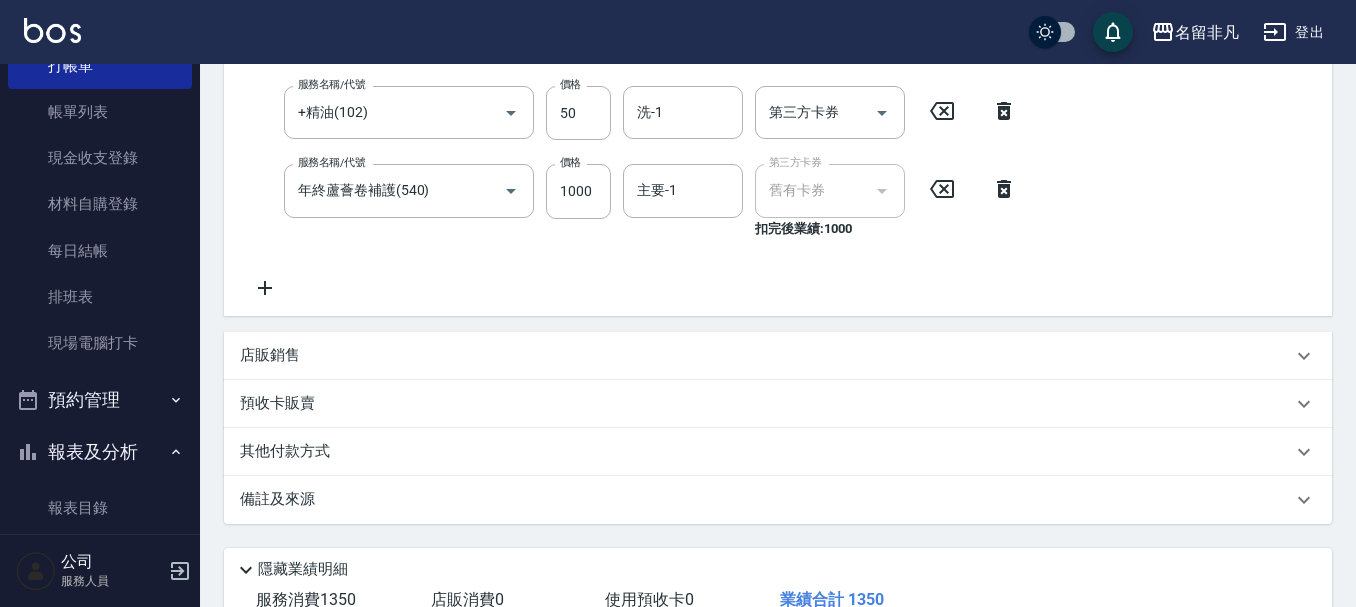 scroll, scrollTop: 535, scrollLeft: 0, axis: vertical 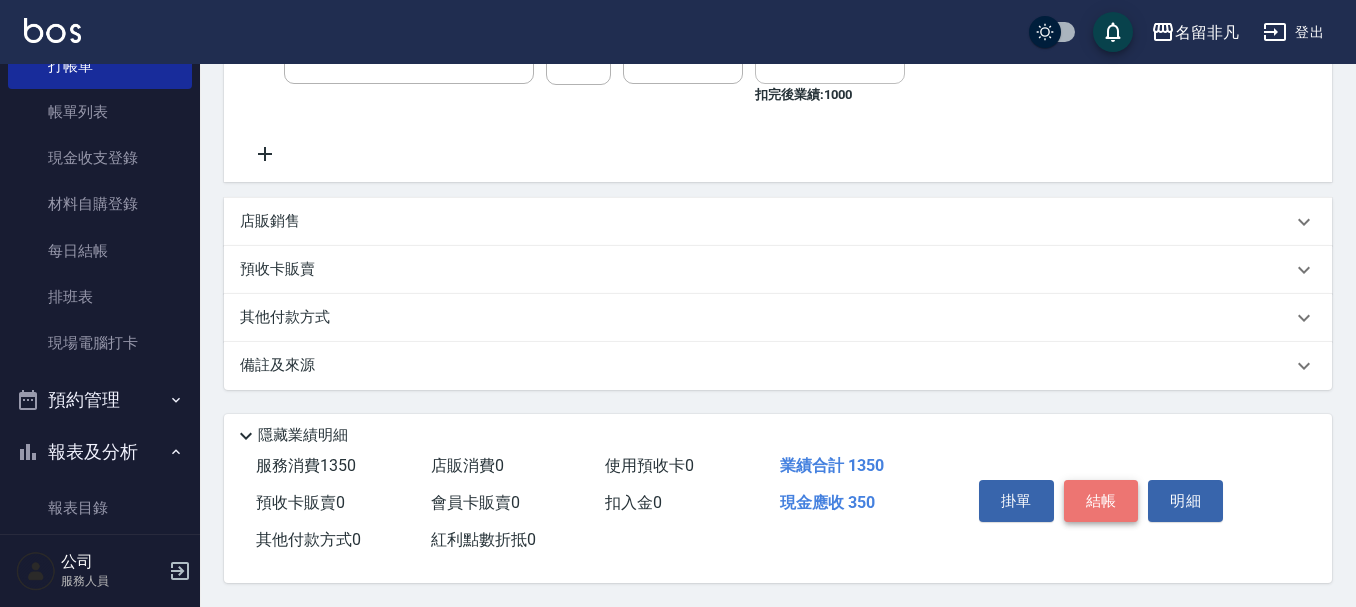 click on "結帳" at bounding box center (1101, 501) 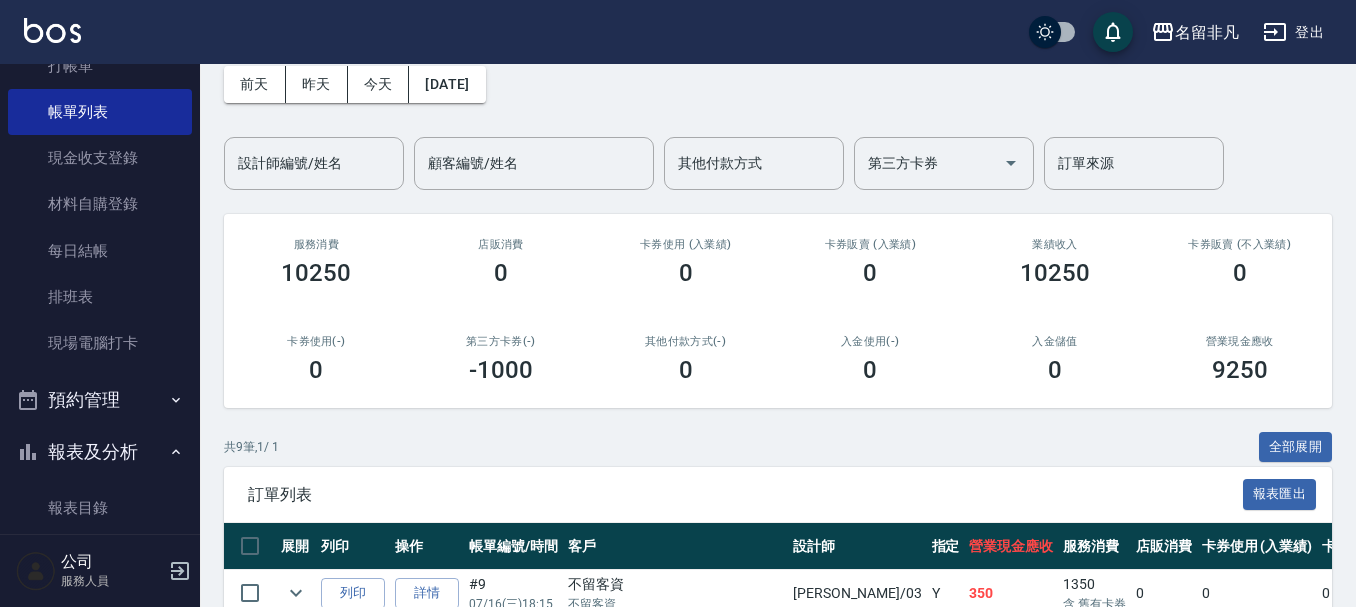 scroll, scrollTop: 200, scrollLeft: 0, axis: vertical 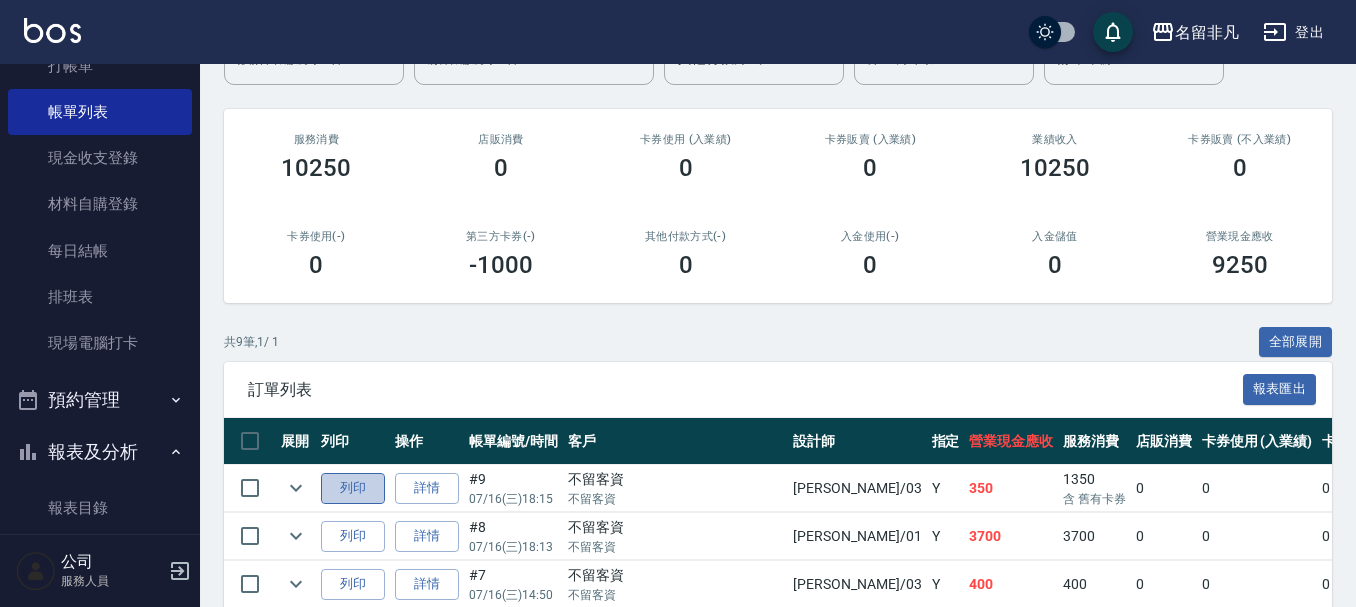 click on "列印" at bounding box center [353, 488] 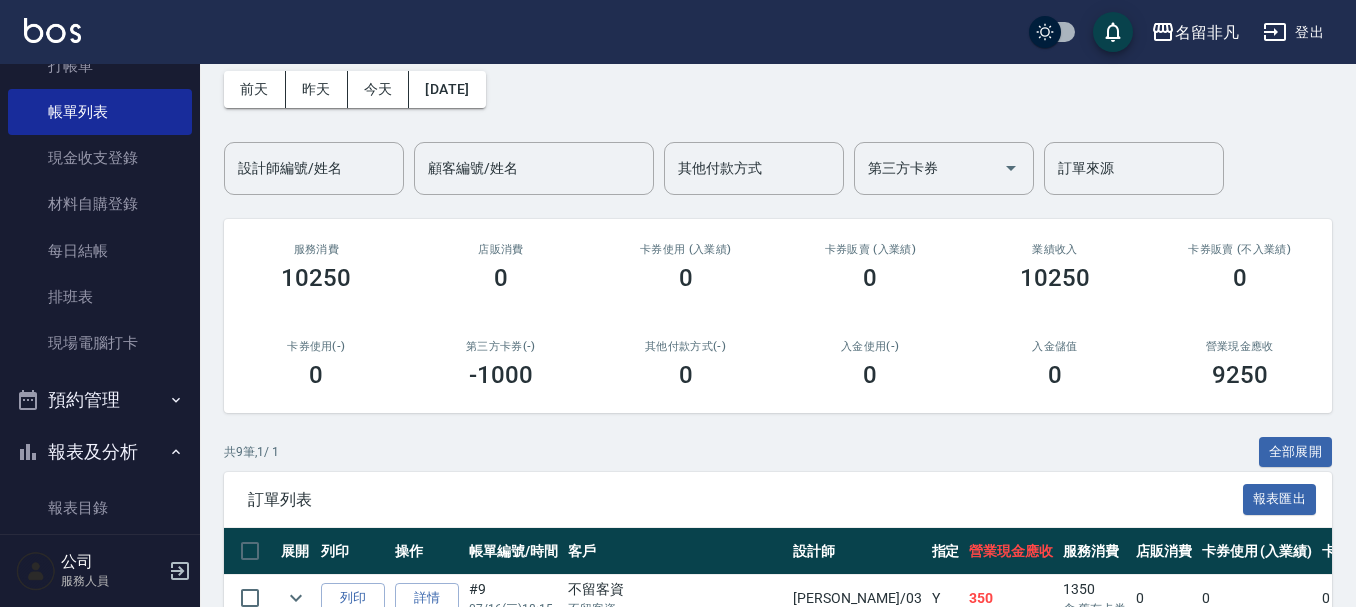 scroll, scrollTop: 0, scrollLeft: 0, axis: both 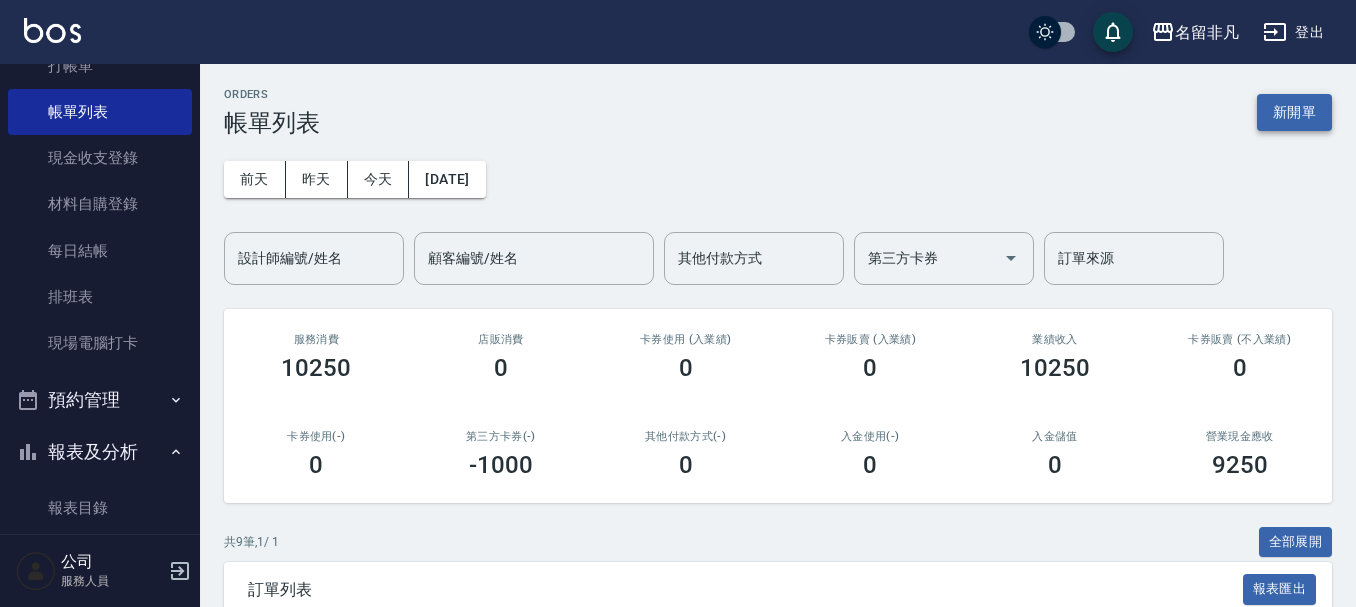 click on "新開單" at bounding box center (1294, 112) 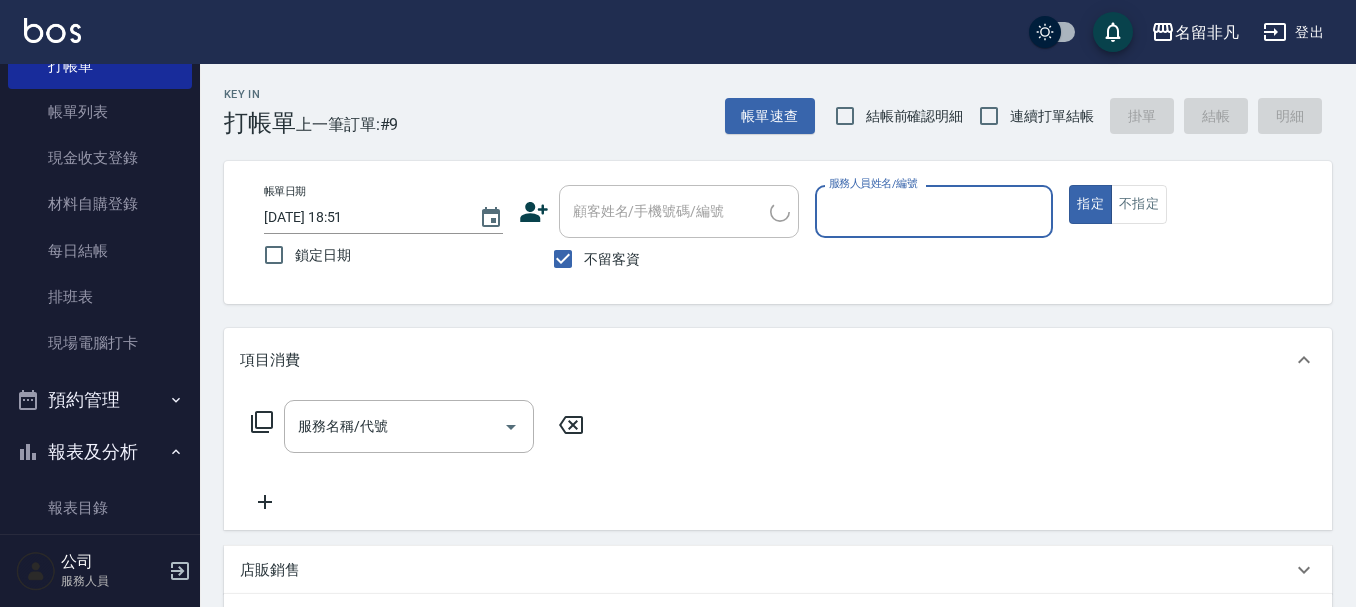 click on "不留客資" at bounding box center [612, 259] 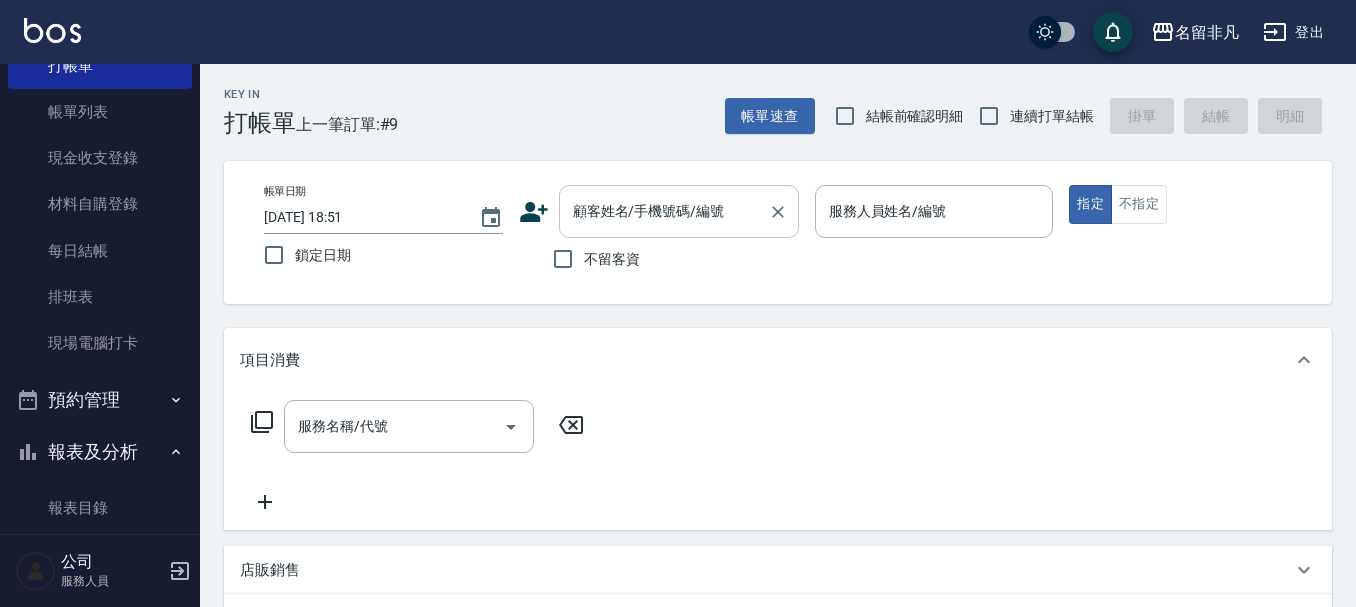 click on "顧客姓名/手機號碼/編號" at bounding box center (664, 211) 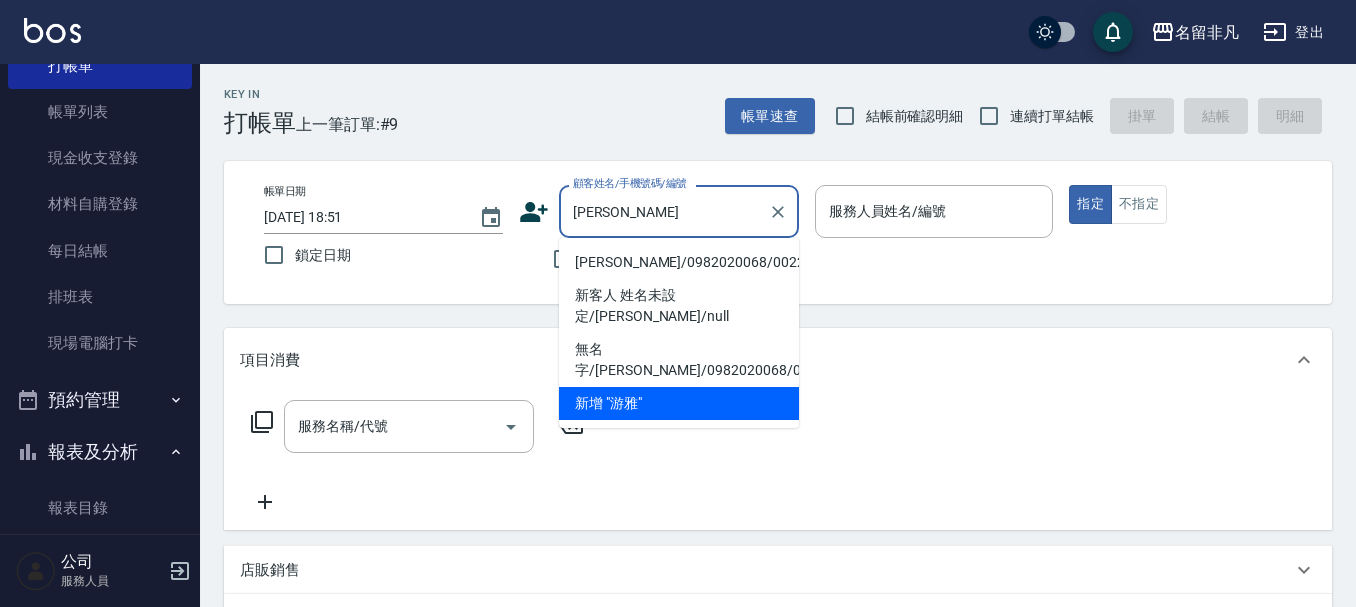 click on "[PERSON_NAME]/0982020068/00223" at bounding box center [679, 262] 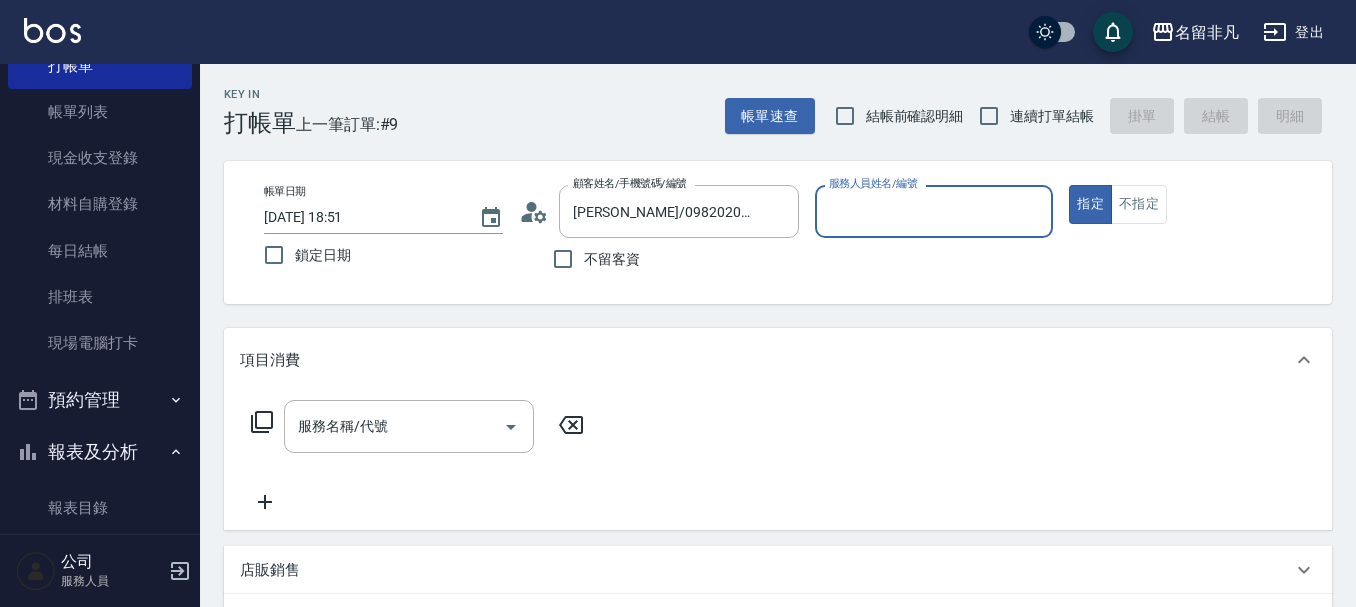 type on "郭佳怡-07" 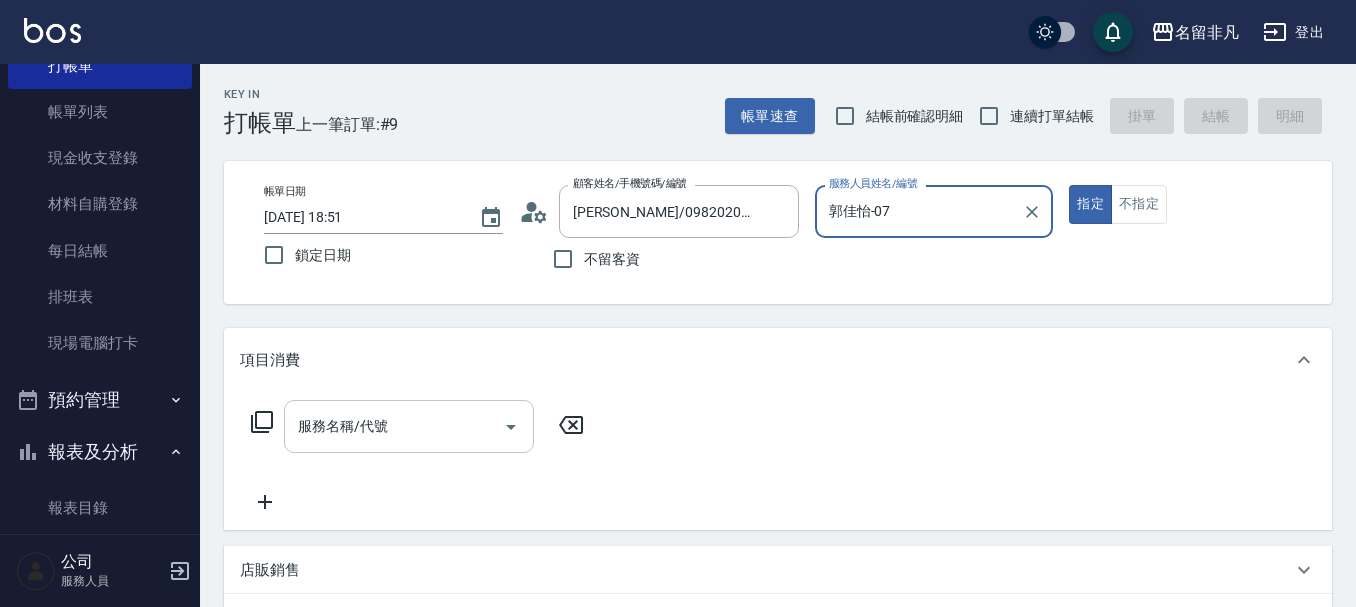click on "服務名稱/代號" at bounding box center (394, 426) 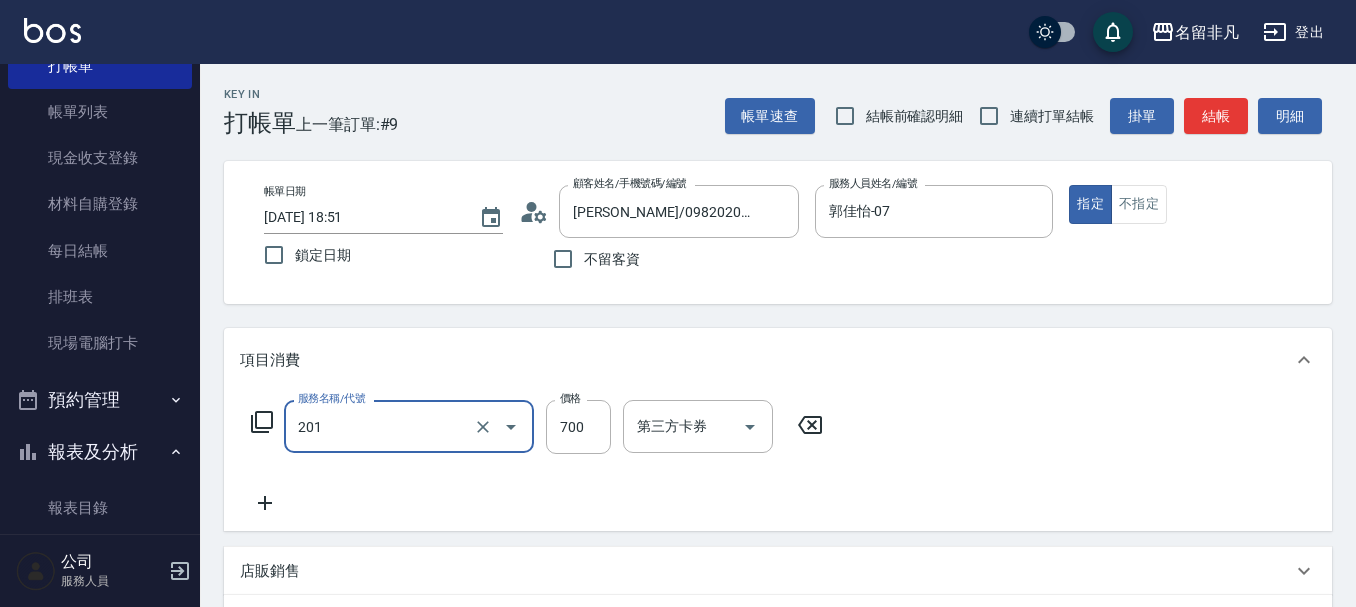 type on "洗+剪(201)" 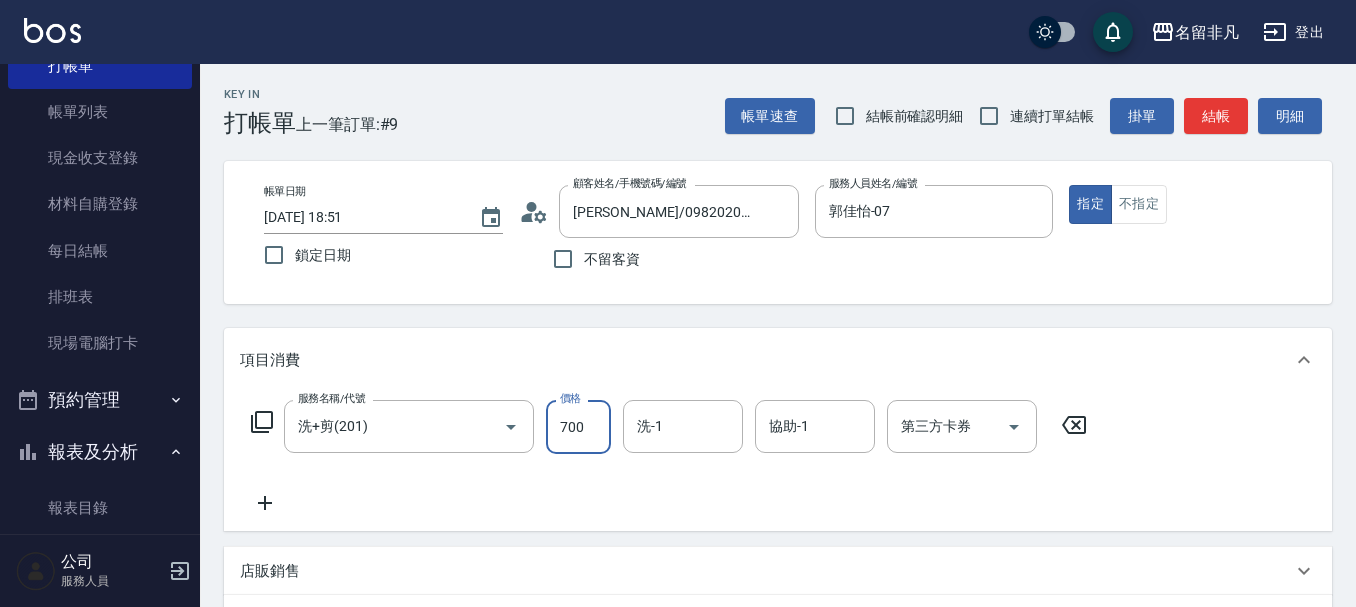click 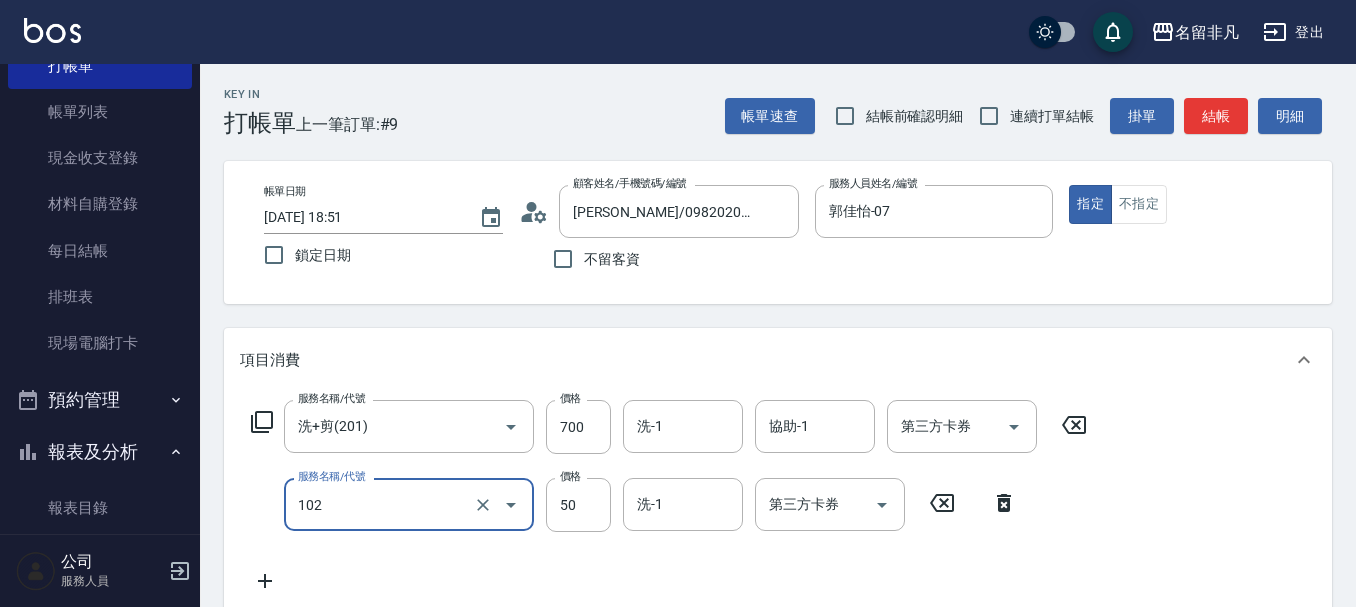 type on "+精油(102)" 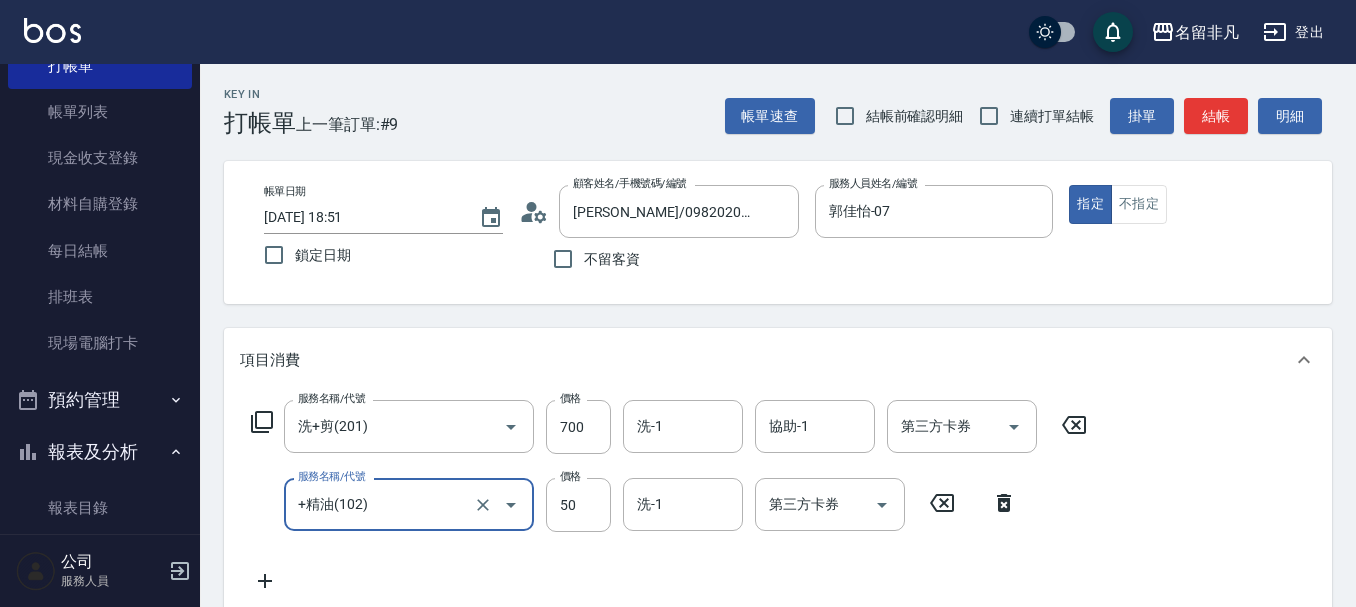 click 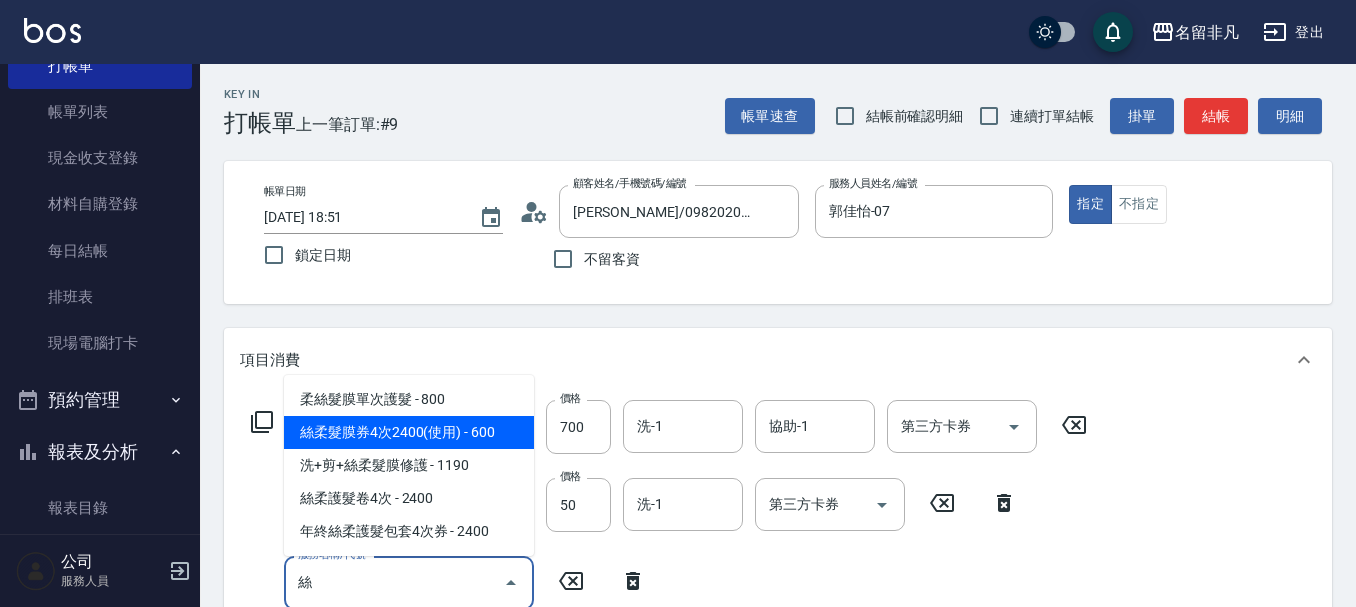 click on "絲柔髮膜券4次2400(使用) - 600" at bounding box center [409, 432] 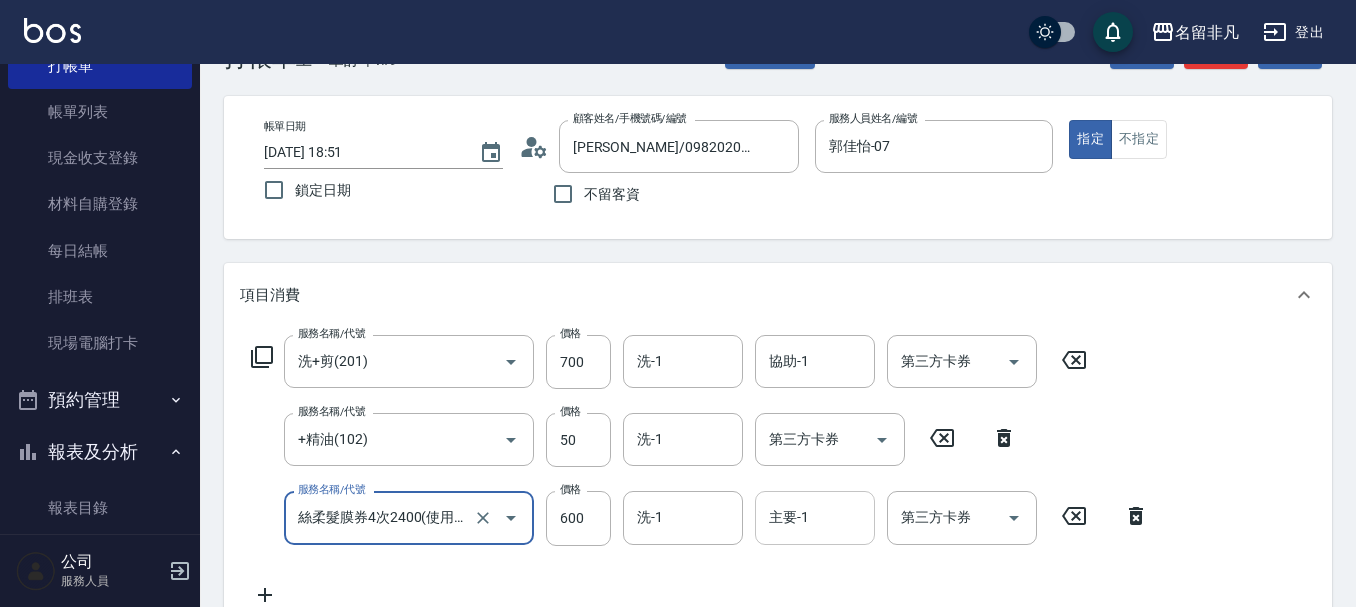 scroll, scrollTop: 100, scrollLeft: 0, axis: vertical 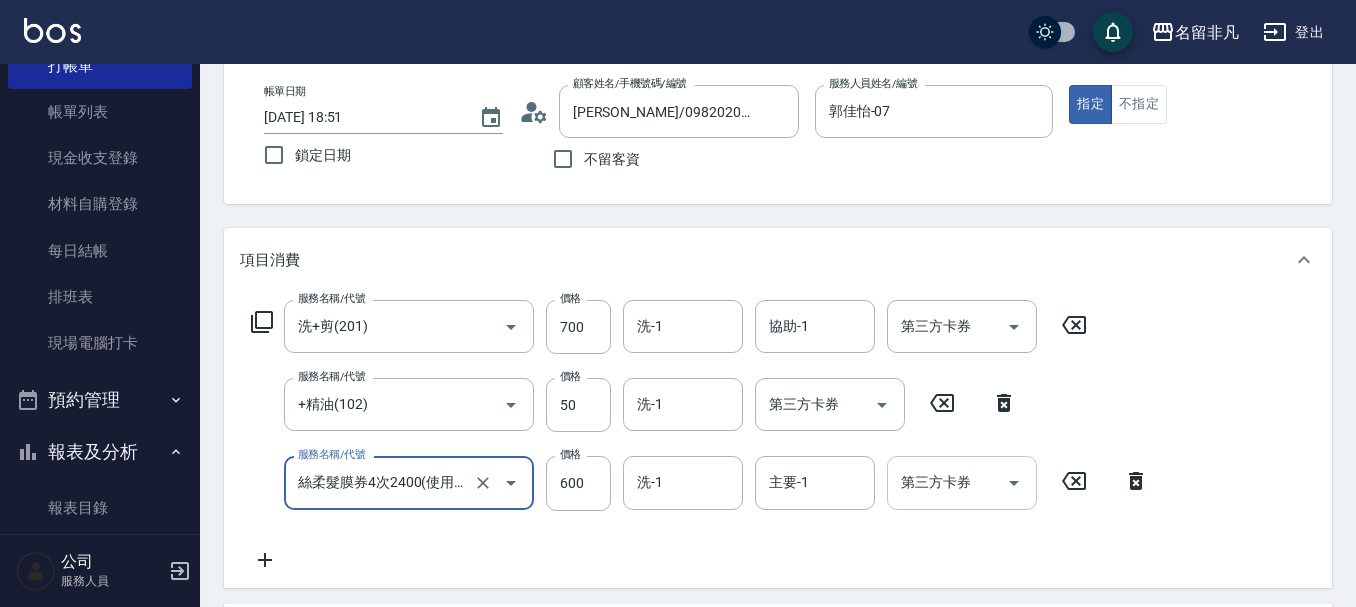type on "絲柔髮膜券4次2400(使用)(530)" 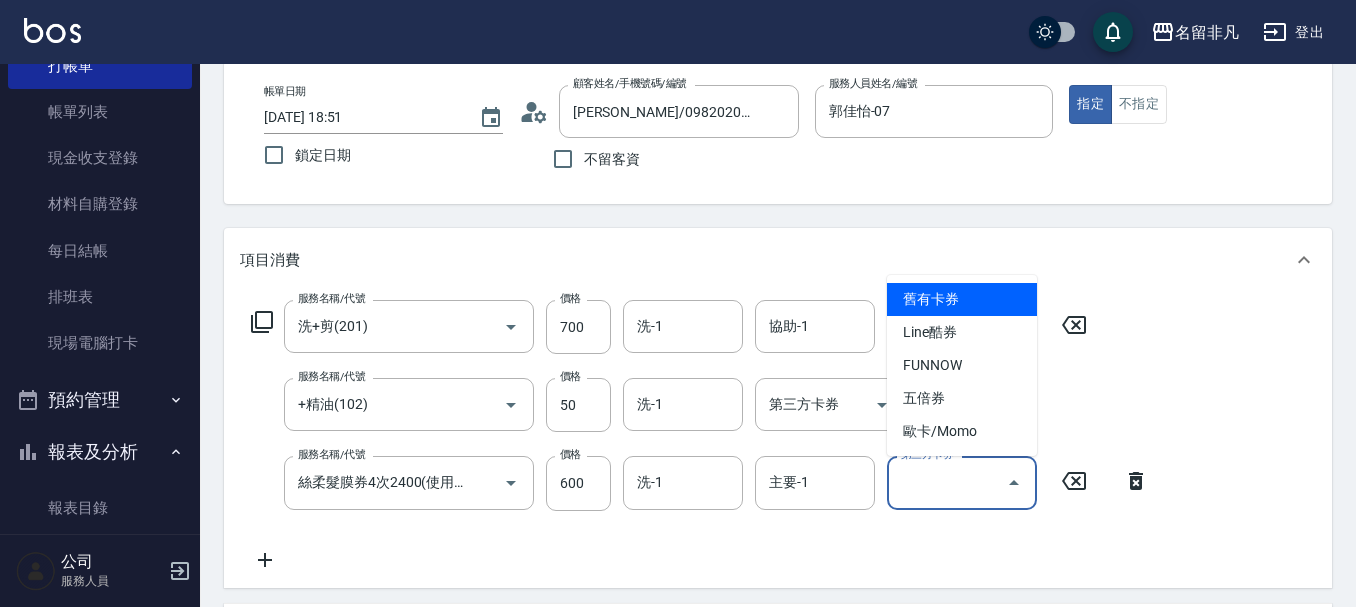 click on "舊有卡券 Line酷券 FUNNOW 五倍券 歐卡/Momo" at bounding box center (962, 365) 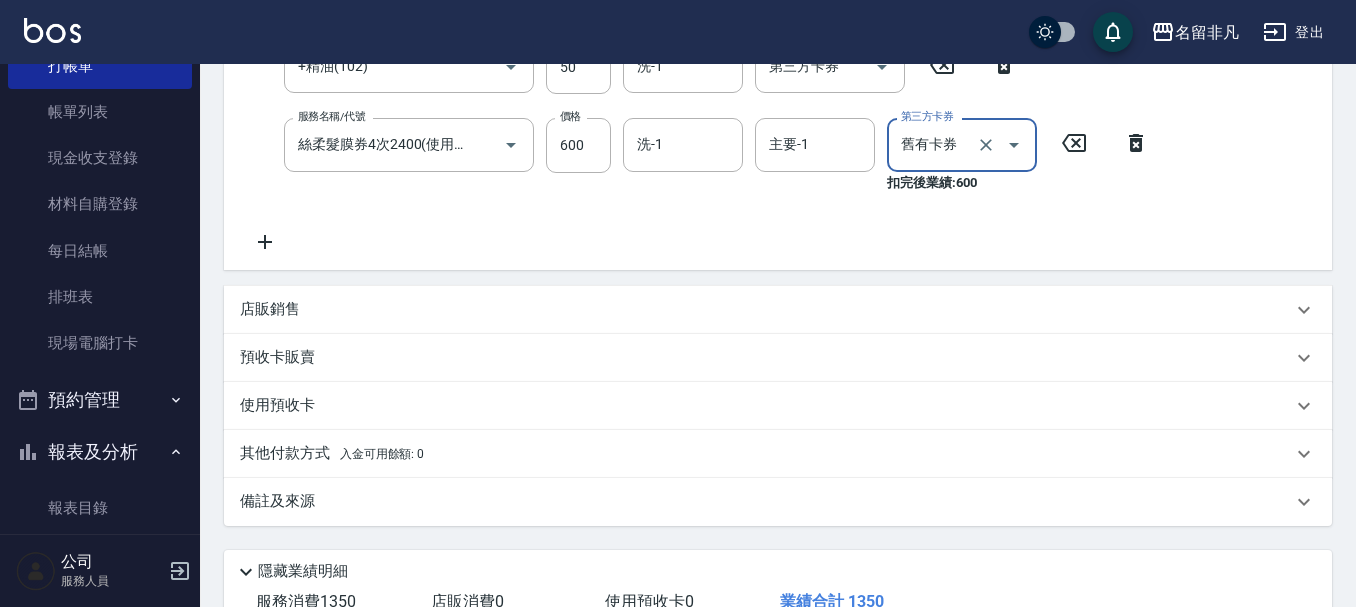 scroll, scrollTop: 583, scrollLeft: 0, axis: vertical 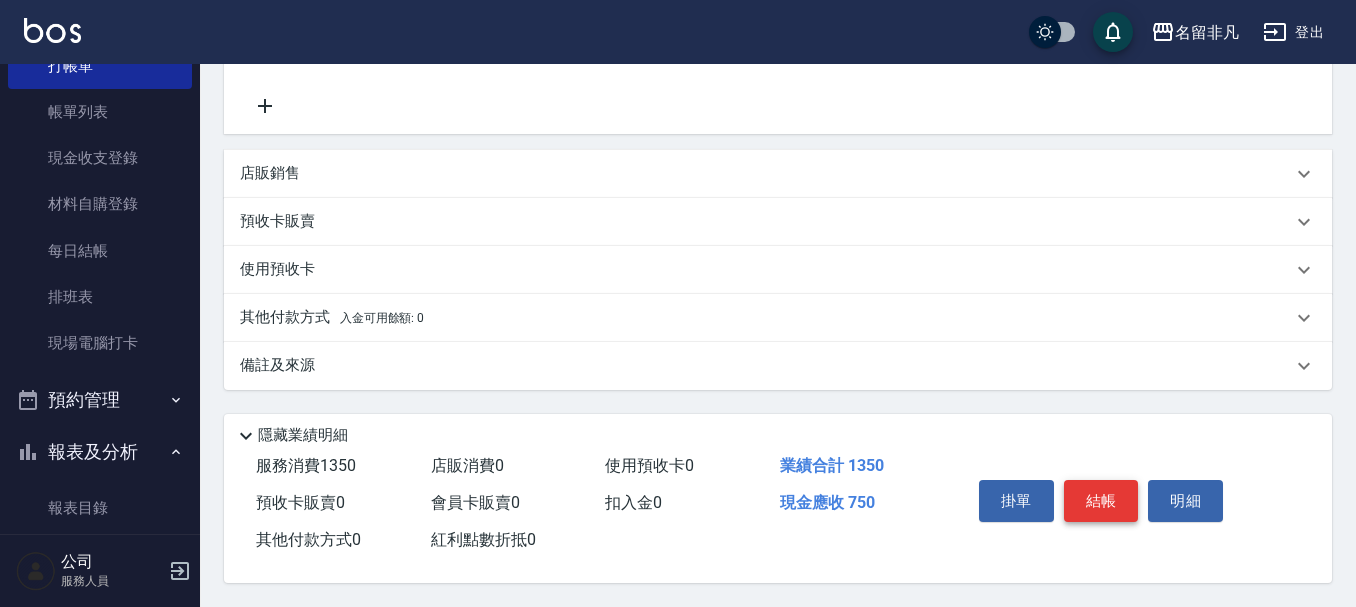 click on "結帳" at bounding box center [1101, 501] 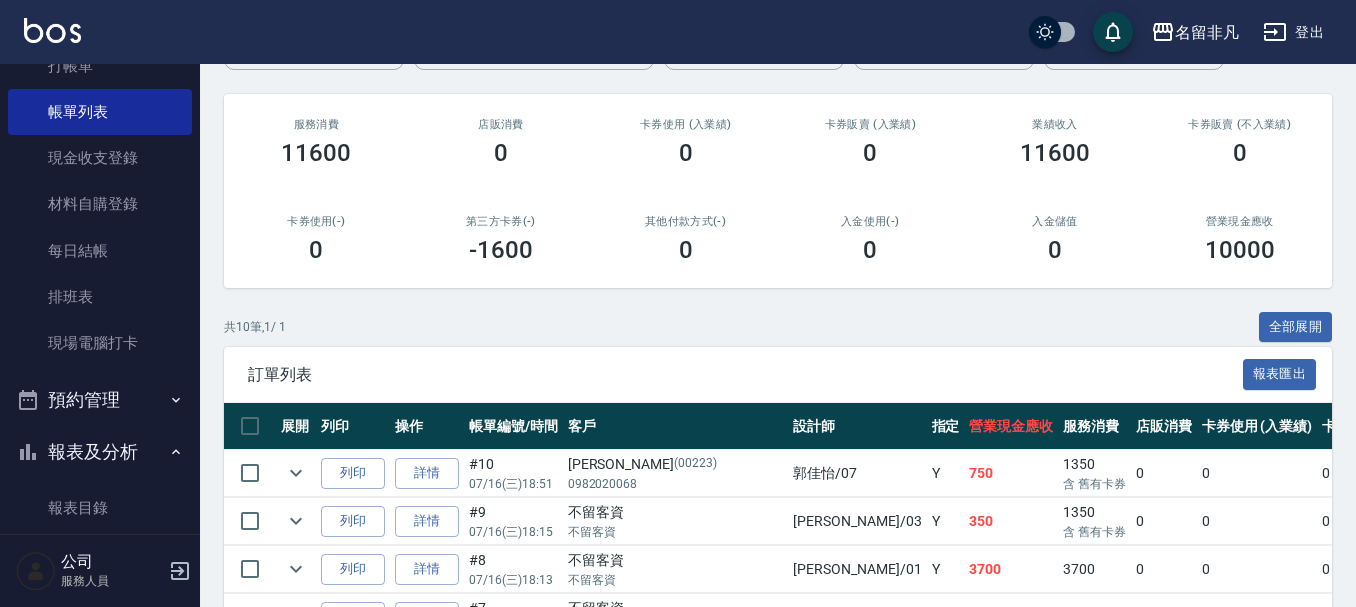 scroll, scrollTop: 300, scrollLeft: 0, axis: vertical 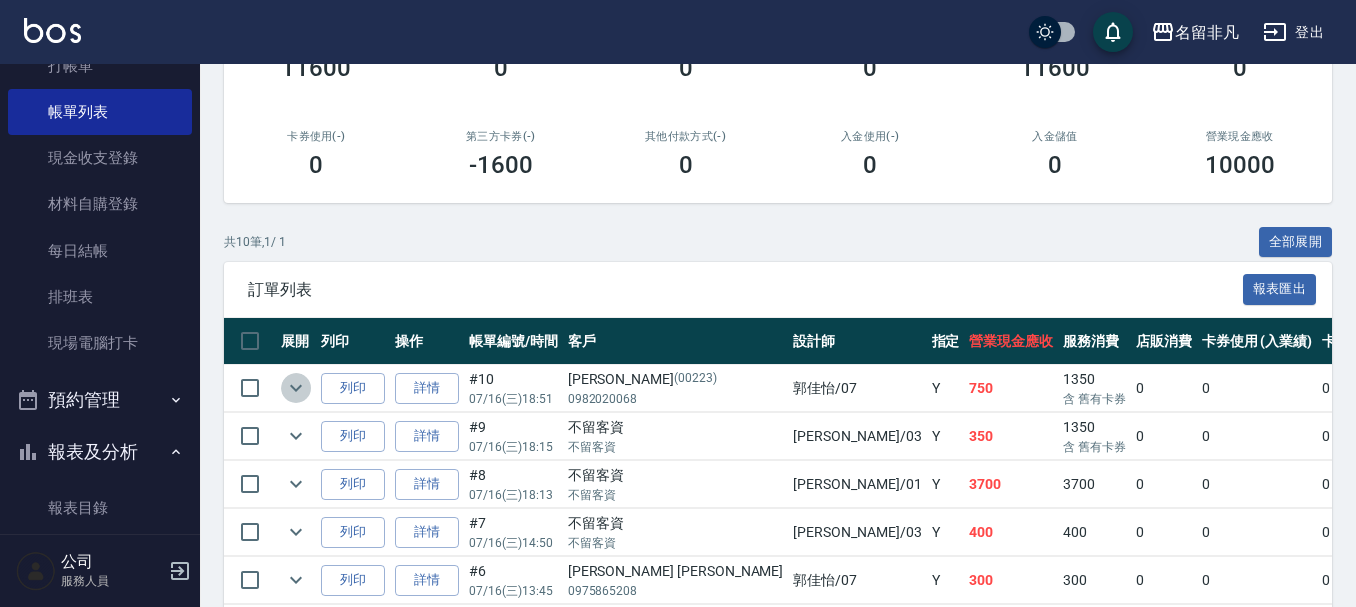 click 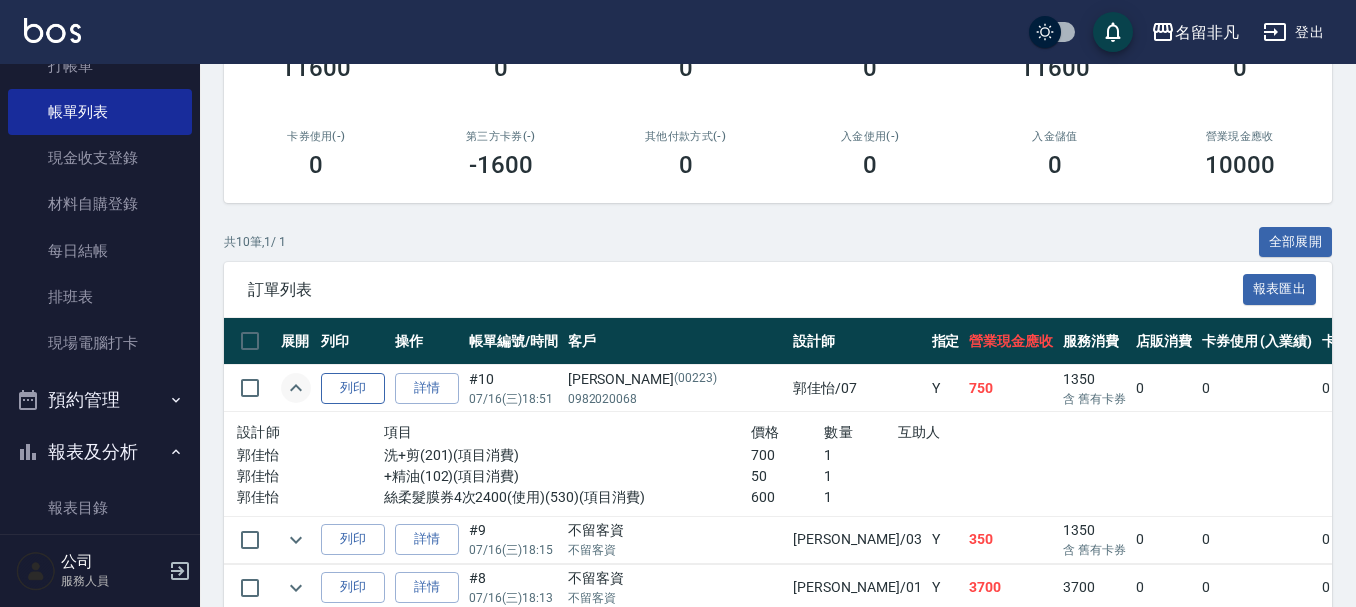 click on "列印" at bounding box center [353, 388] 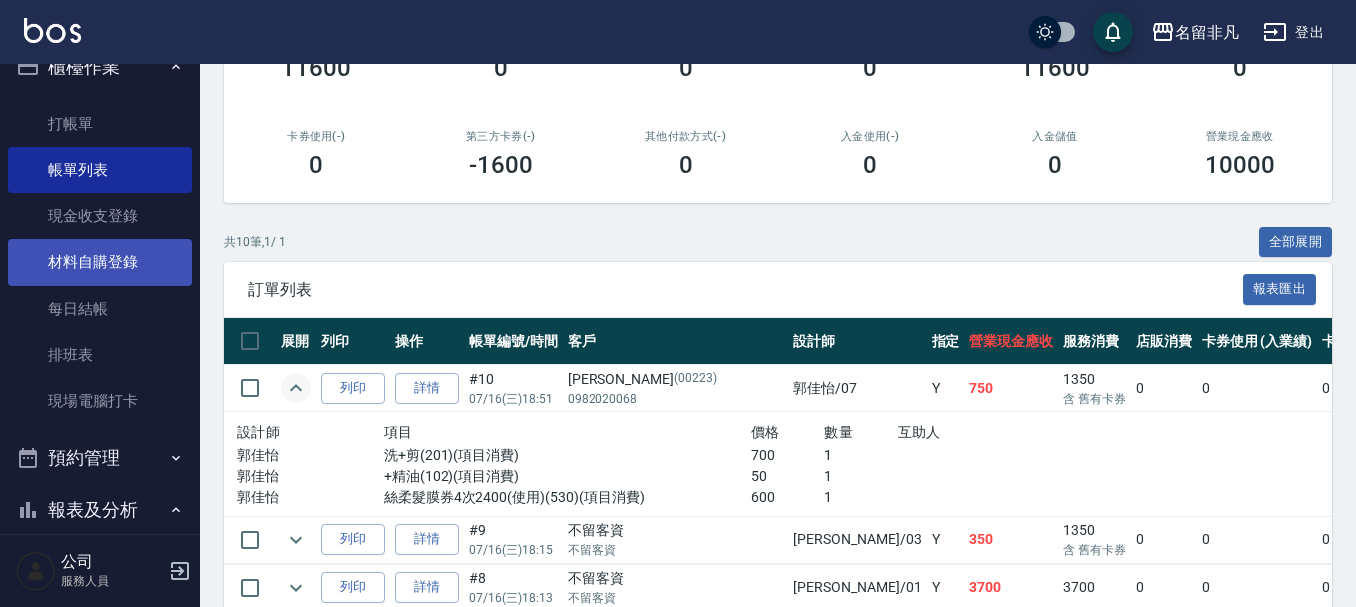 scroll, scrollTop: 0, scrollLeft: 0, axis: both 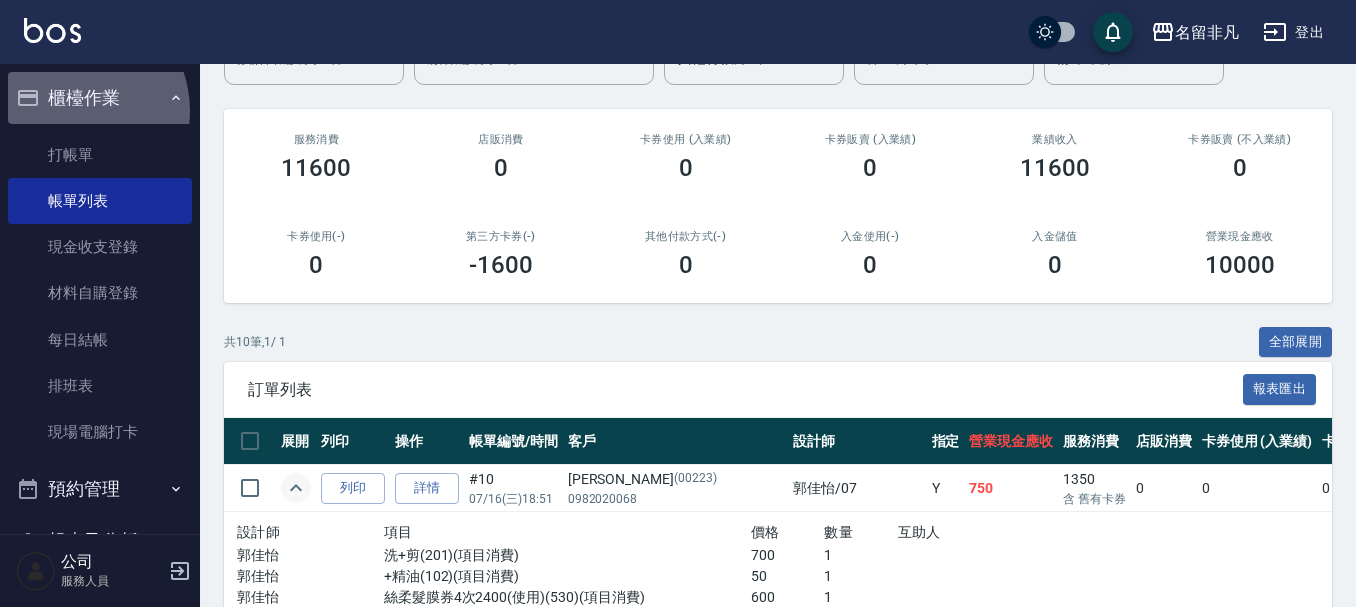click on "櫃檯作業" at bounding box center (100, 98) 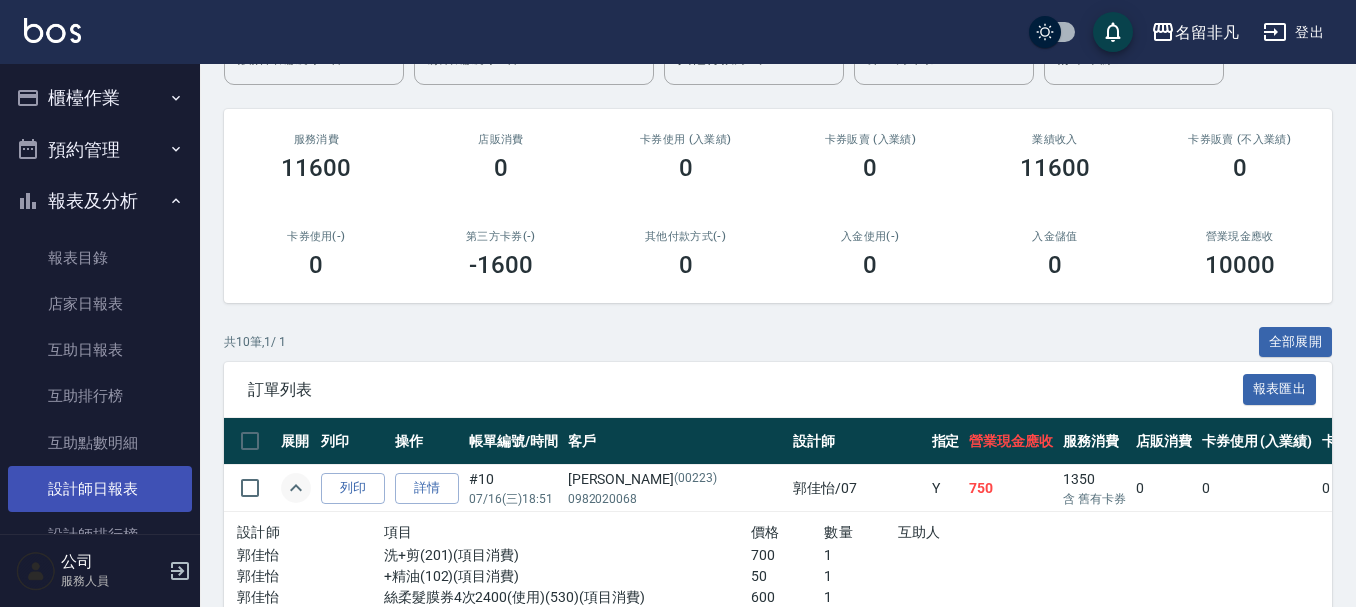 click on "設計師日報表" at bounding box center (100, 489) 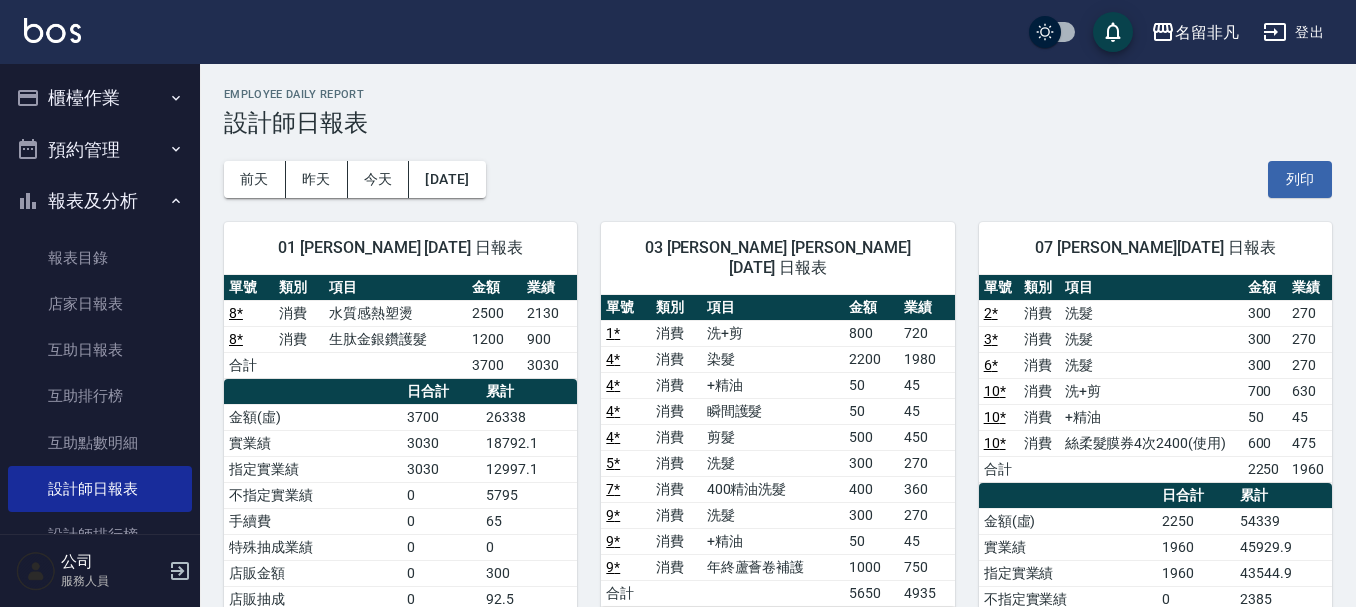 scroll, scrollTop: 100, scrollLeft: 0, axis: vertical 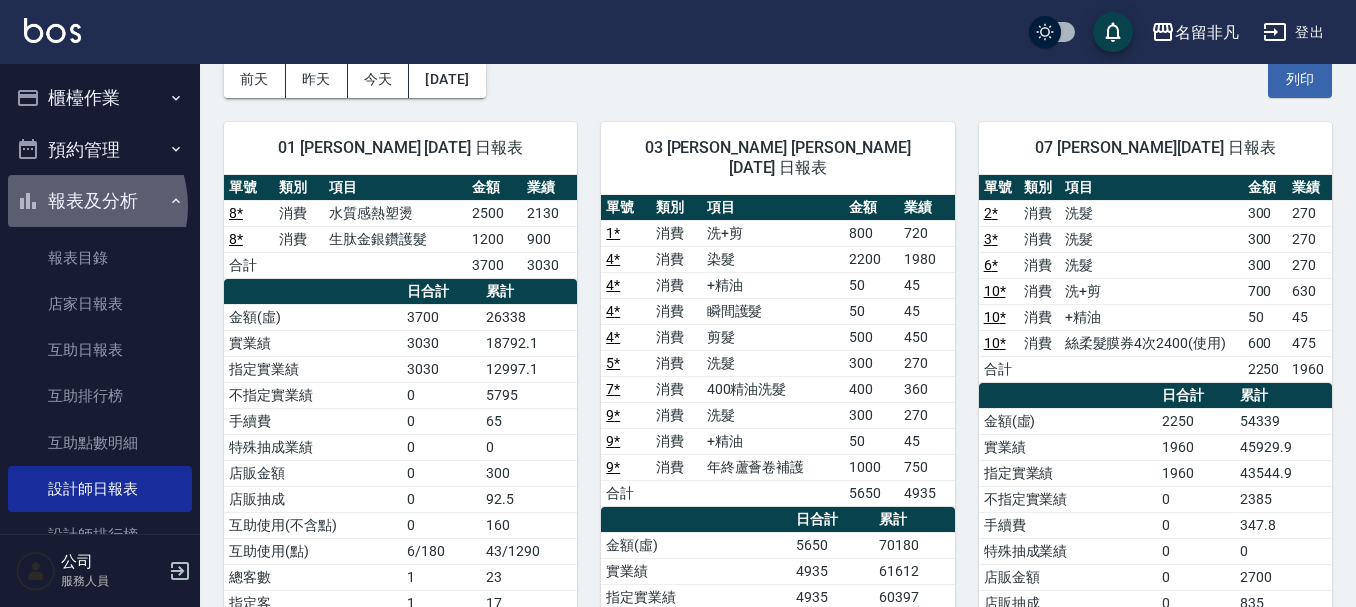 click on "報表及分析" at bounding box center (100, 201) 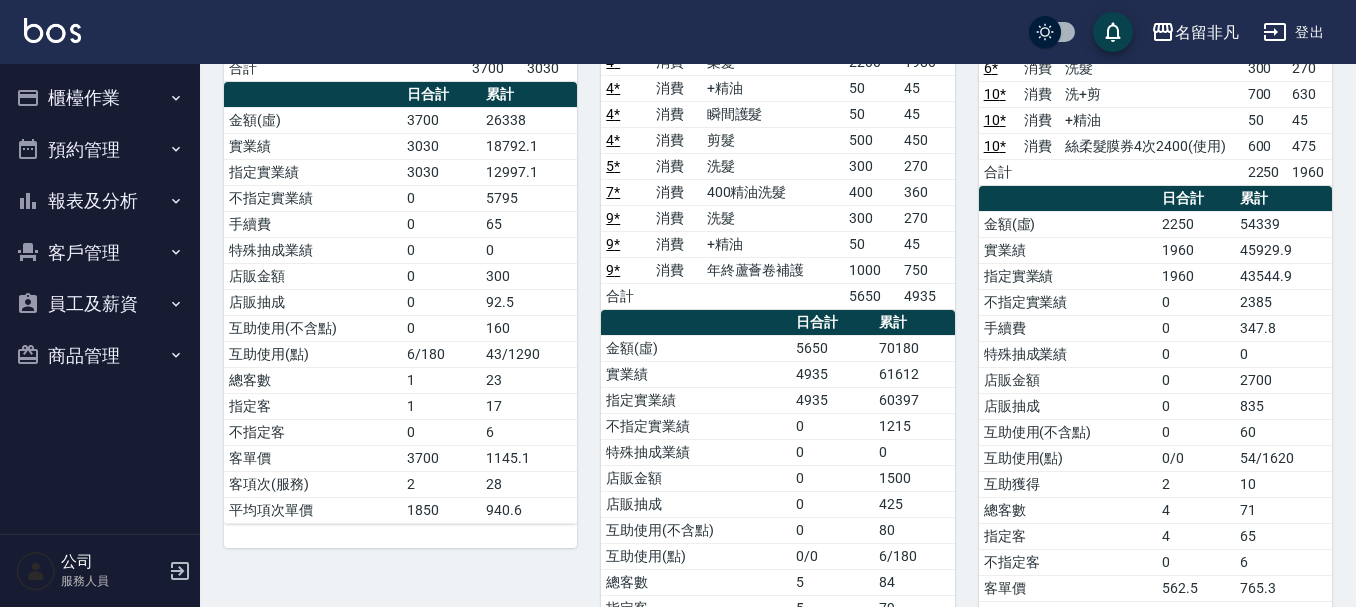 scroll, scrollTop: 244, scrollLeft: 0, axis: vertical 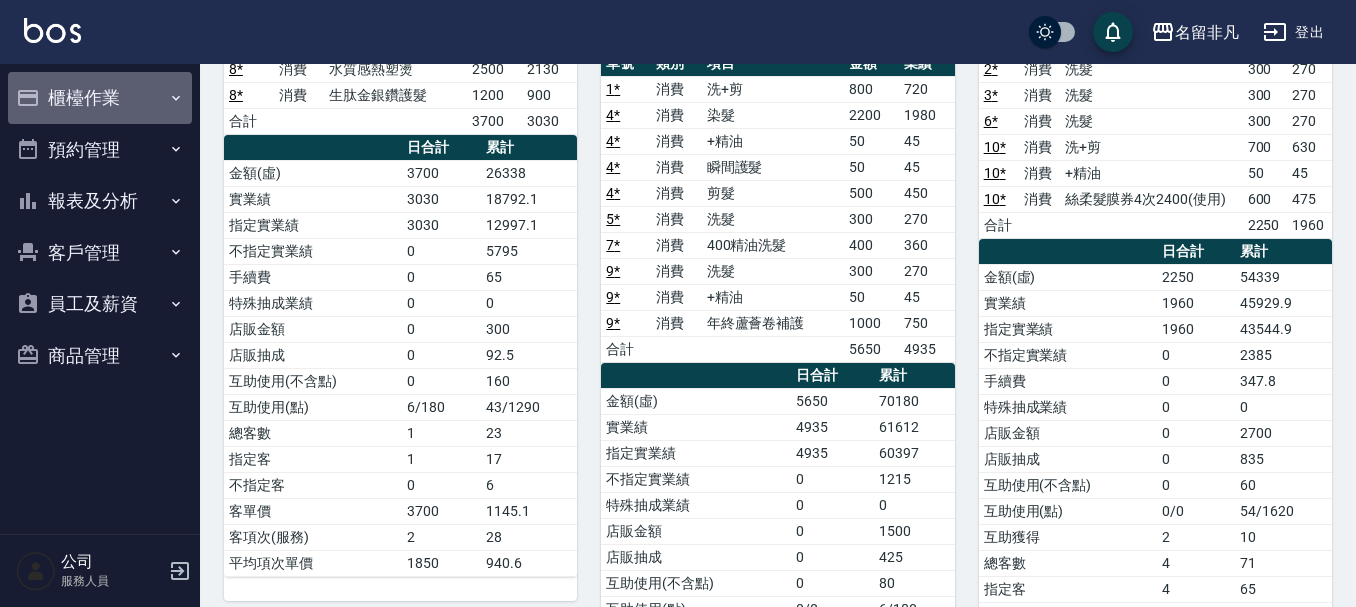 click on "櫃檯作業" at bounding box center (100, 98) 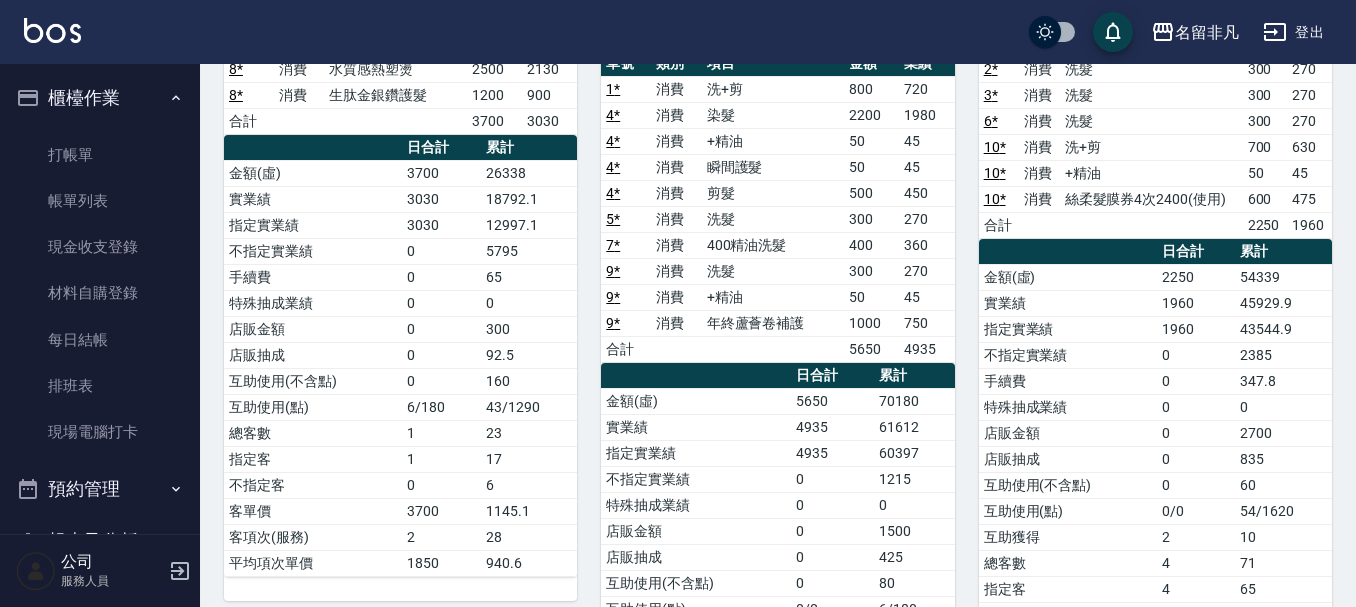 click on "櫃檯作業" at bounding box center (100, 98) 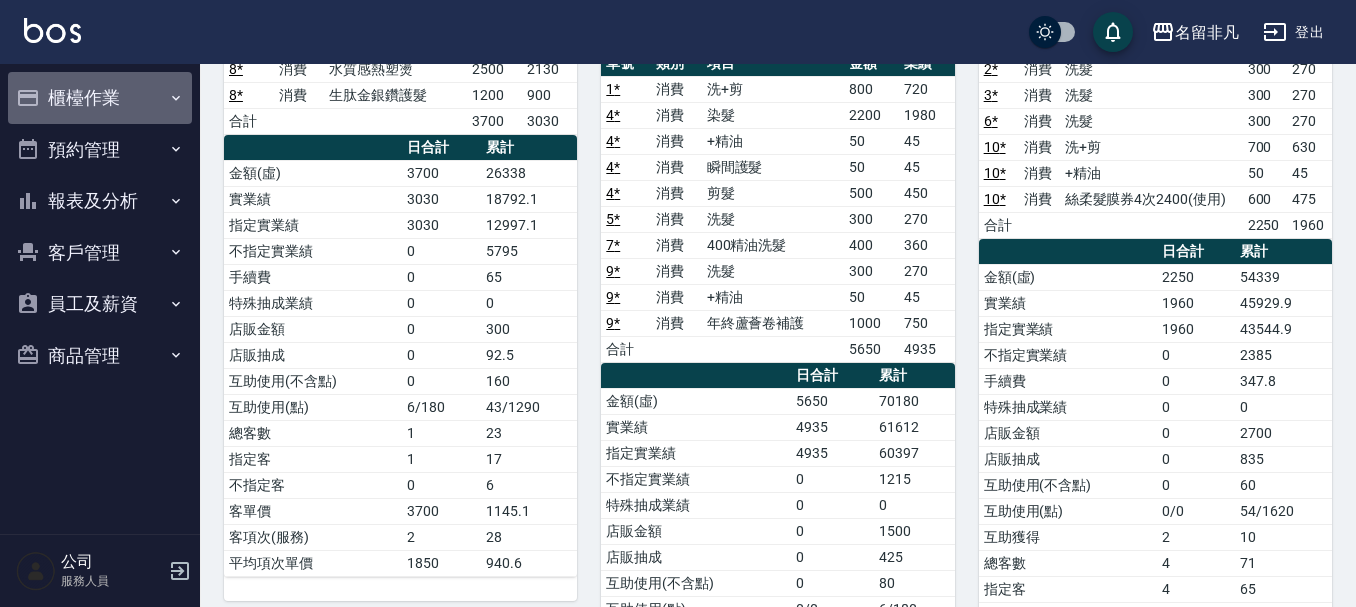 click on "櫃檯作業" at bounding box center [100, 98] 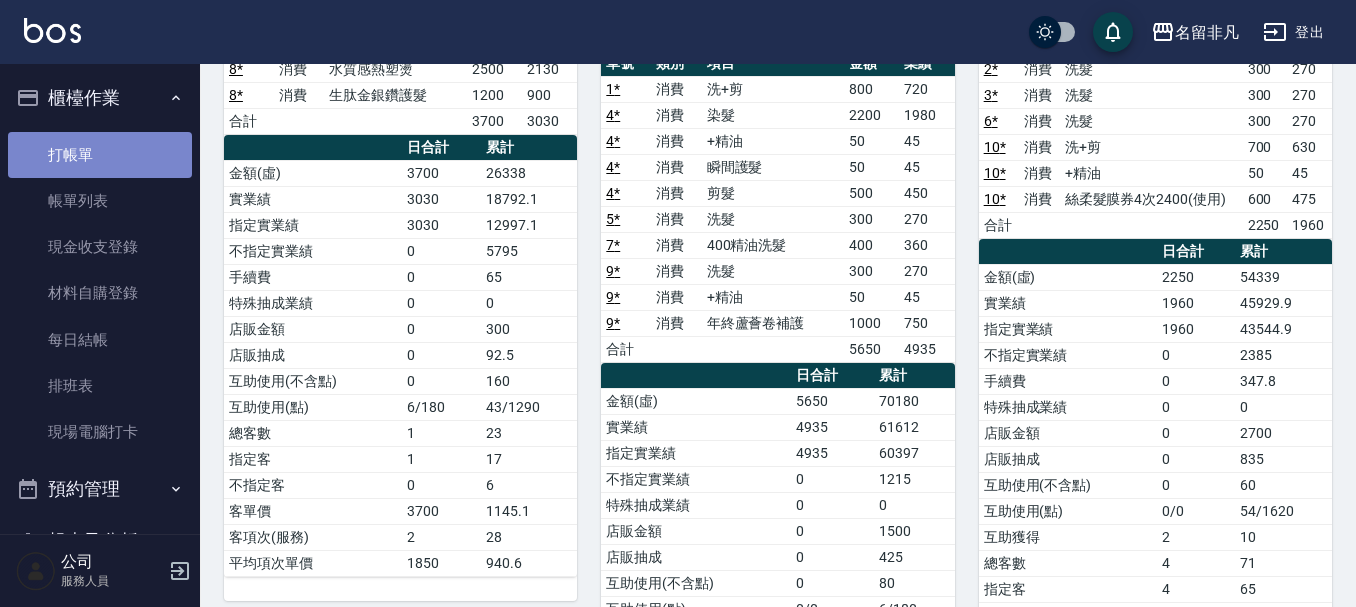 click on "打帳單" at bounding box center [100, 155] 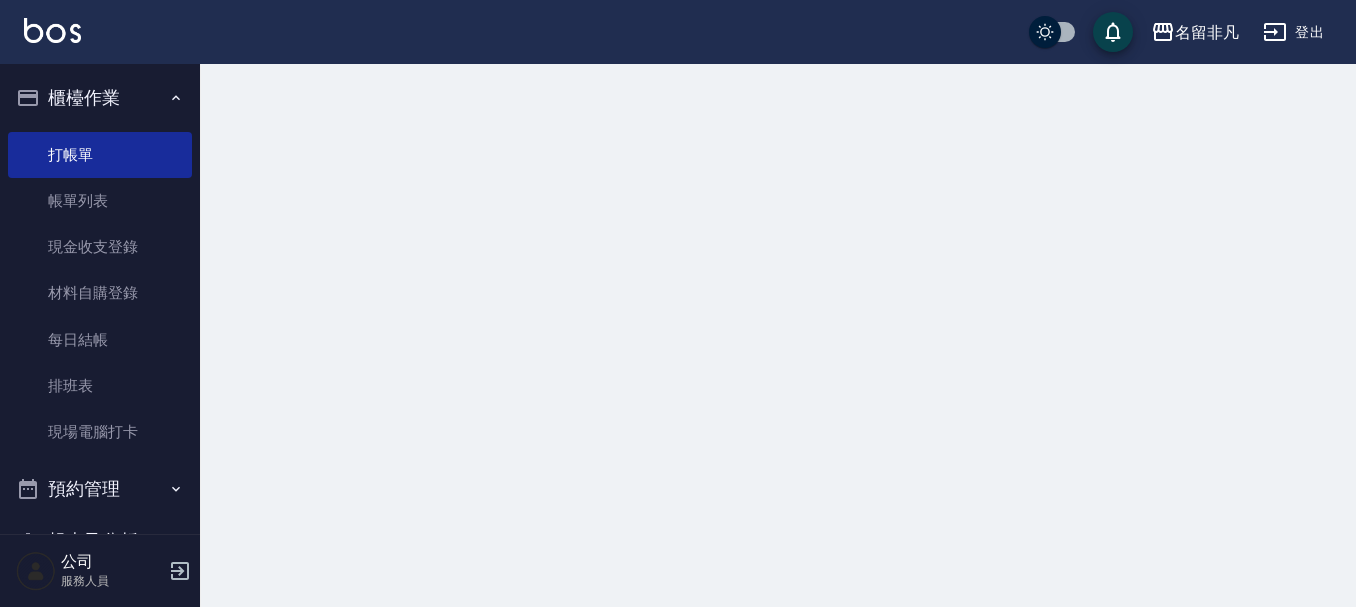 scroll, scrollTop: 0, scrollLeft: 0, axis: both 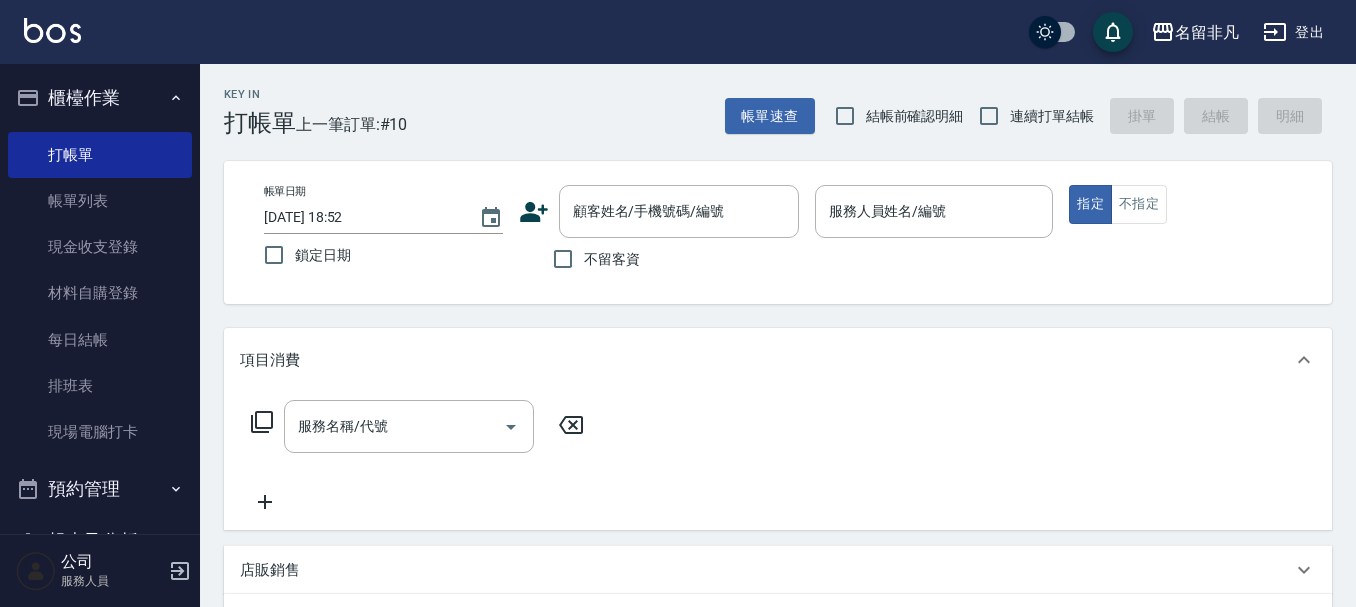 click on "不留客資" at bounding box center [612, 259] 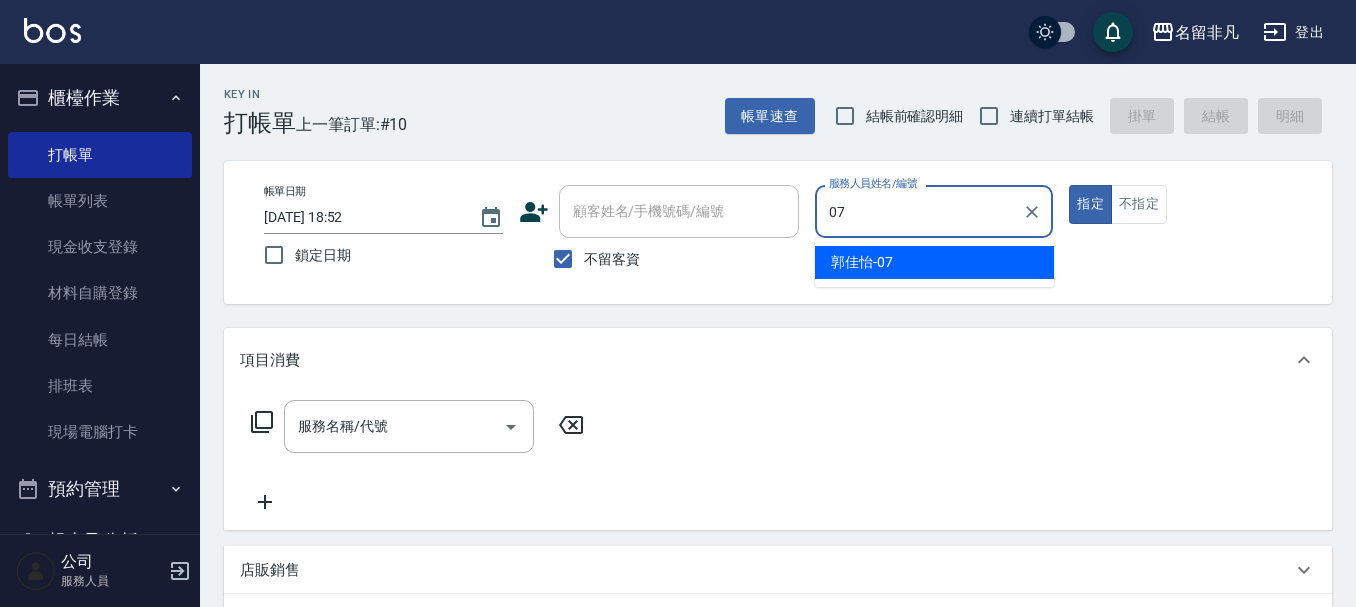 type on "郭佳怡-07" 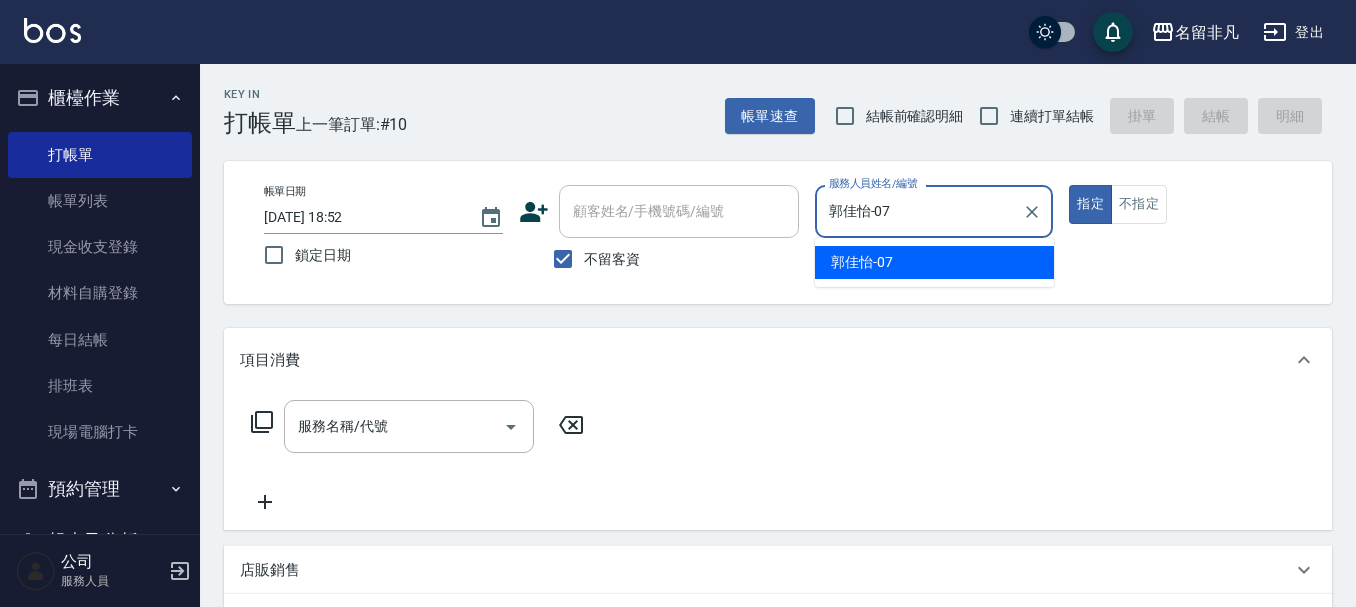 type on "true" 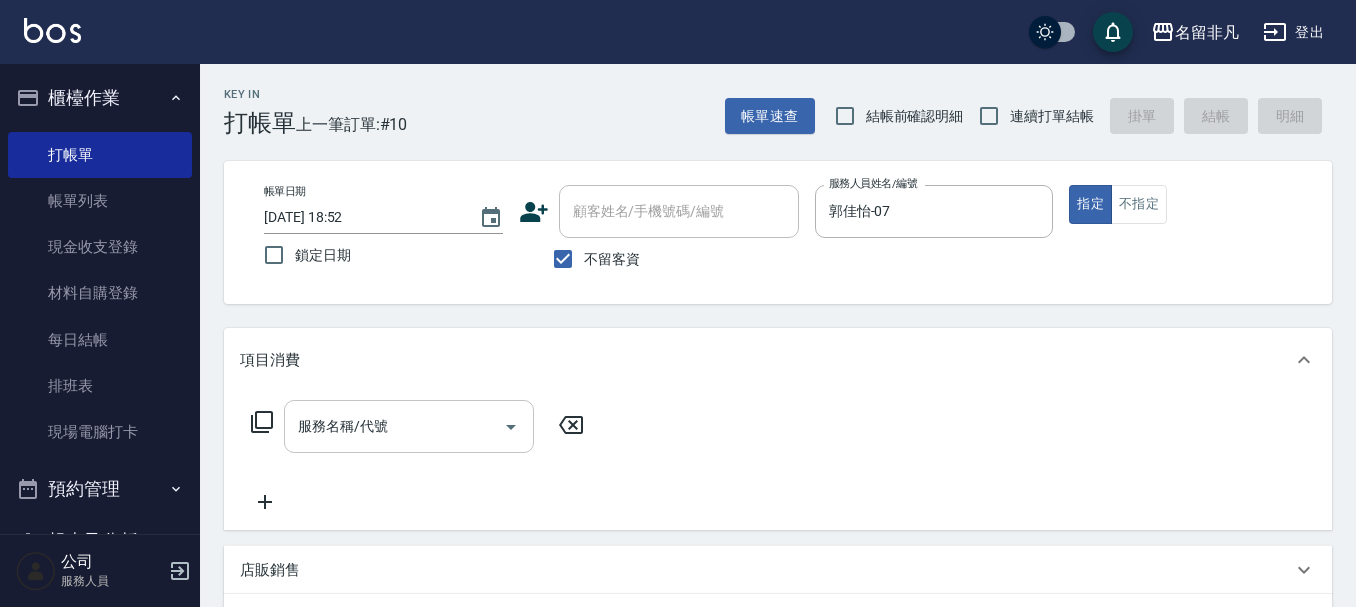 click on "服務名稱/代號" at bounding box center (394, 426) 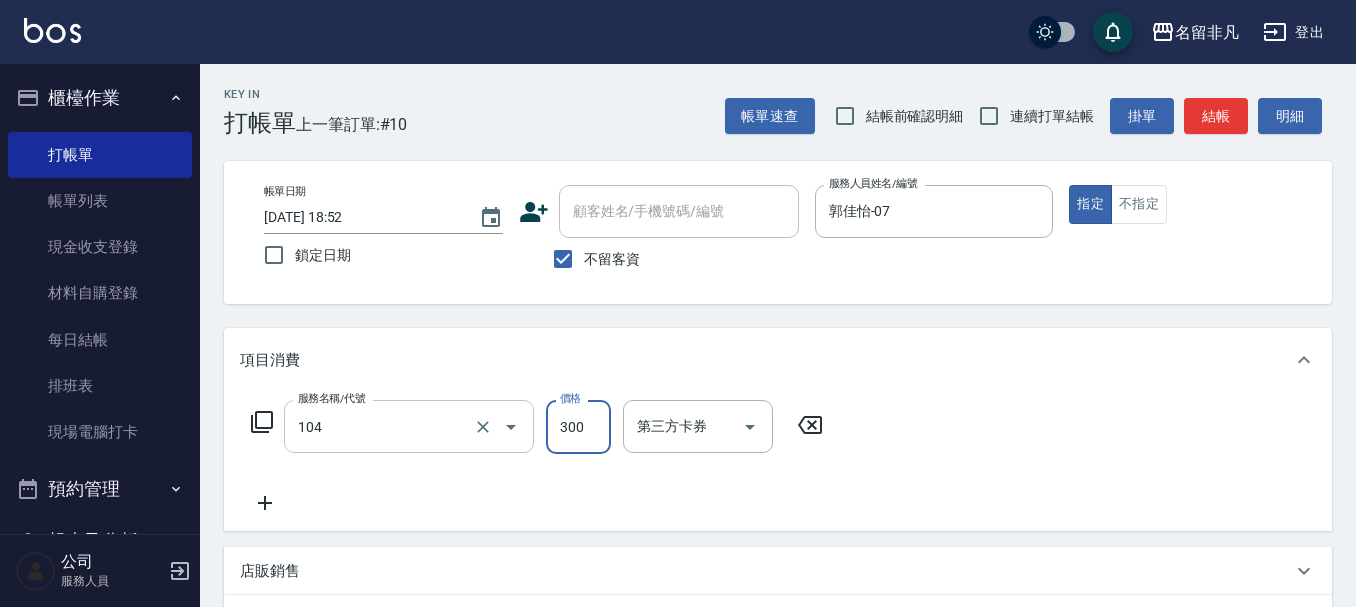 type on "洗髮(104)" 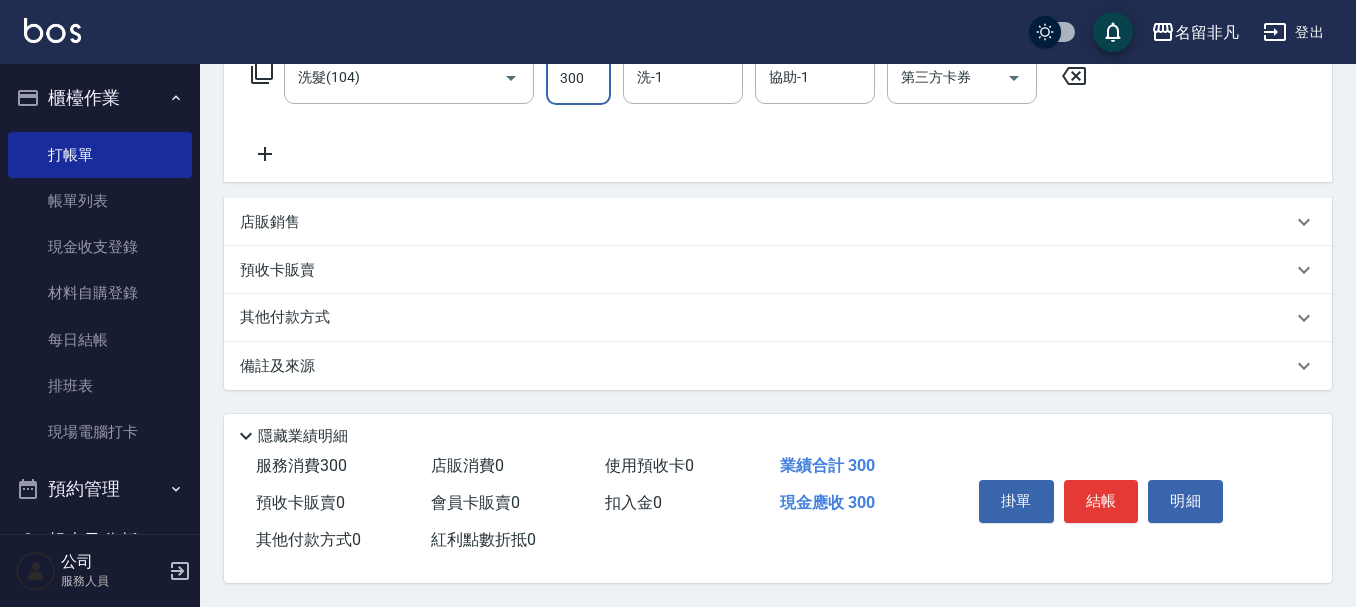scroll, scrollTop: 258, scrollLeft: 0, axis: vertical 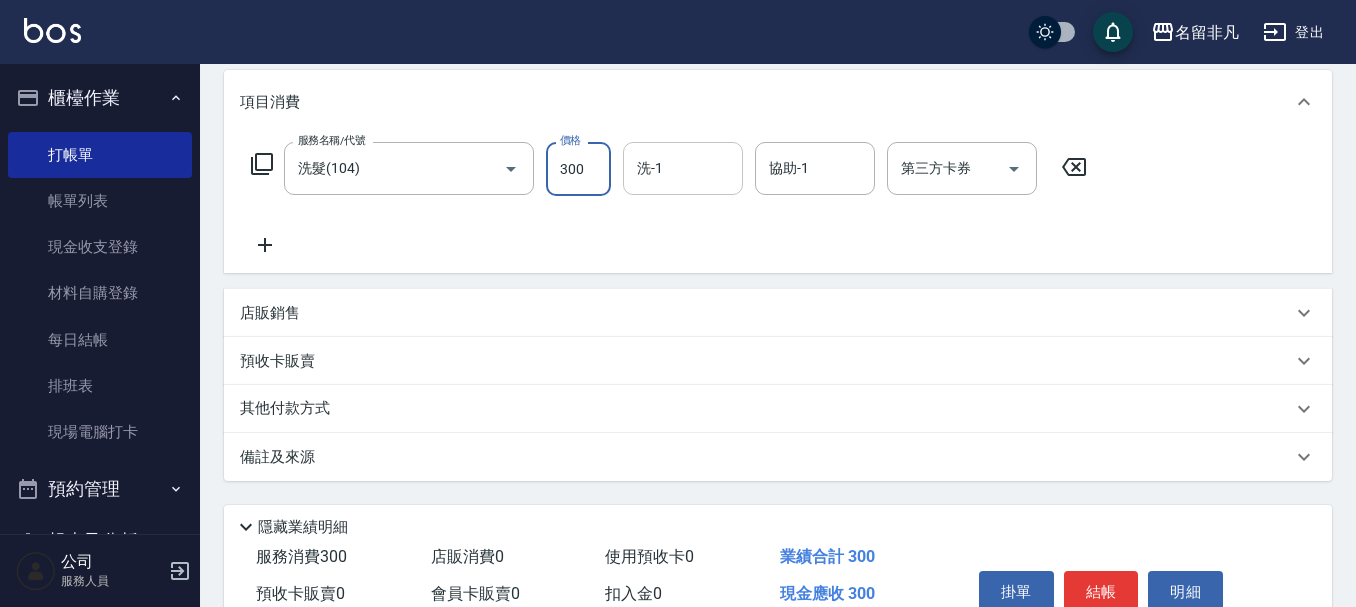 click on "洗-1" at bounding box center (683, 168) 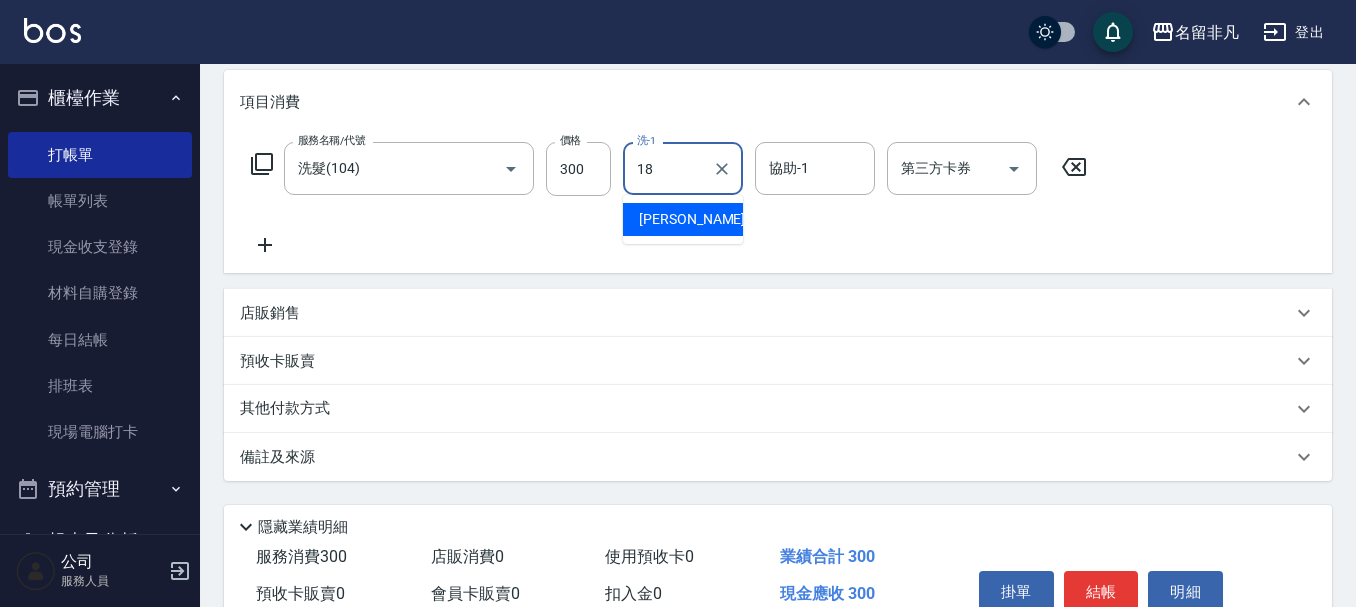 type on "[PERSON_NAME]-18" 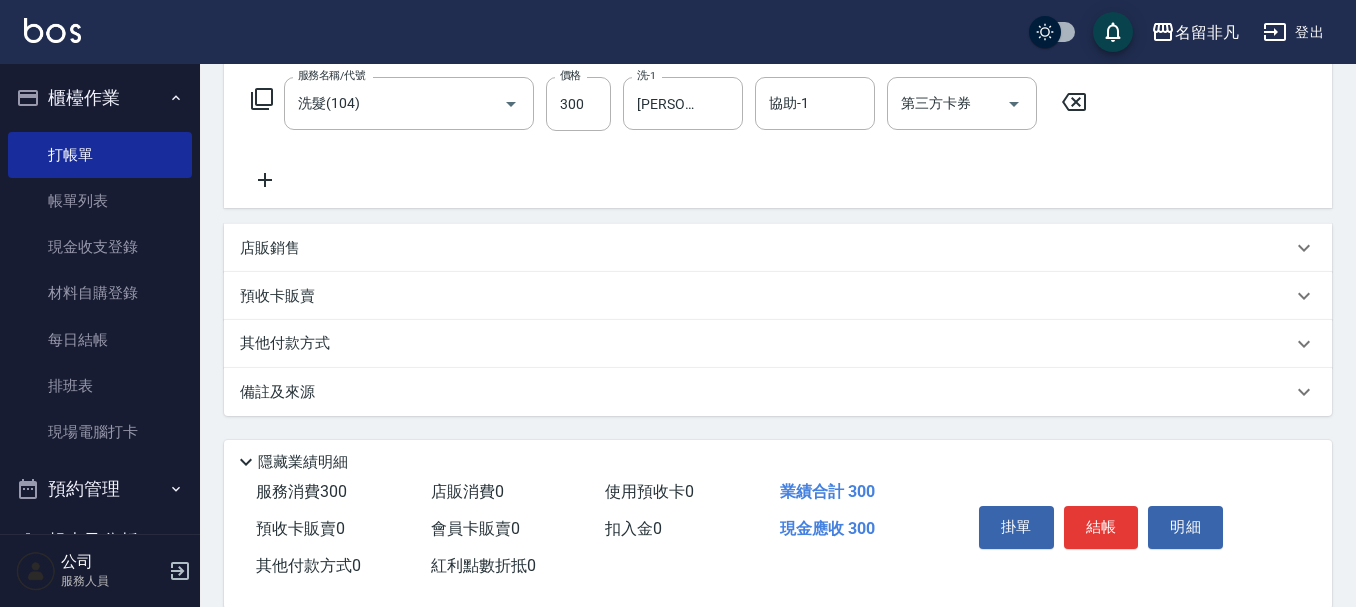 scroll, scrollTop: 358, scrollLeft: 0, axis: vertical 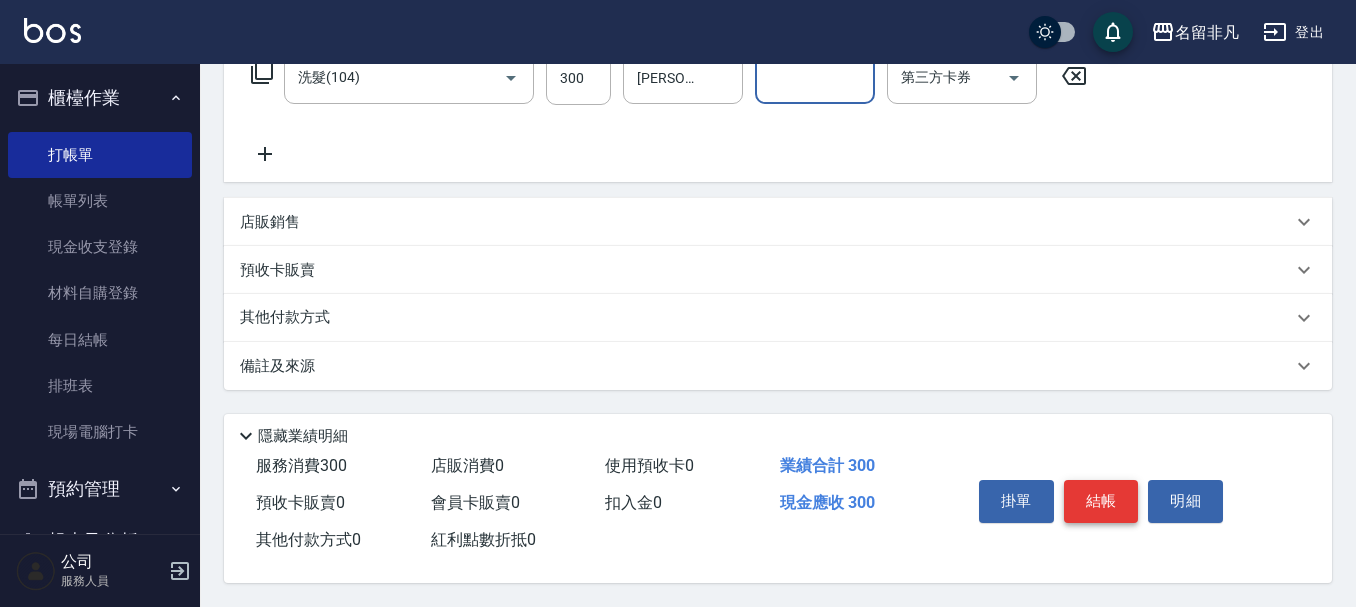 click on "結帳" at bounding box center (1101, 501) 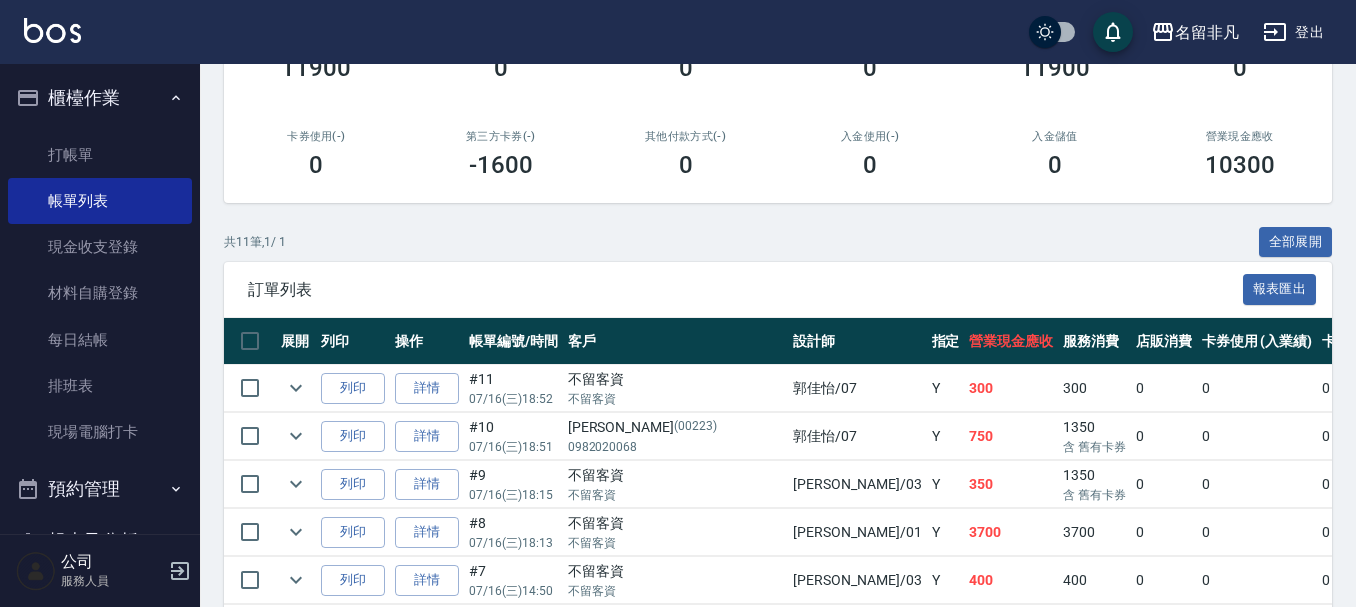 scroll, scrollTop: 400, scrollLeft: 0, axis: vertical 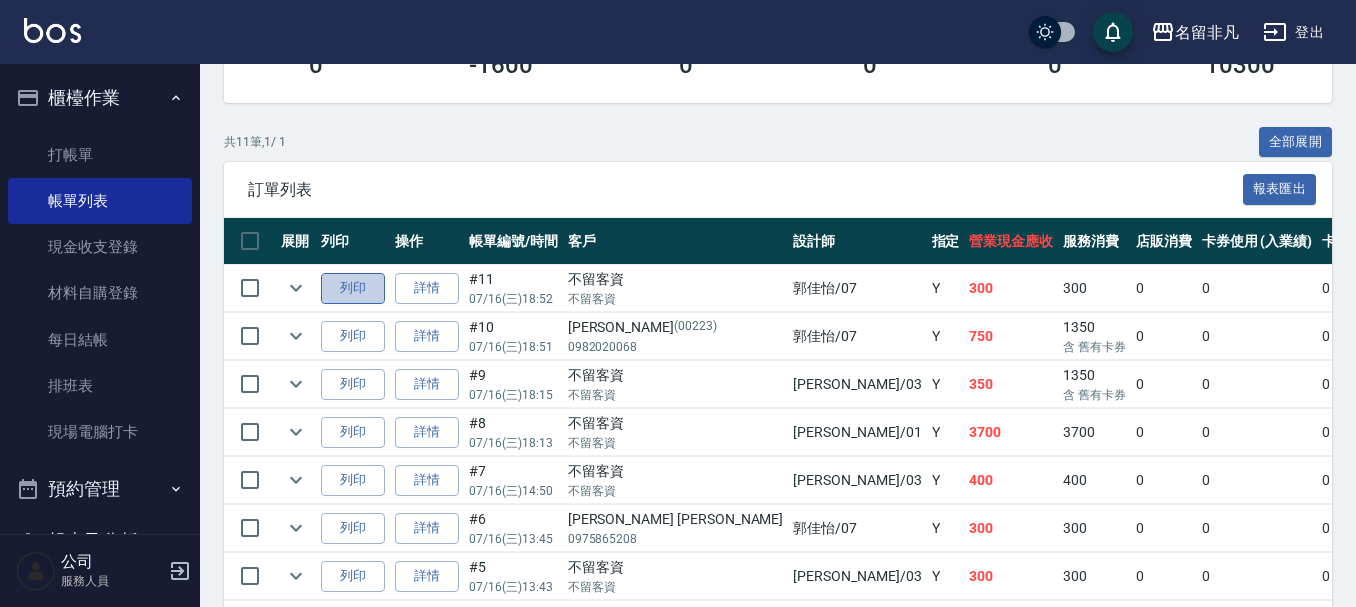 click on "列印" at bounding box center (353, 288) 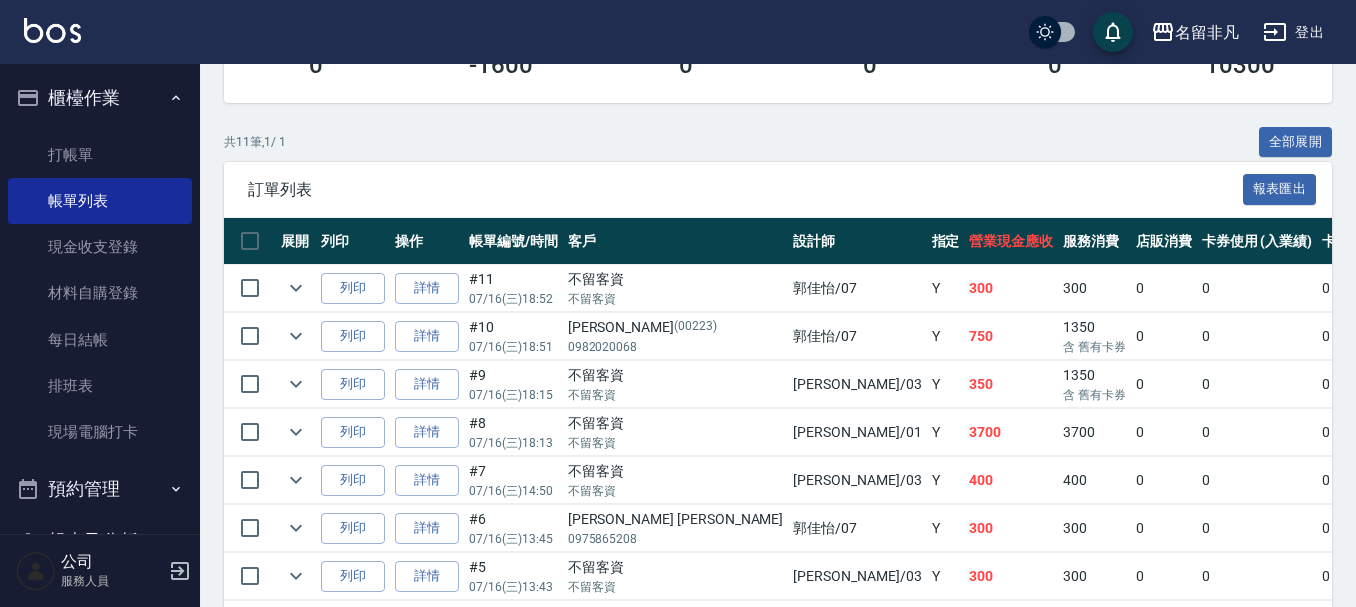 click on "櫃檯作業" at bounding box center (100, 98) 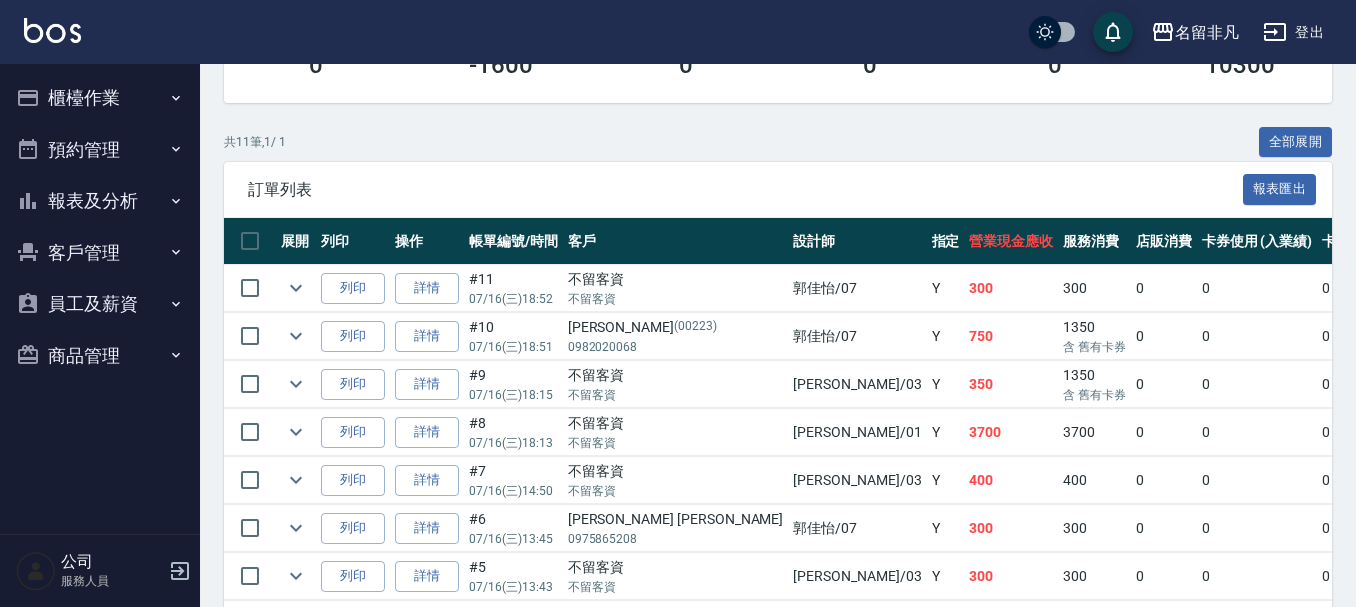 click on "報表及分析" at bounding box center (100, 201) 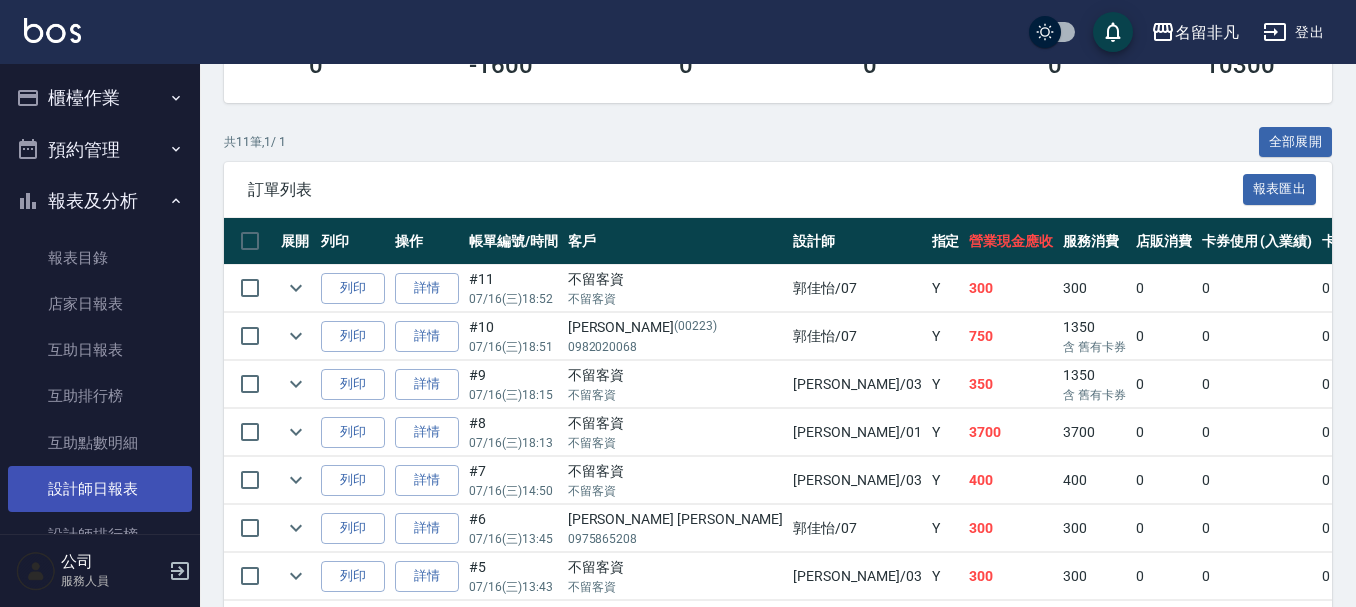 click on "設計師日報表" at bounding box center [100, 489] 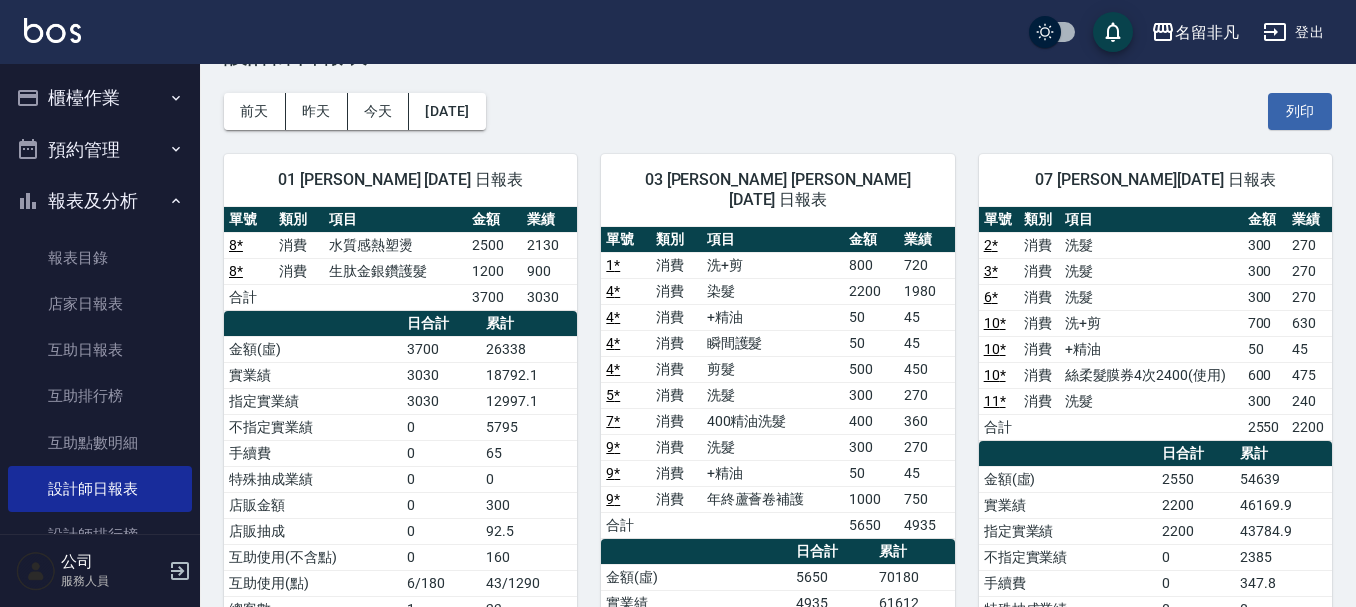 scroll, scrollTop: 100, scrollLeft: 0, axis: vertical 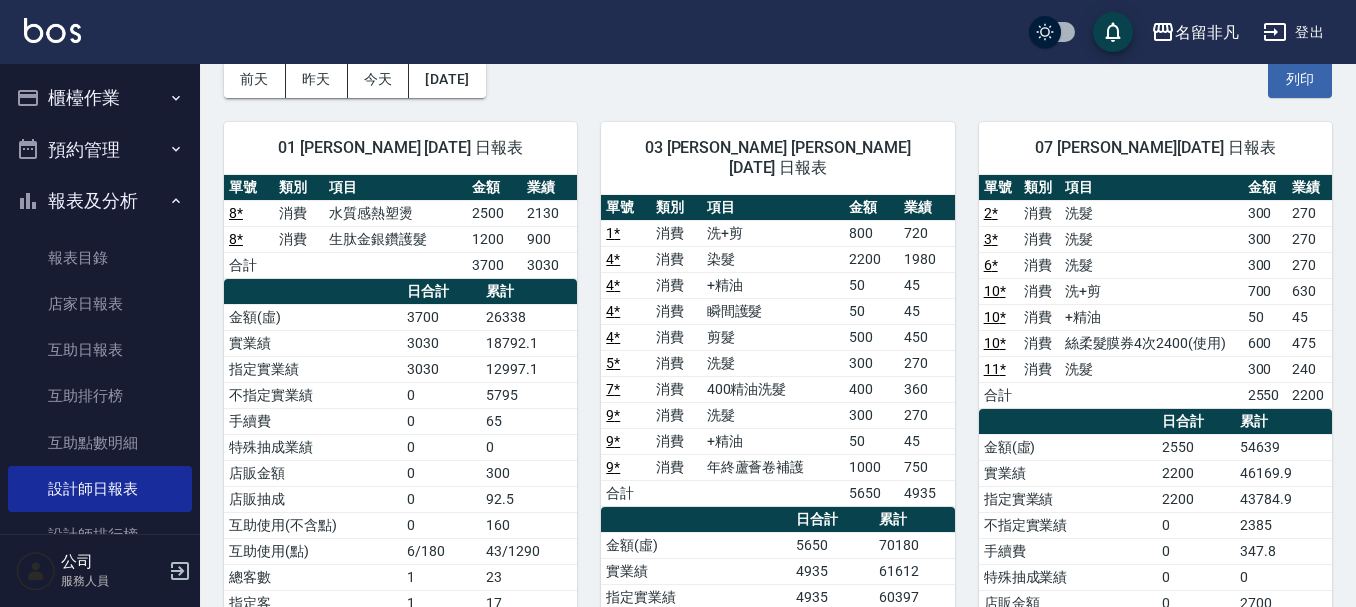 click on "報表及分析" at bounding box center (100, 201) 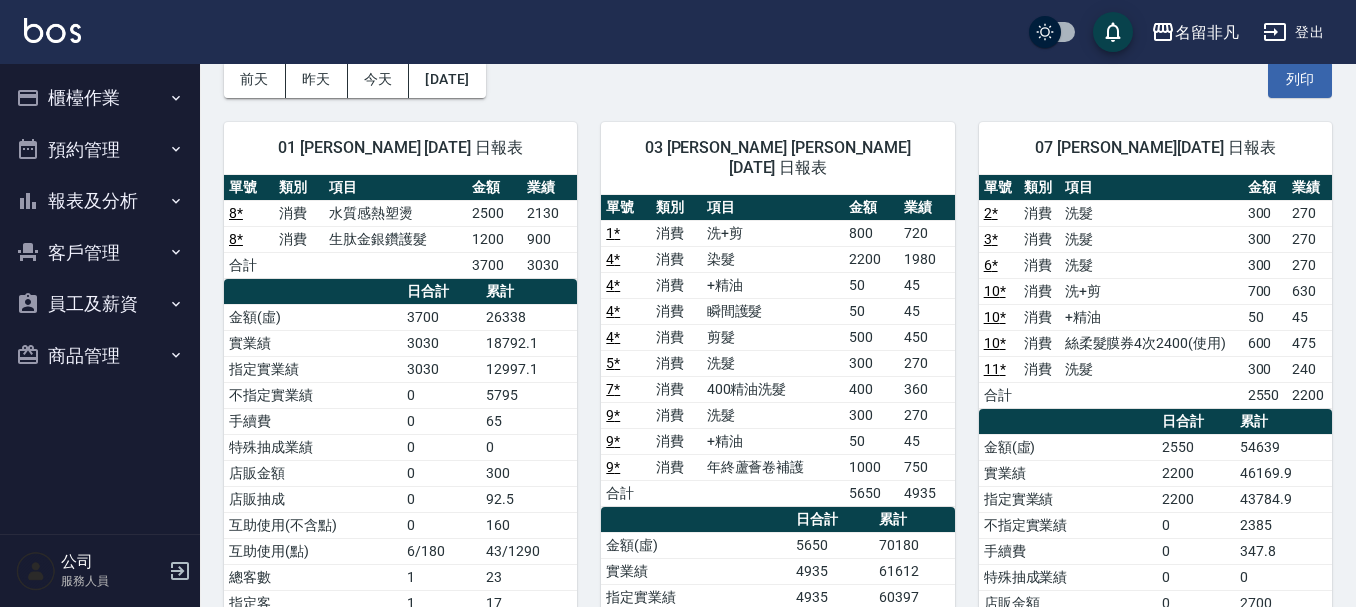 click on "櫃檯作業 打帳單 帳單列表 現金收支登錄 材料自購登錄 每日結帳 排班表 現場電腦打卡 預約管理 預約管理 單日預約紀錄 單週預約紀錄 報表及分析 報表目錄 店家日報表 互助日報表 互助排行榜 互助點數明細 設計師日報表 設計師排行榜 單一服務項目查詢 店販抽成明細 每日收支明細 客戶管理 客戶列表 卡券管理 入金管理 員工及薪資 員工列表 商品管理 商品分類設定 商品列表" at bounding box center (100, 226) 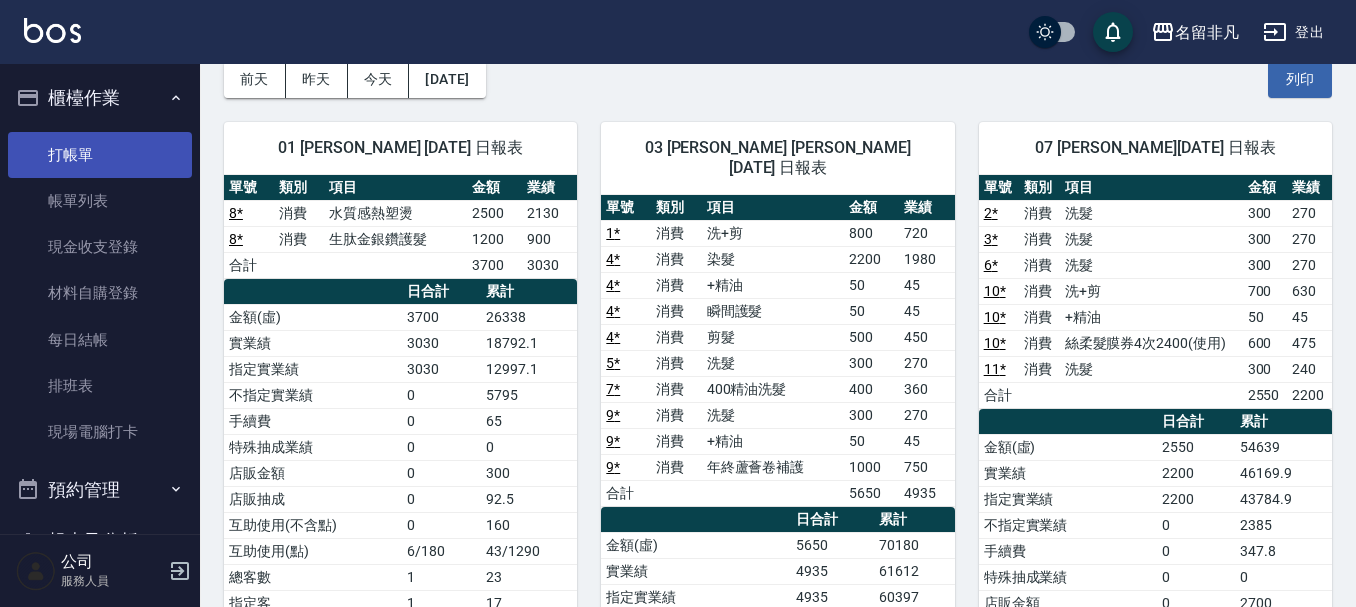 click on "打帳單" at bounding box center [100, 155] 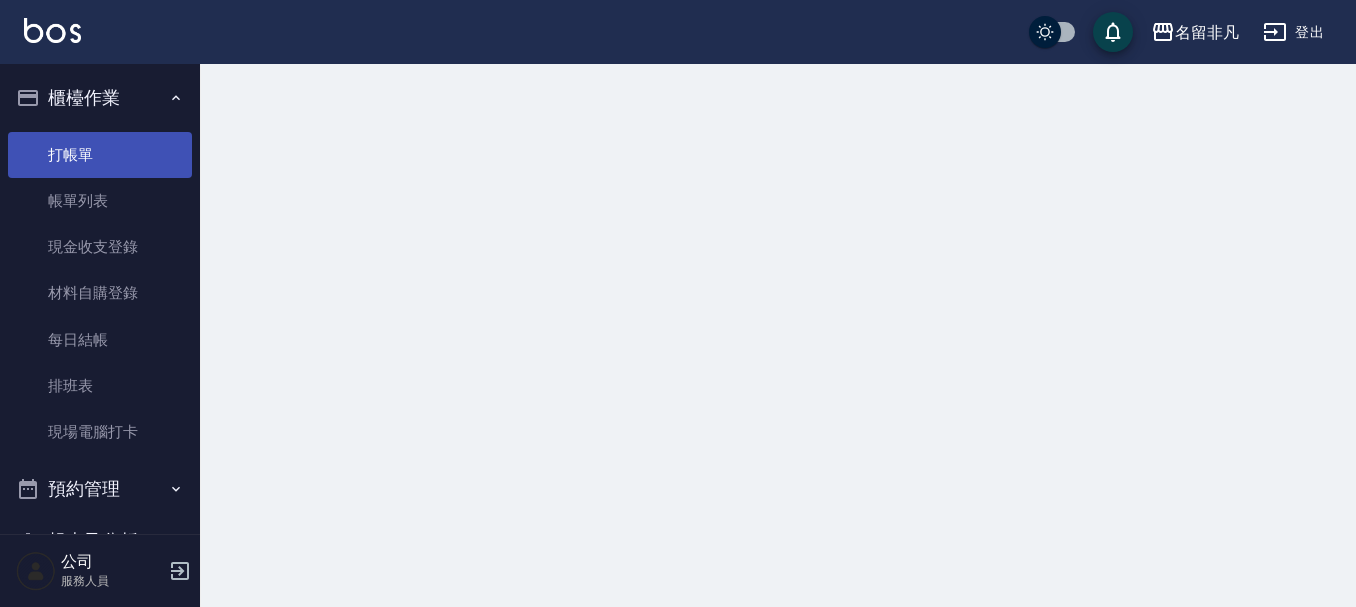 scroll, scrollTop: 0, scrollLeft: 0, axis: both 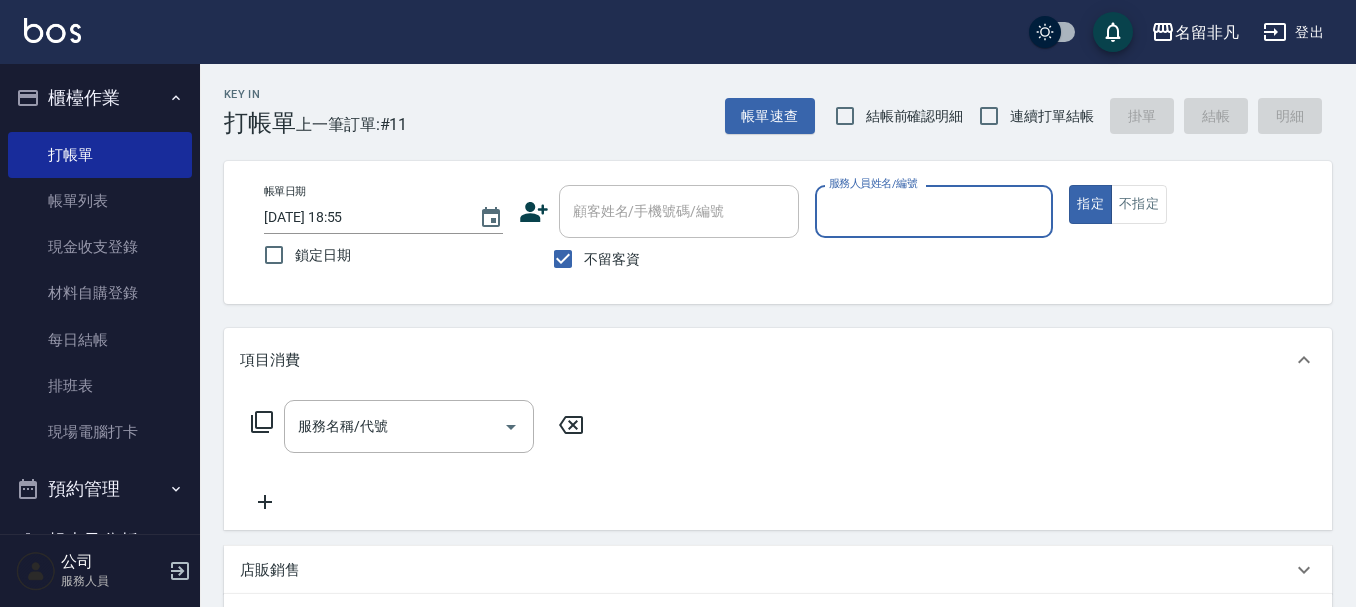 click on "不留客資" at bounding box center (612, 259) 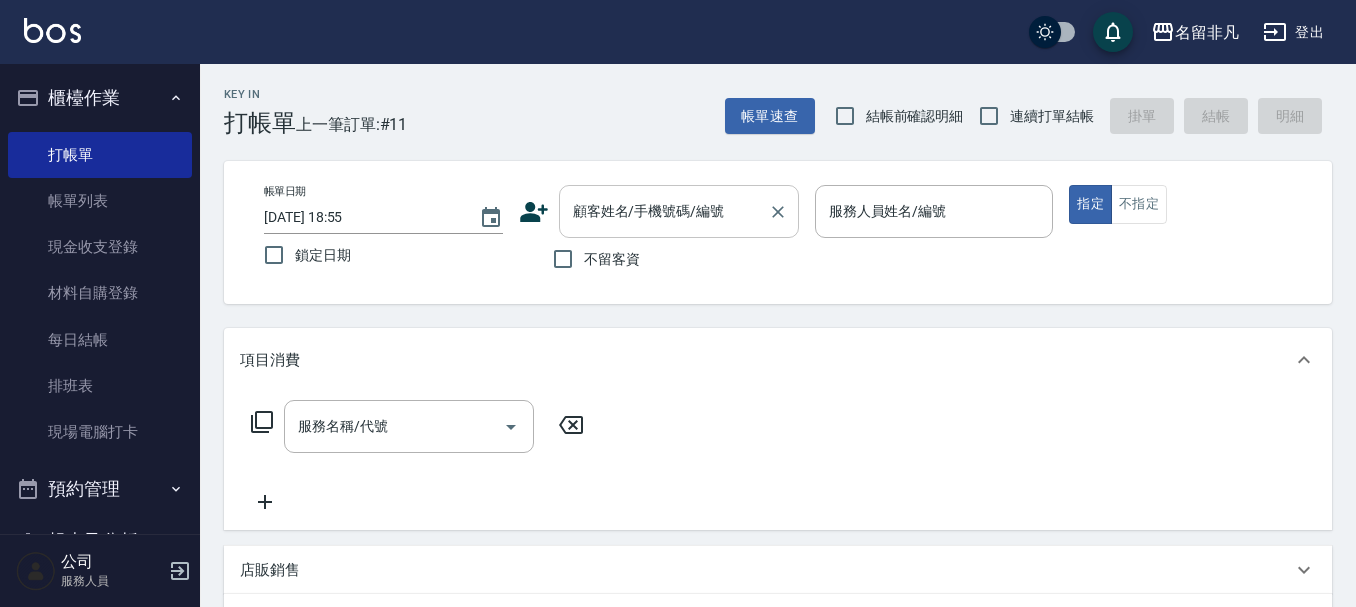 click on "顧客姓名/手機號碼/編號 顧客姓名/手機號碼/編號" at bounding box center (679, 211) 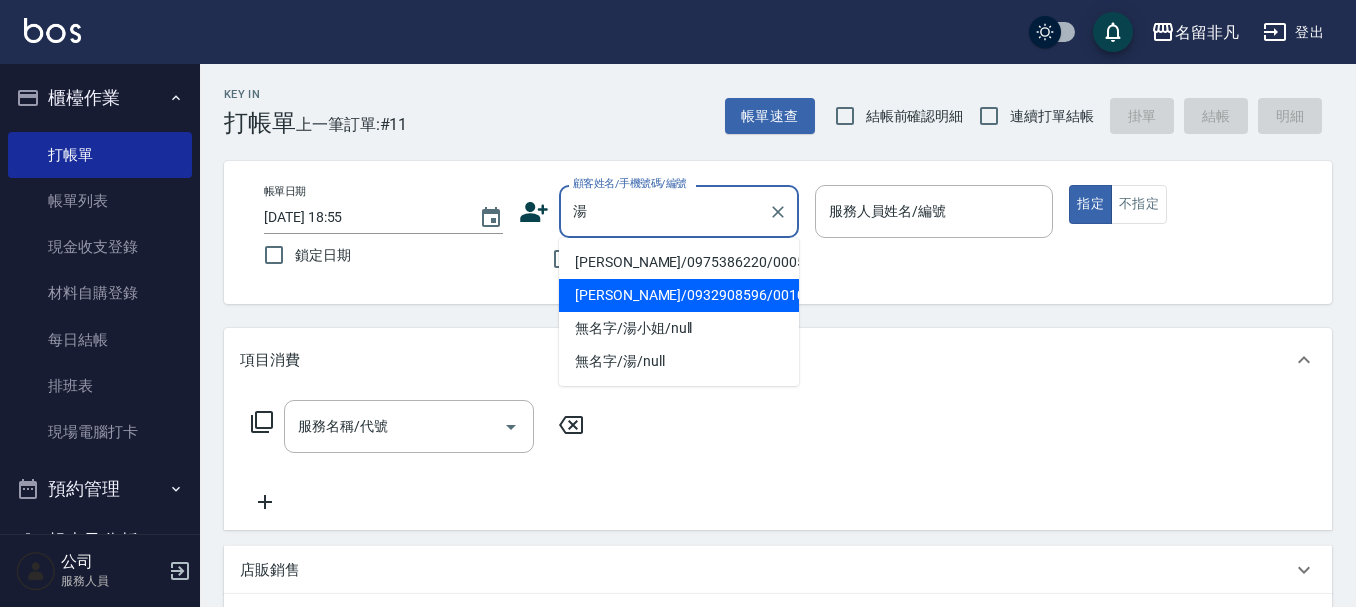 drag, startPoint x: 641, startPoint y: 299, endPoint x: 879, endPoint y: 267, distance: 240.14163 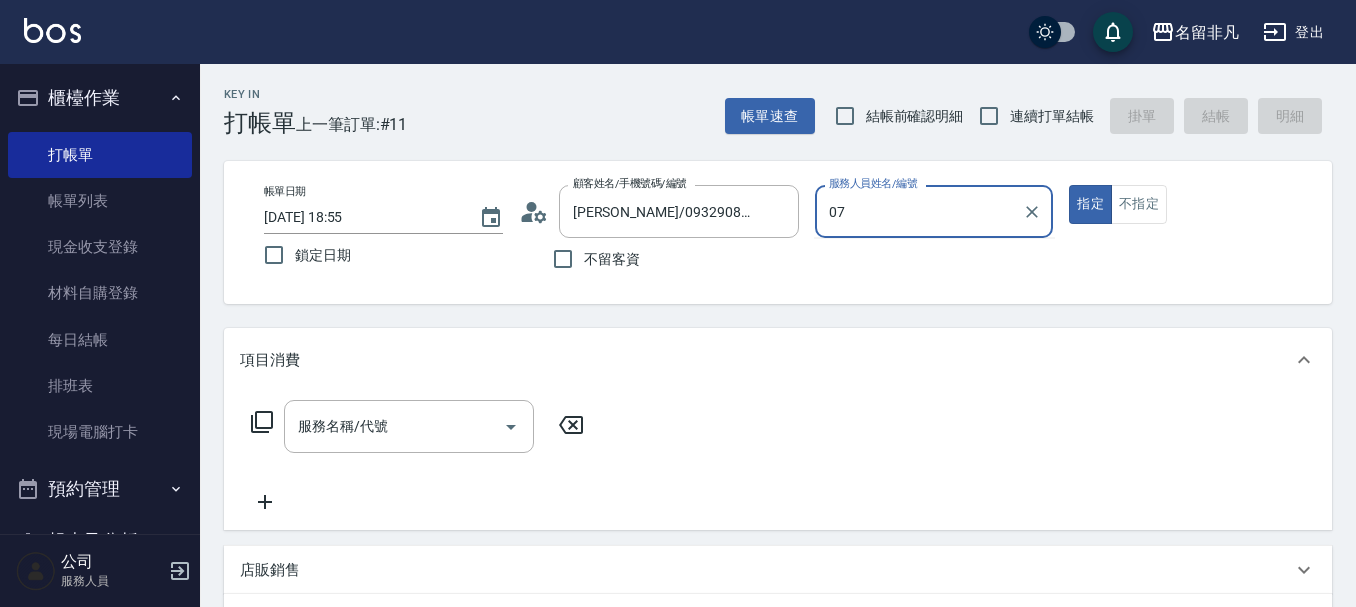 type on "郭佳怡-07" 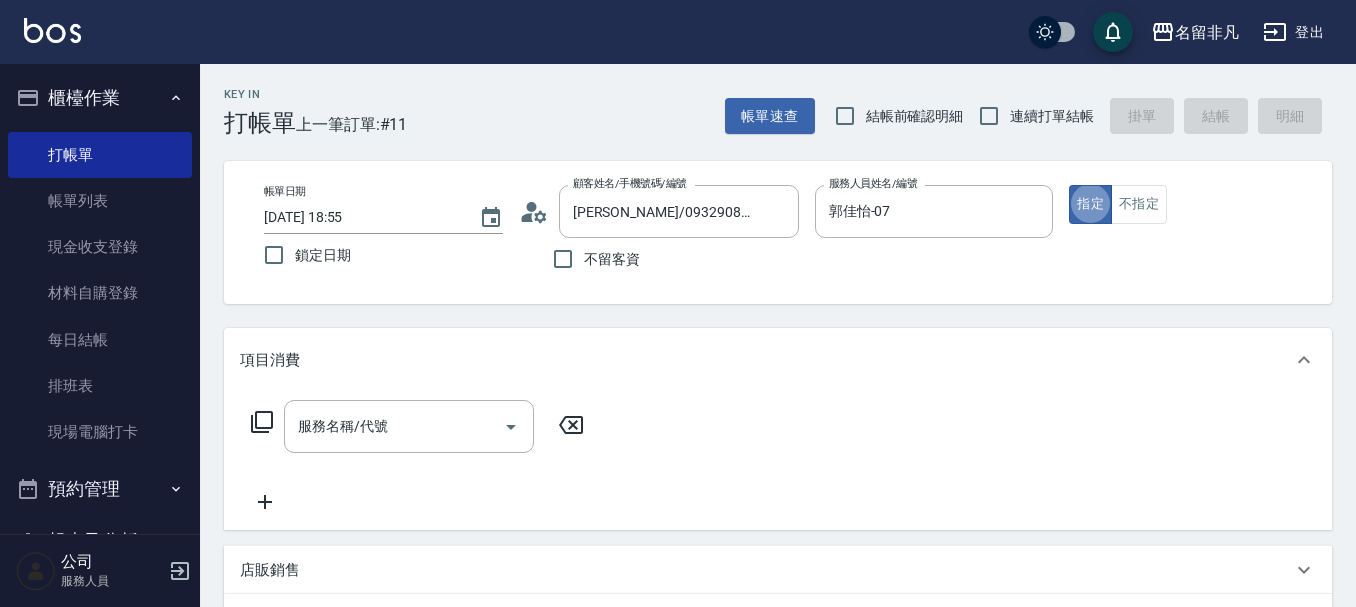type on "true" 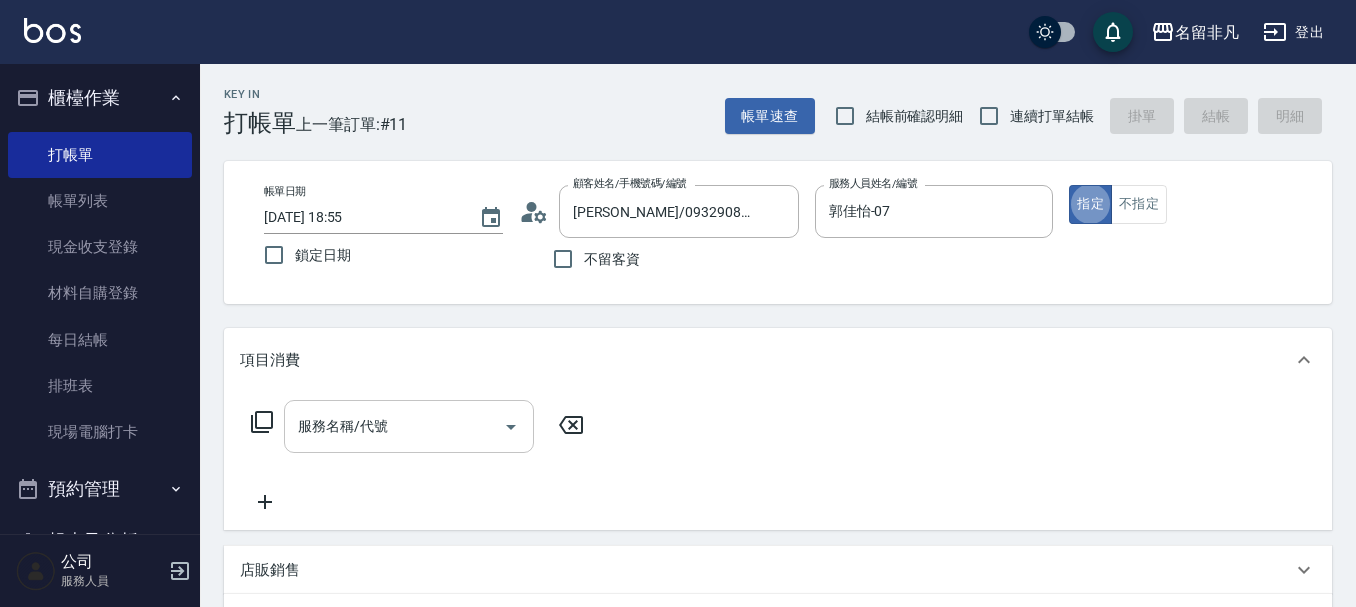 click on "服務名稱/代號" at bounding box center (409, 426) 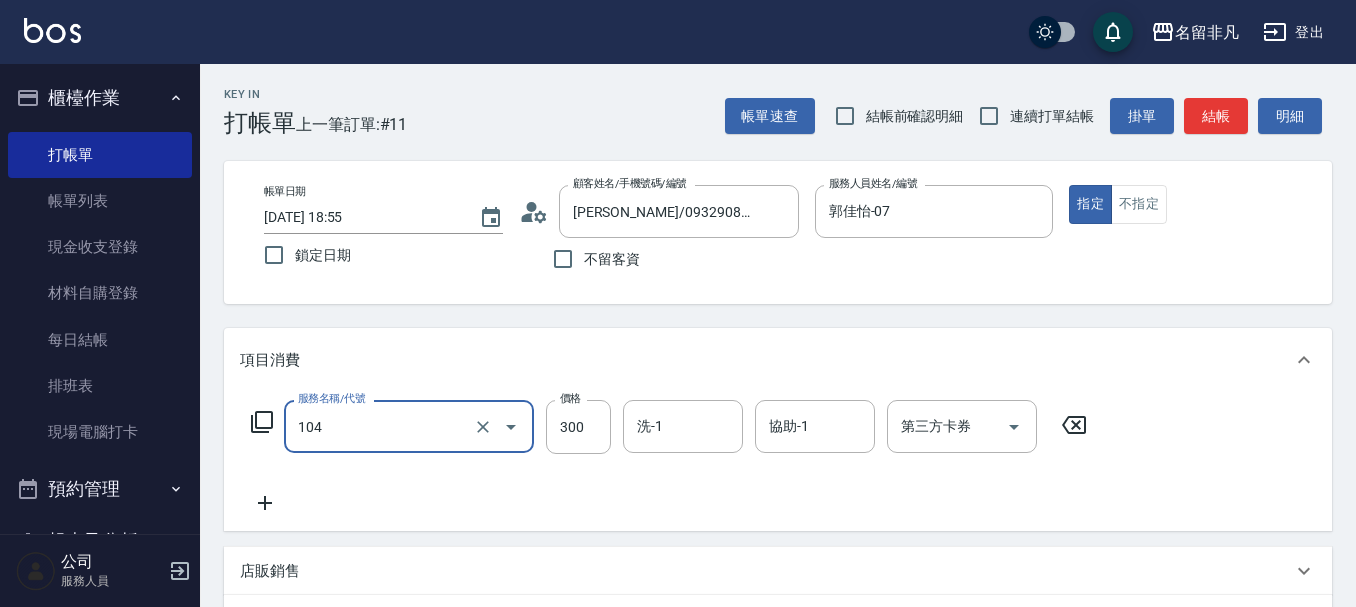 type on "洗髮(104)" 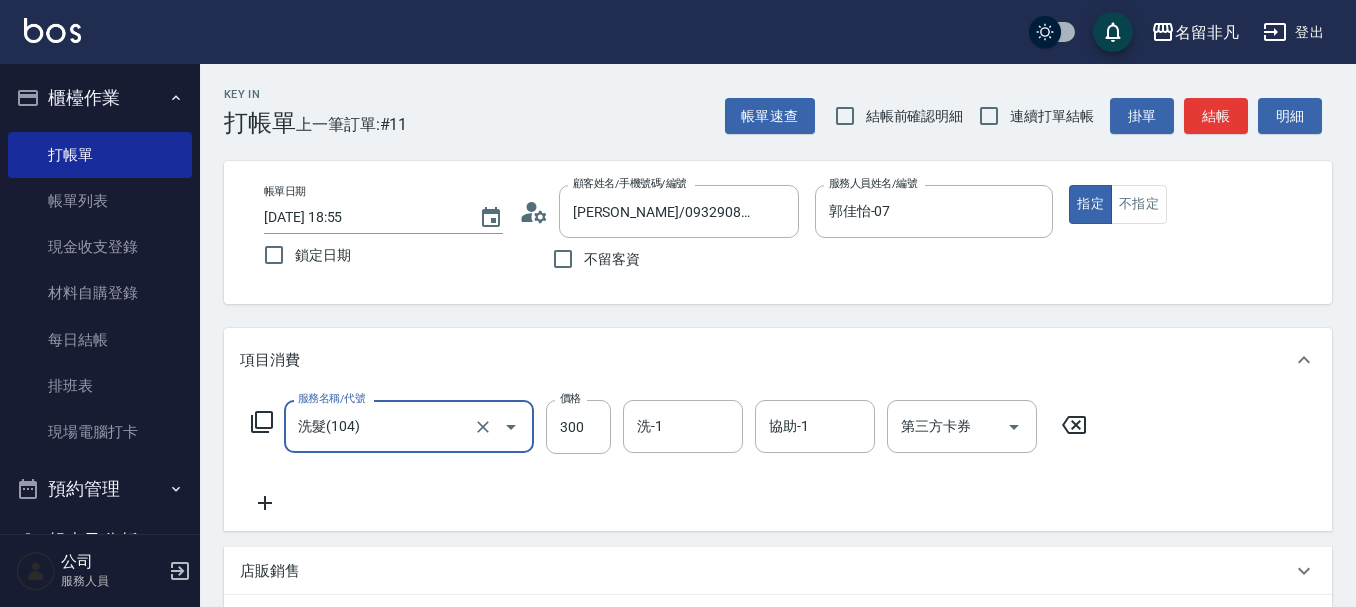 click 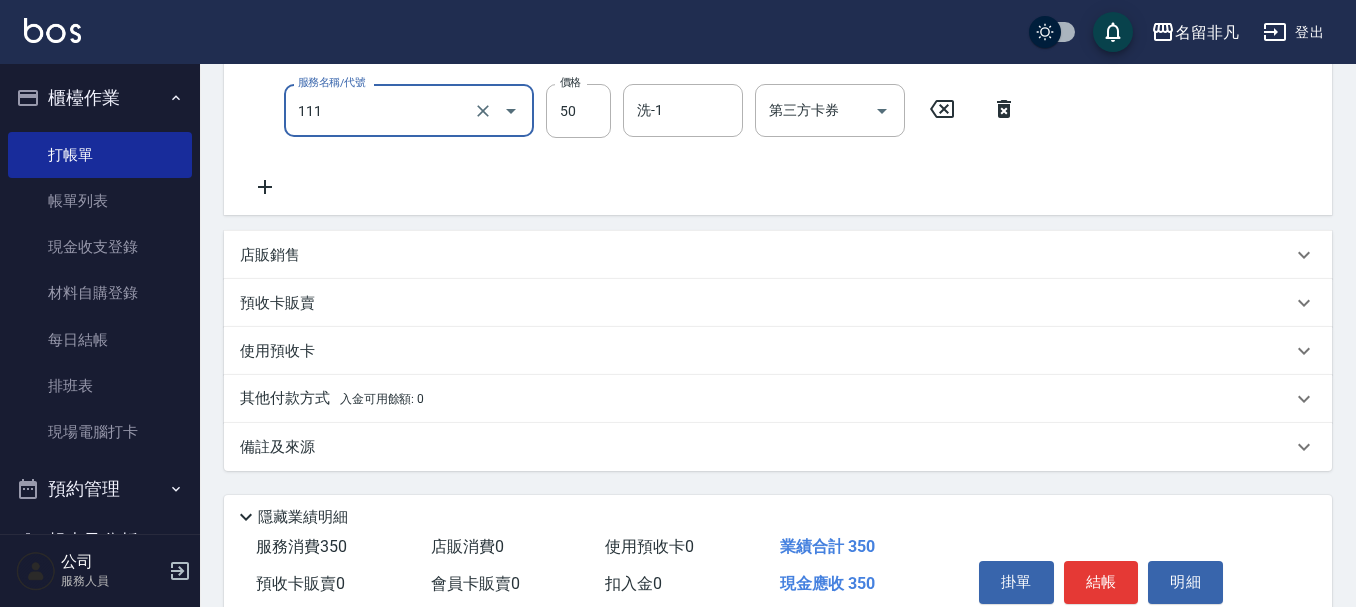 scroll, scrollTop: 484, scrollLeft: 0, axis: vertical 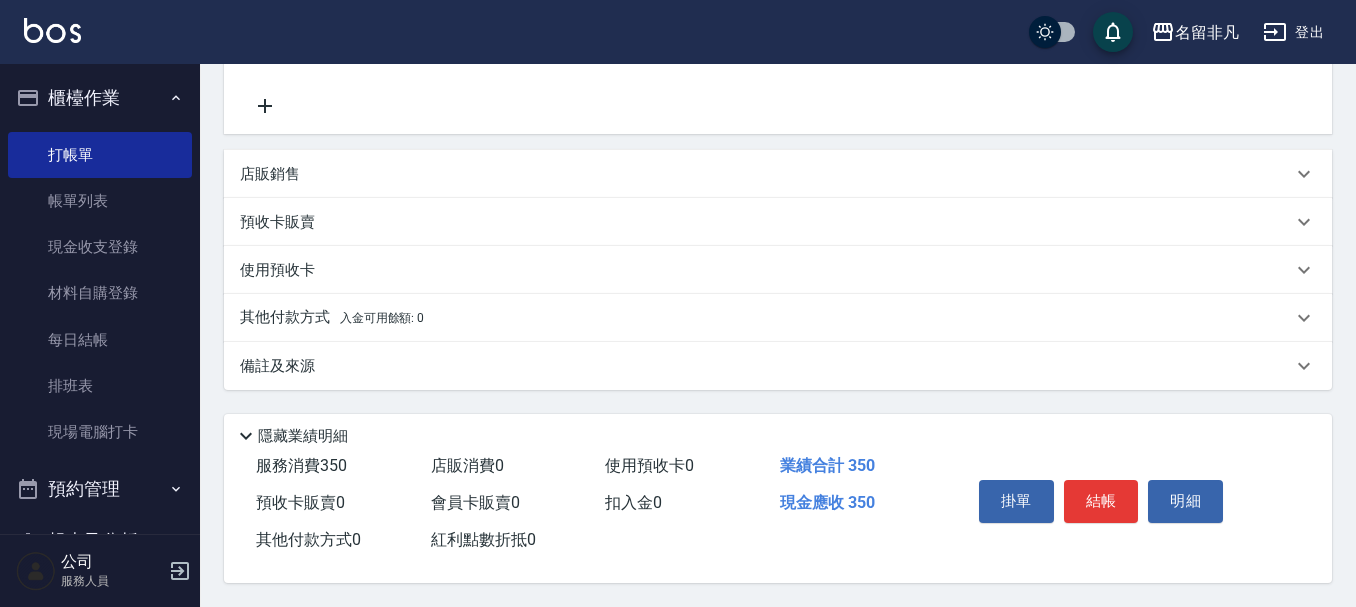 type on "上捲(111)" 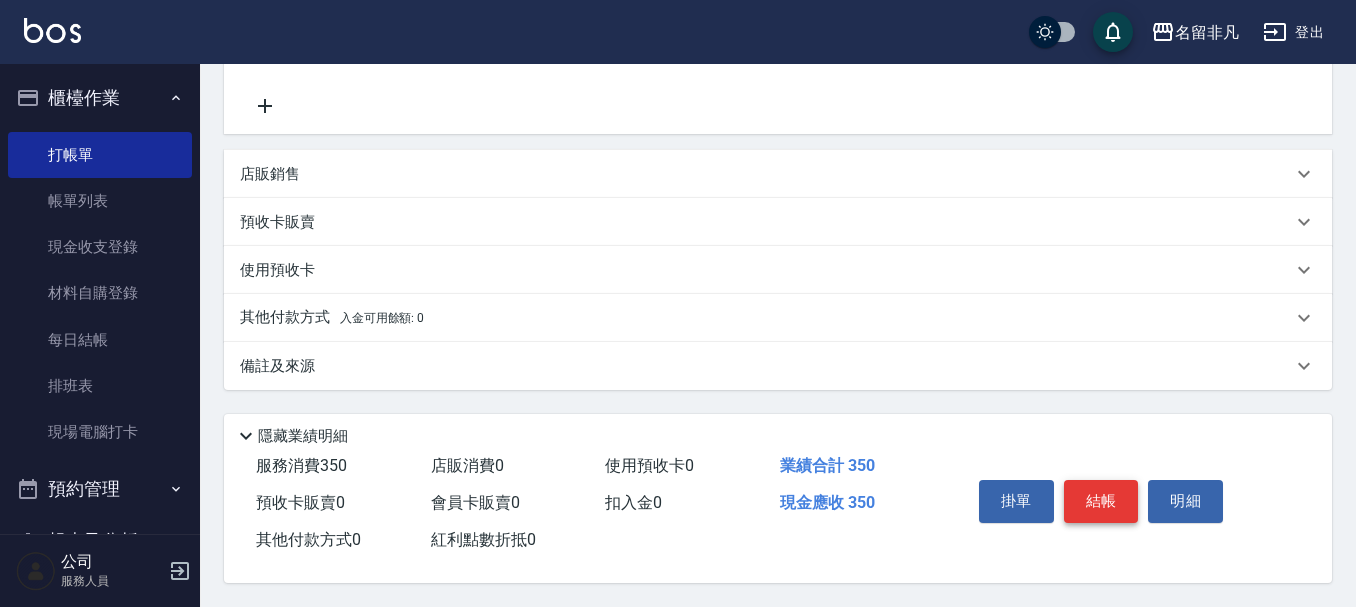 click on "結帳" at bounding box center [1101, 501] 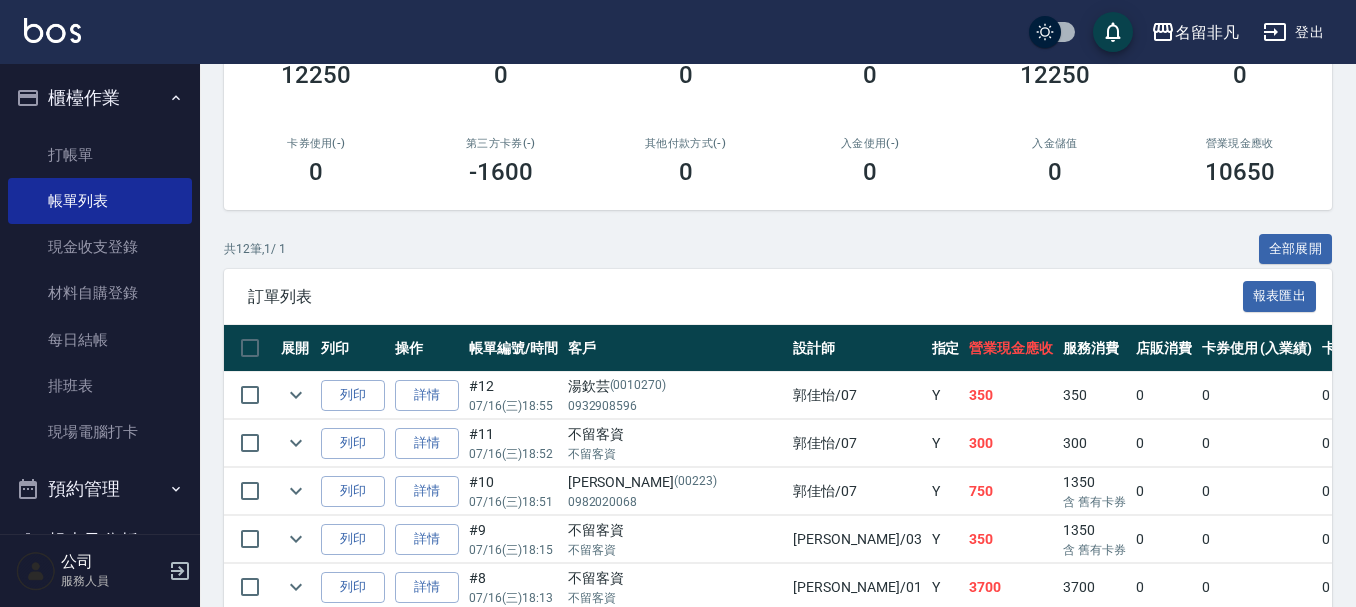 scroll, scrollTop: 400, scrollLeft: 0, axis: vertical 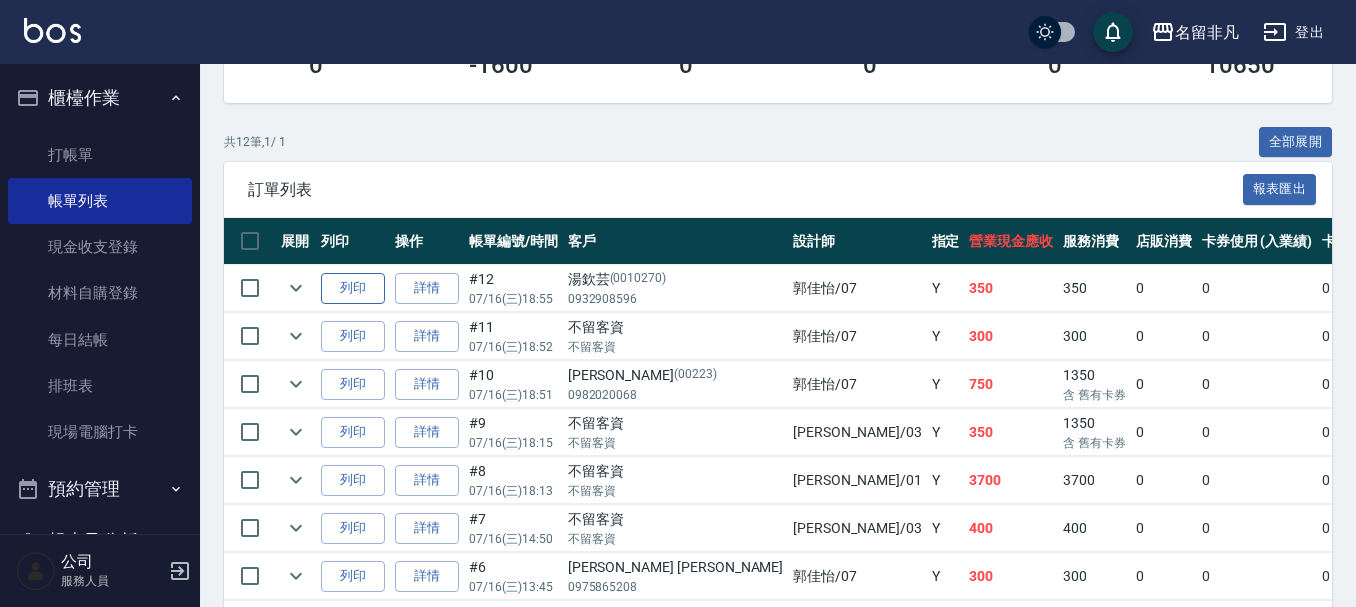 click on "列印" at bounding box center (353, 288) 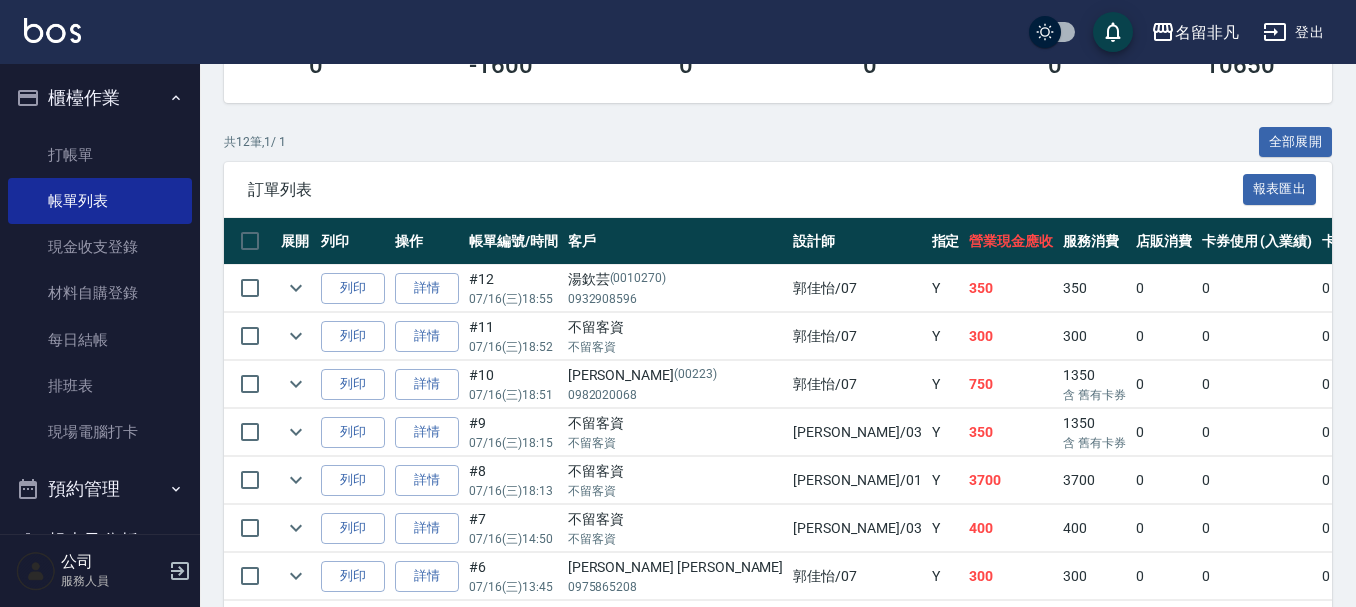 drag, startPoint x: 91, startPoint y: 97, endPoint x: 118, endPoint y: 111, distance: 30.413813 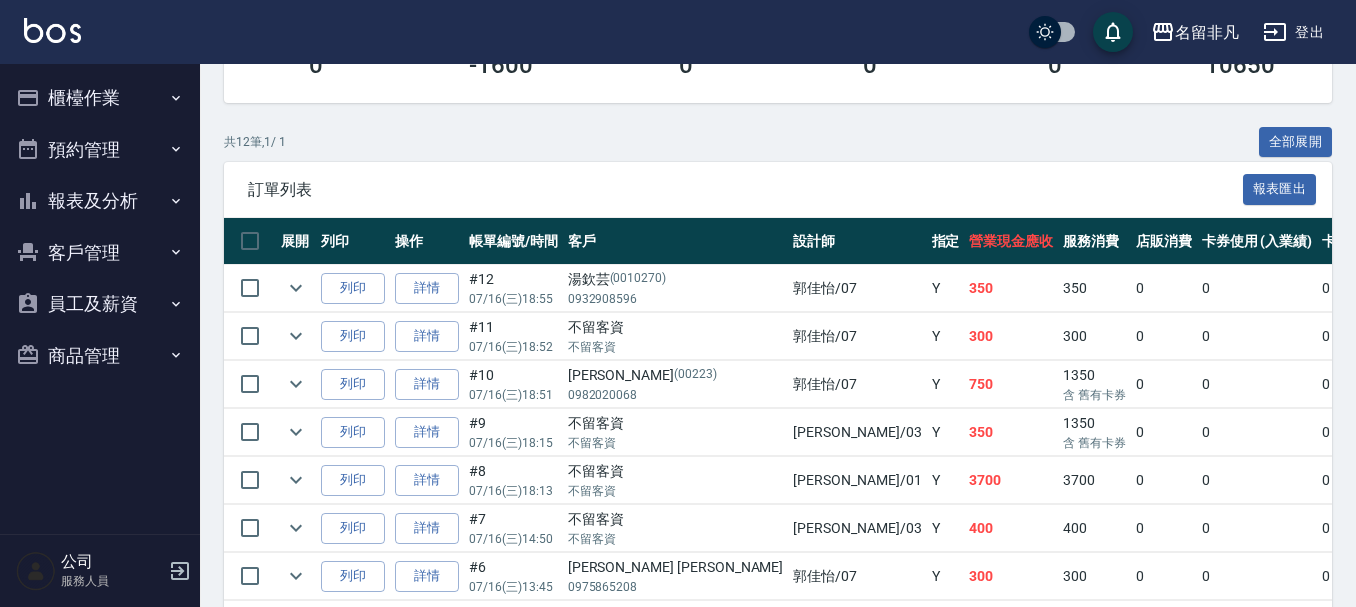 click on "報表及分析" at bounding box center (100, 201) 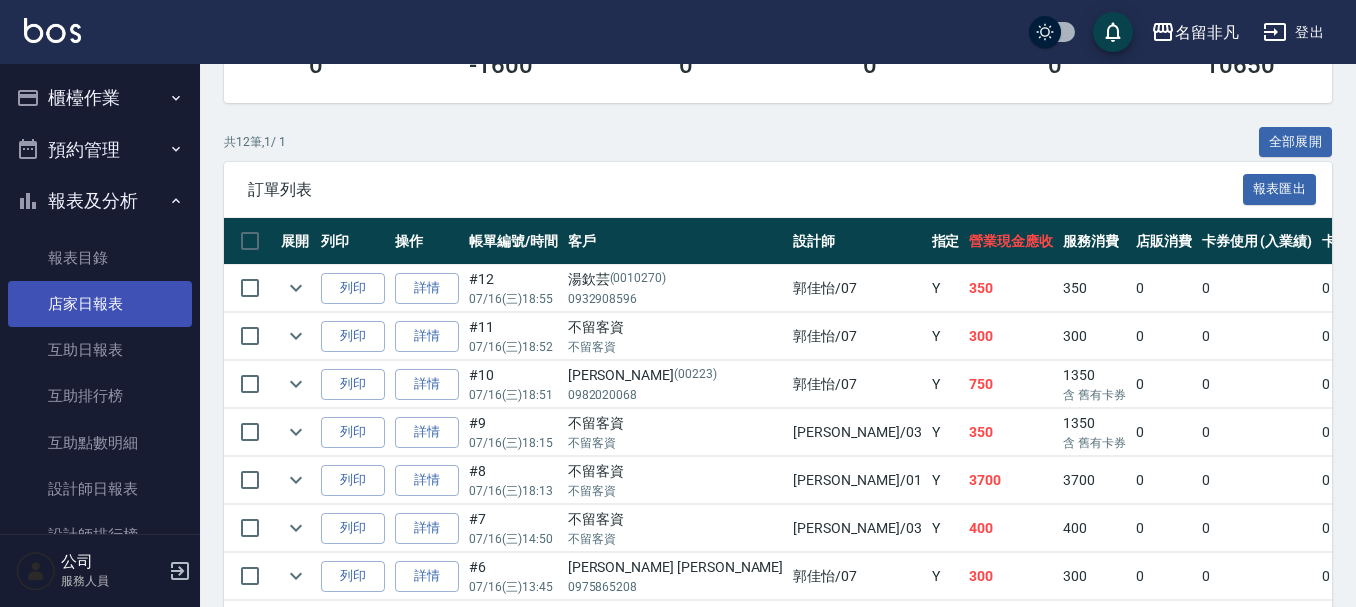 click on "店家日報表" at bounding box center [100, 304] 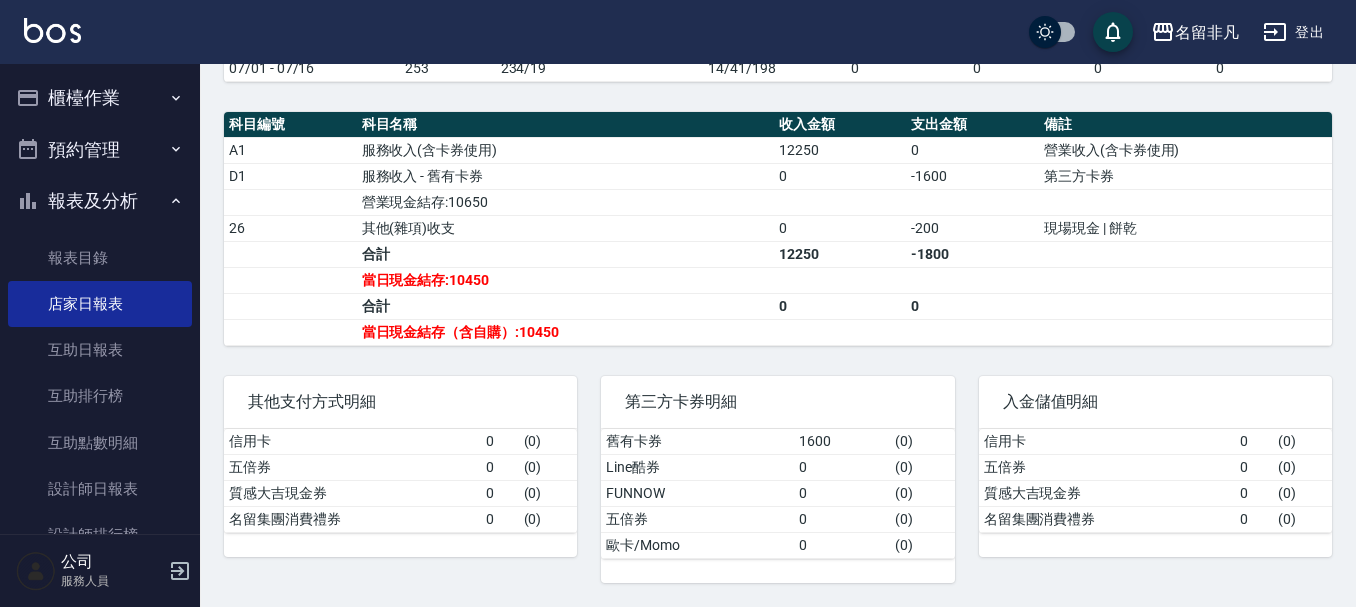 scroll, scrollTop: 652, scrollLeft: 0, axis: vertical 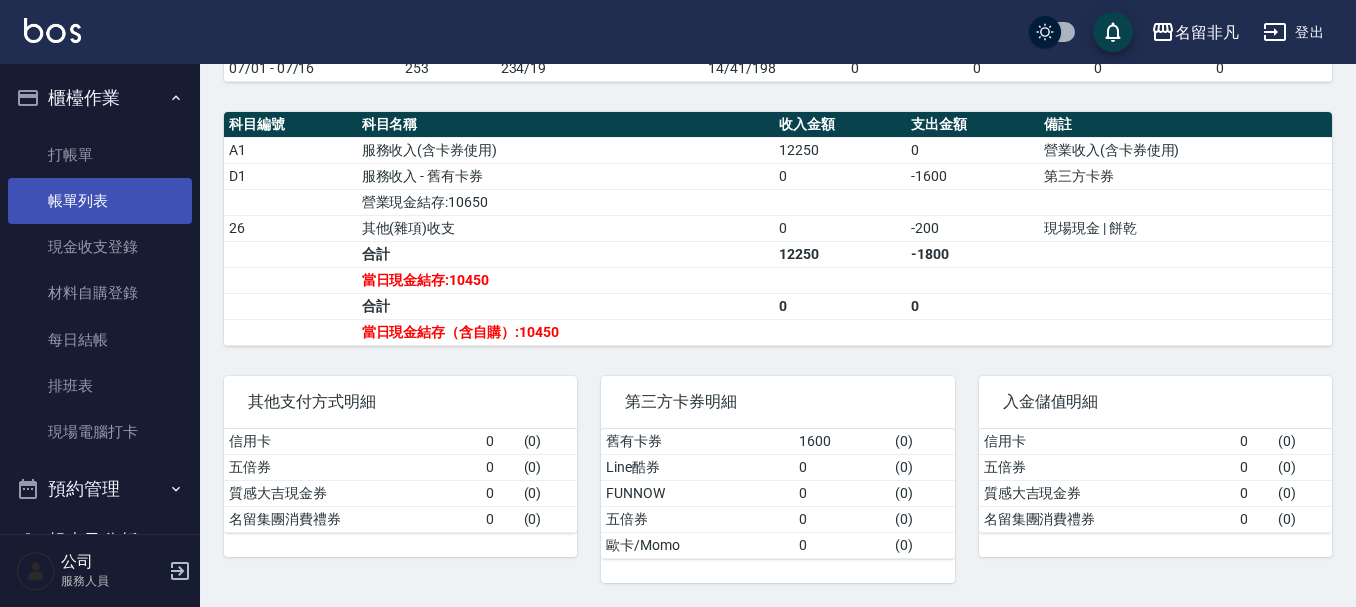 click on "帳單列表" at bounding box center [100, 201] 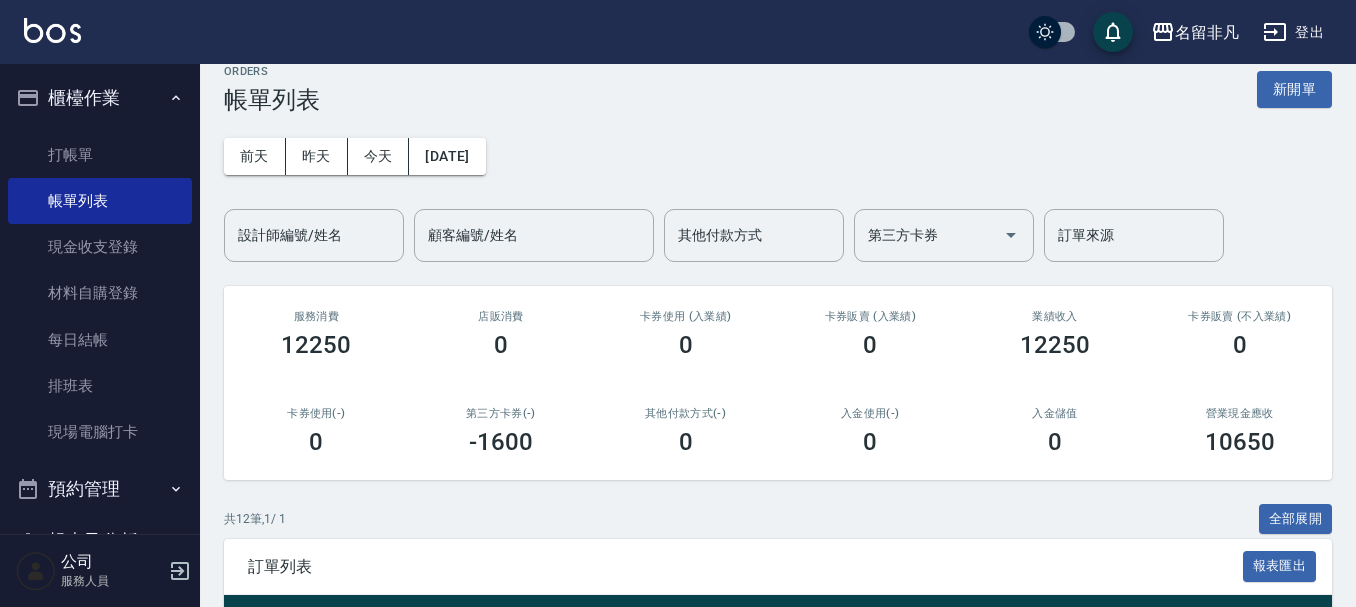 scroll, scrollTop: 0, scrollLeft: 0, axis: both 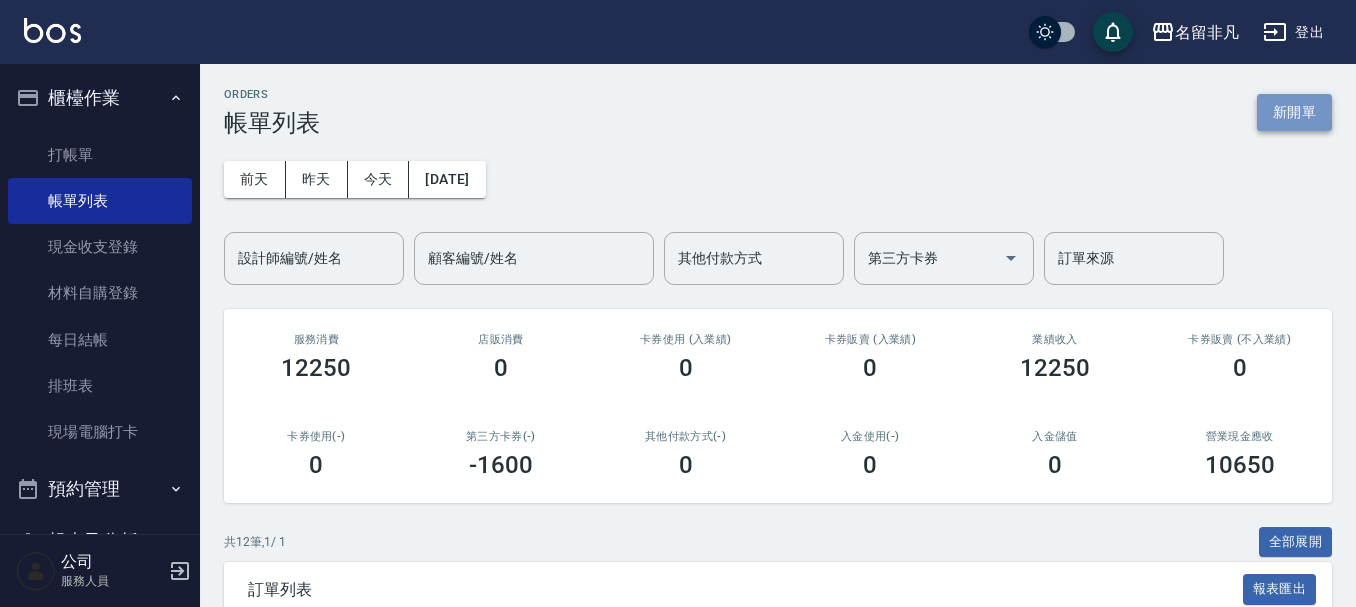 click on "新開單" at bounding box center (1294, 112) 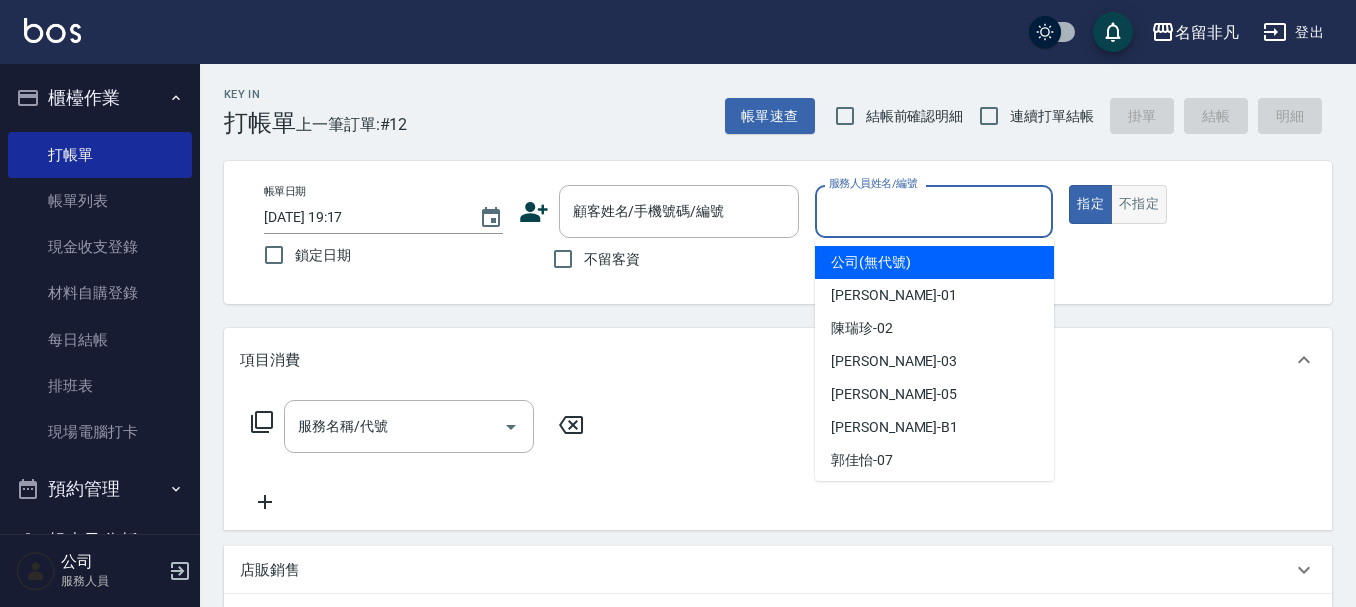drag, startPoint x: 1008, startPoint y: 210, endPoint x: 1116, endPoint y: 209, distance: 108.00463 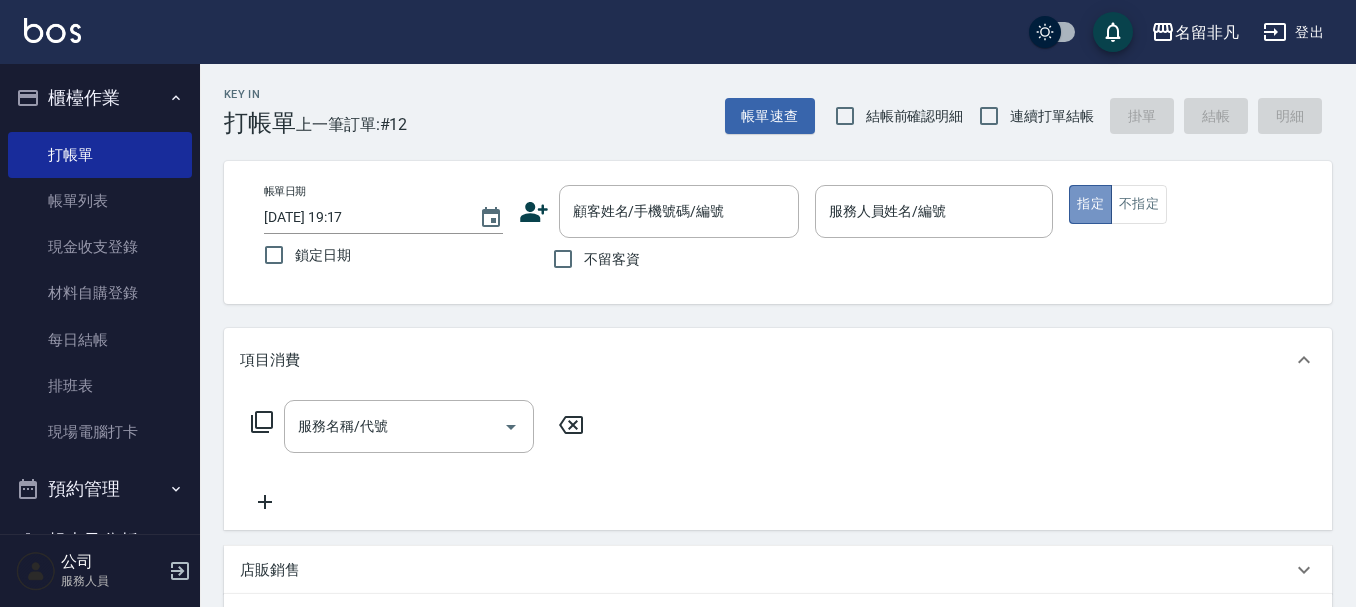 drag, startPoint x: 1099, startPoint y: 200, endPoint x: 849, endPoint y: 175, distance: 251.24689 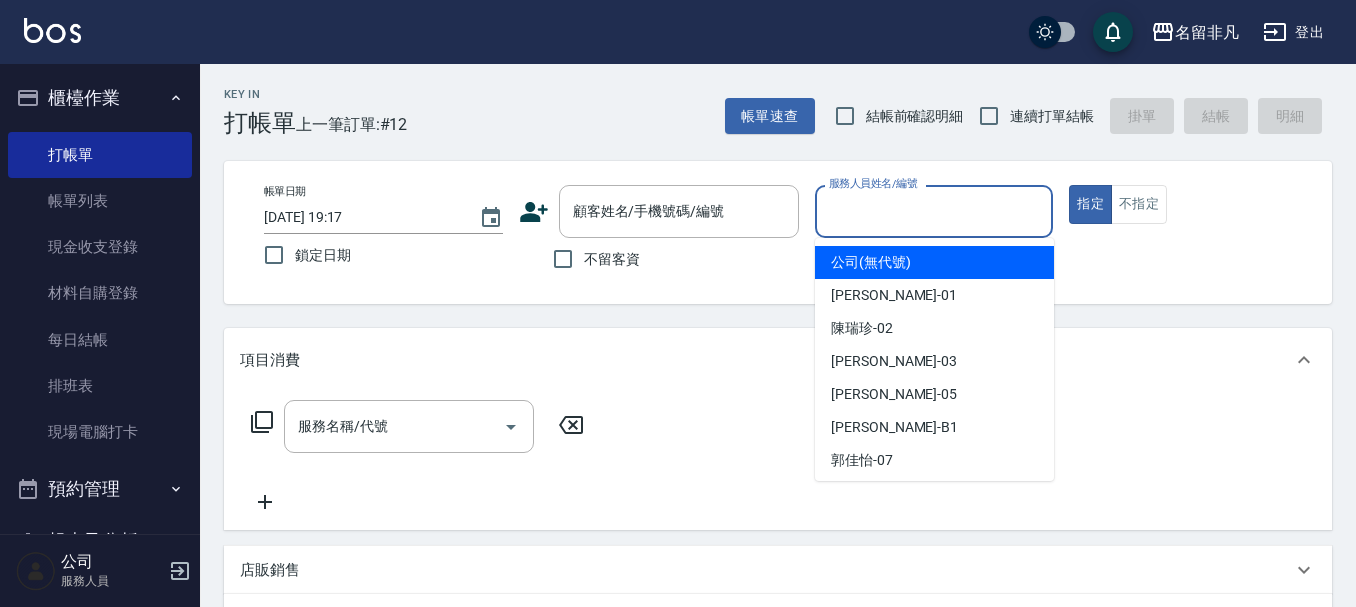 click on "服務人員姓名/編號" at bounding box center [934, 211] 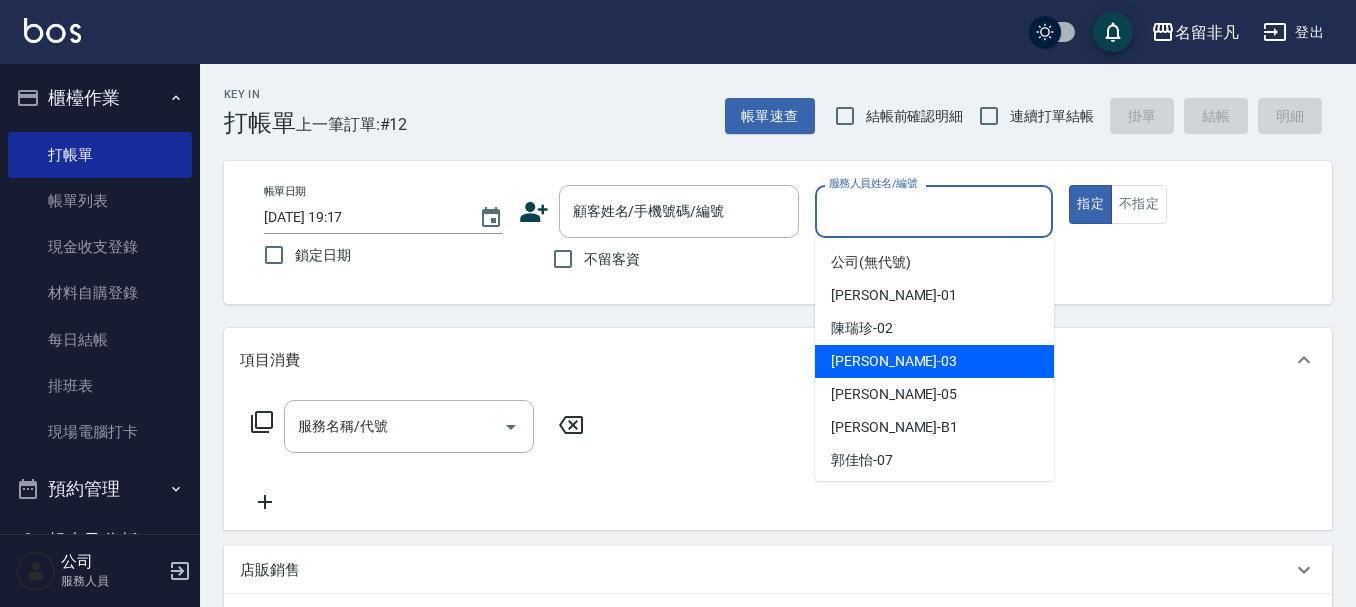 click on "[PERSON_NAME] -03" at bounding box center (894, 361) 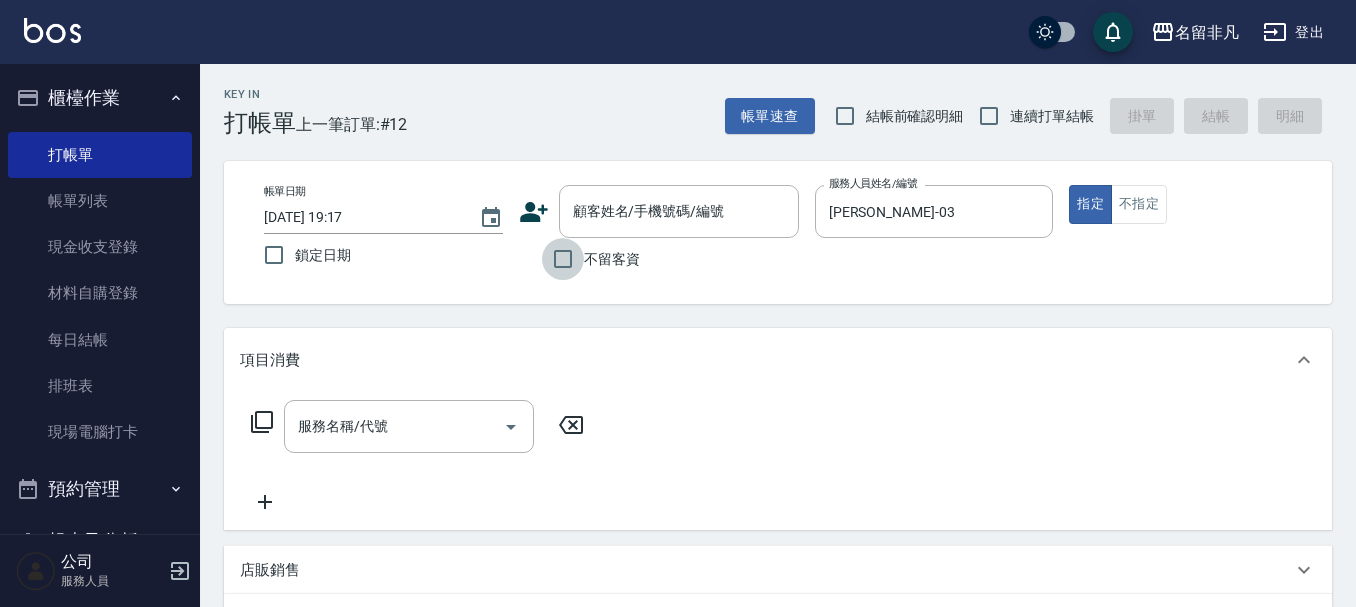 drag, startPoint x: 561, startPoint y: 258, endPoint x: 184, endPoint y: 309, distance: 380.43396 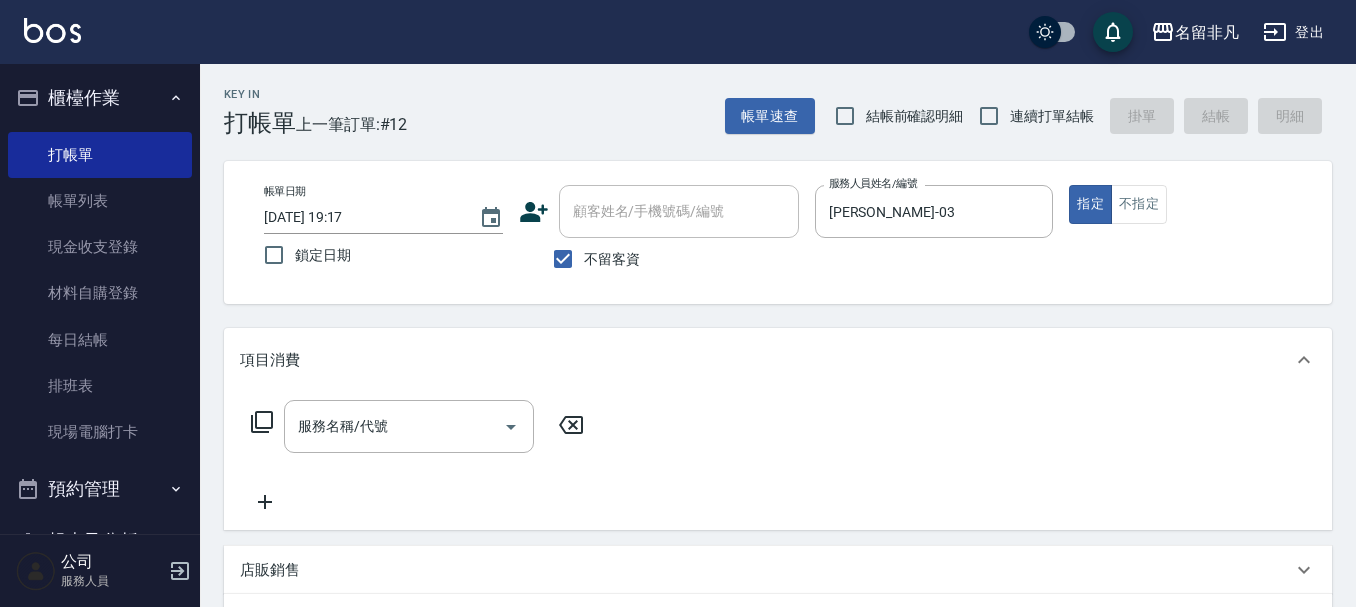 click 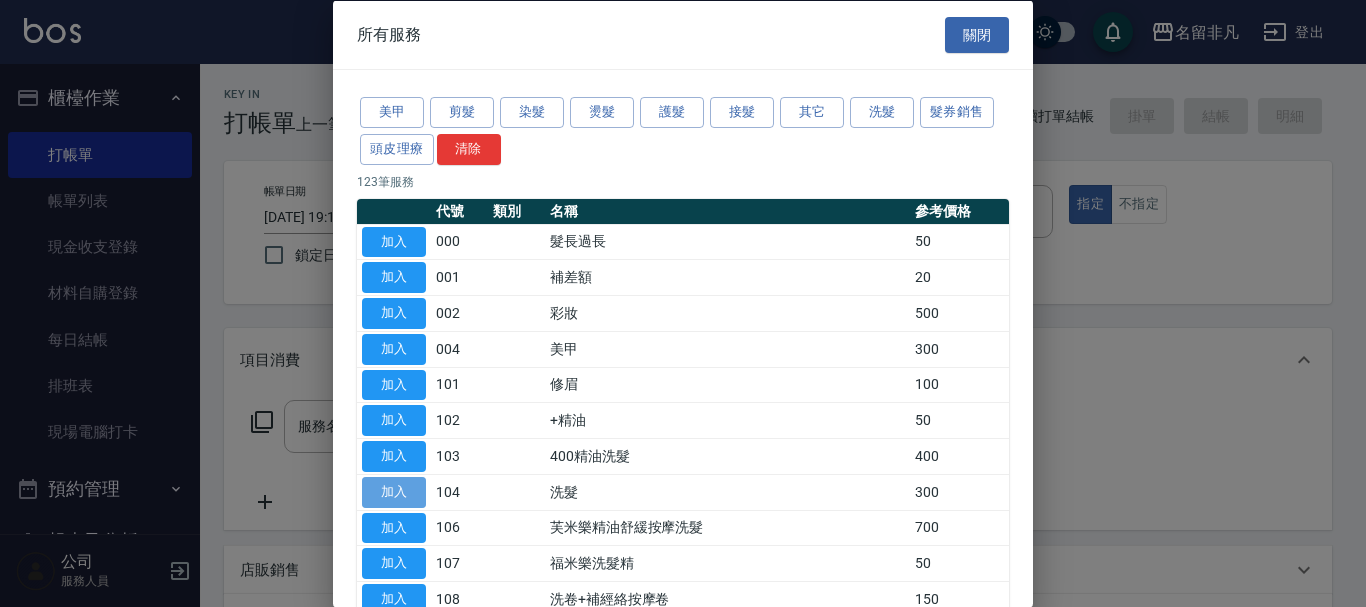 click on "加入" at bounding box center (394, 491) 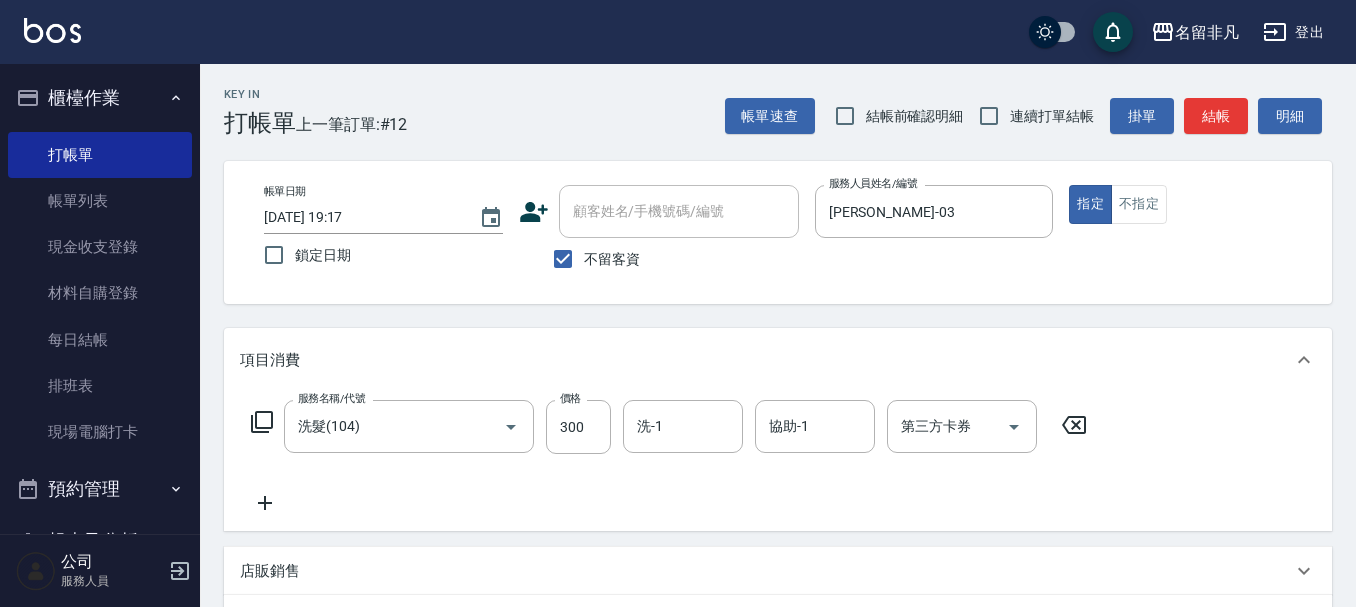 click 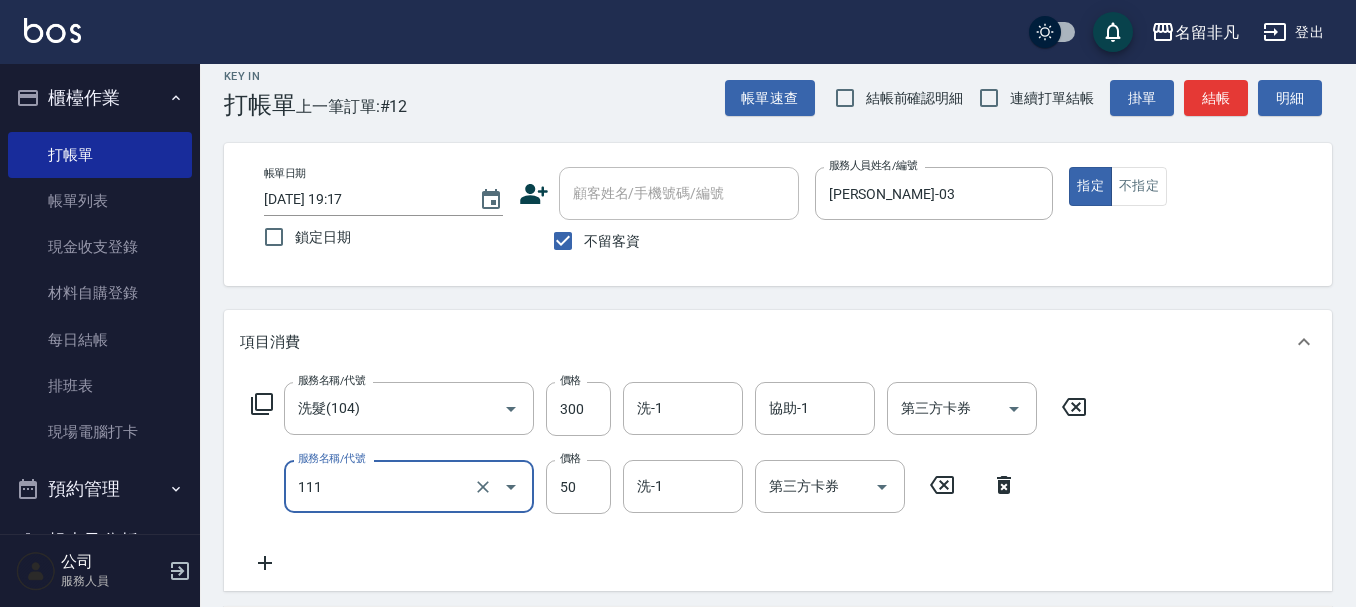 scroll, scrollTop: 0, scrollLeft: 0, axis: both 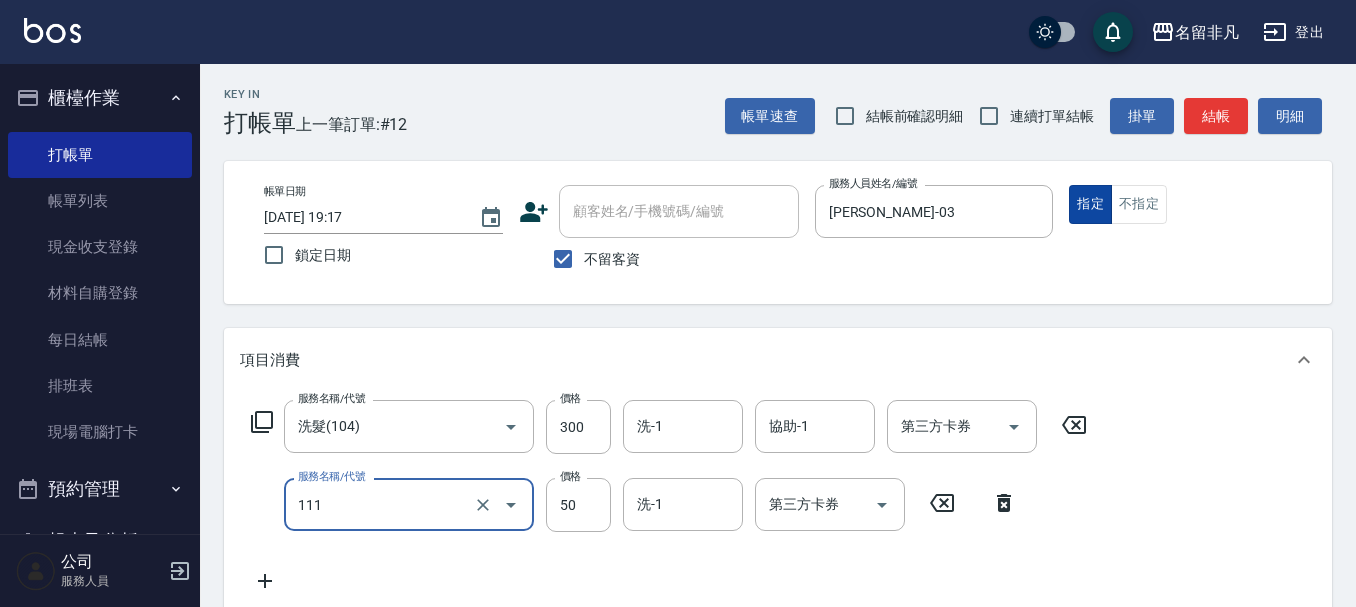 type on "上捲(111)" 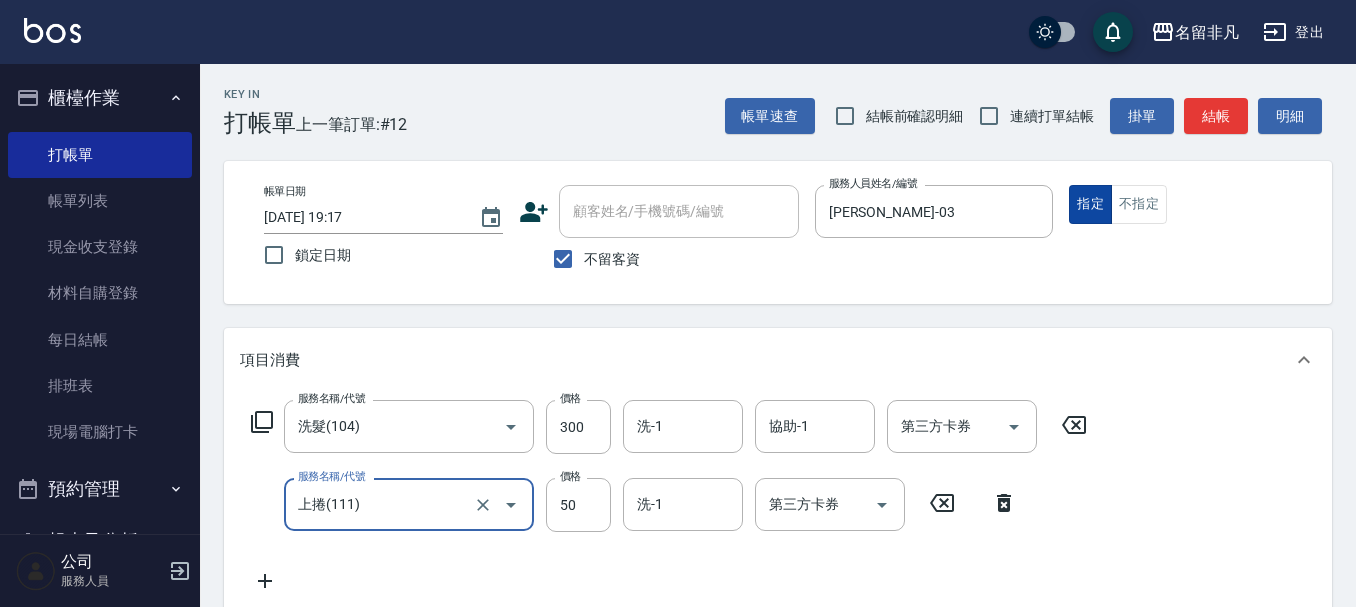 click on "指定" at bounding box center [1090, 204] 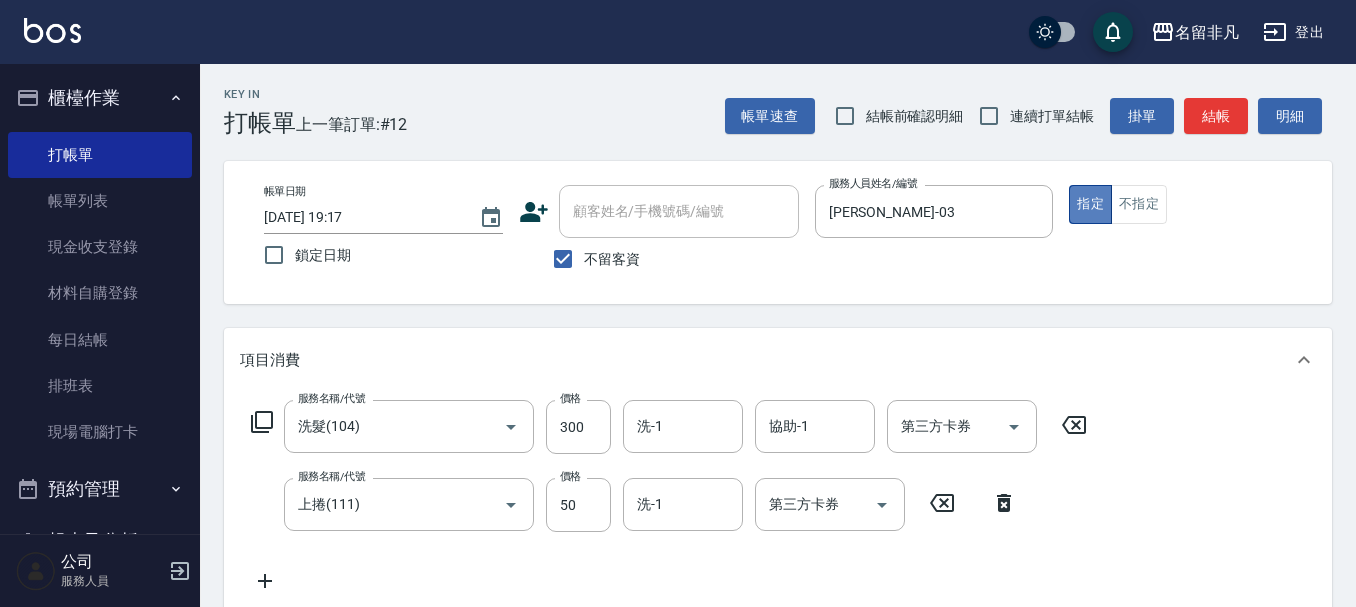 click on "指定" at bounding box center [1090, 204] 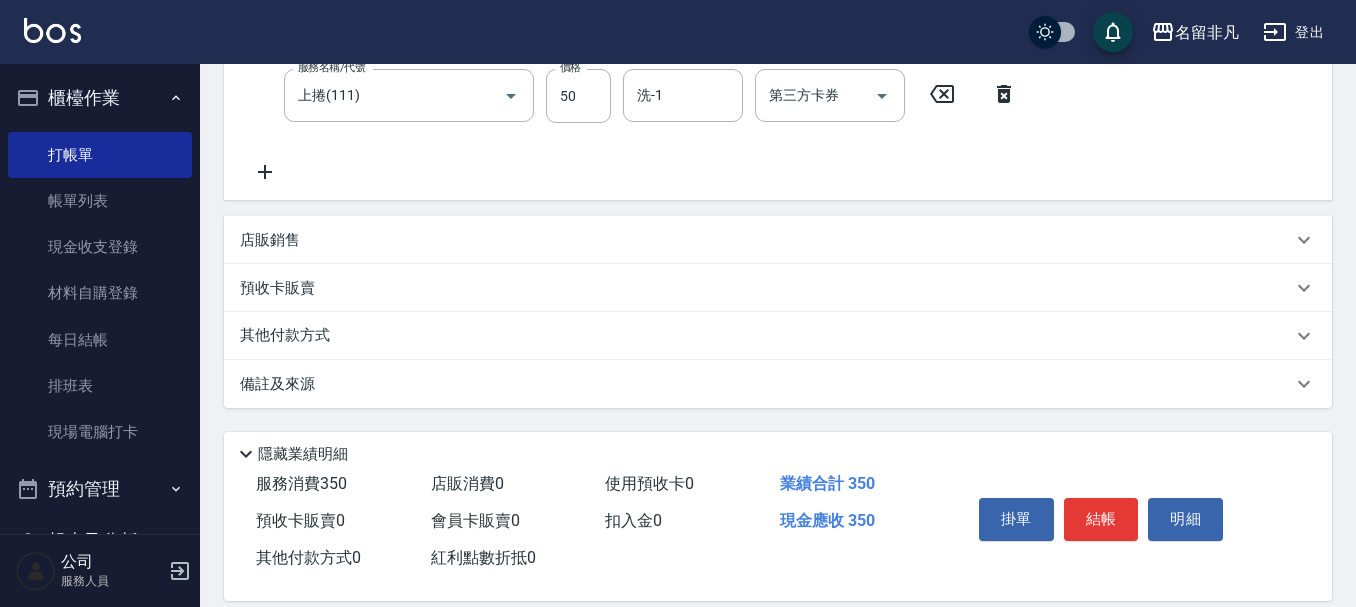 scroll, scrollTop: 436, scrollLeft: 0, axis: vertical 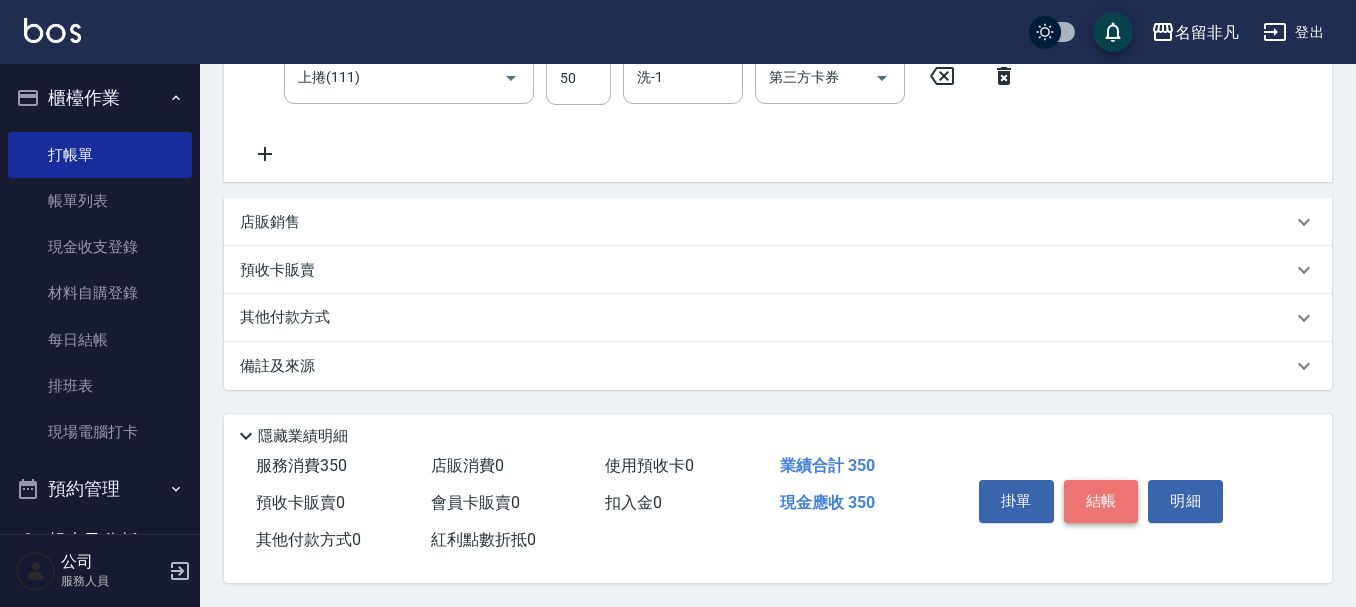click on "結帳" at bounding box center (1101, 501) 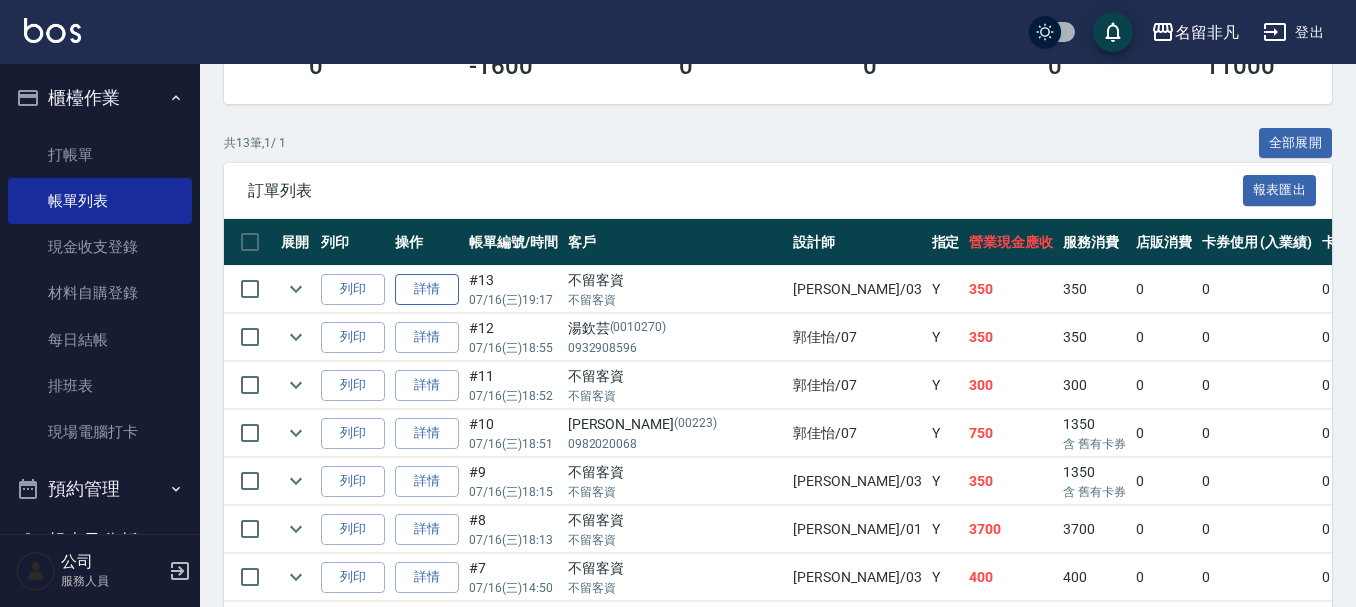 scroll, scrollTop: 400, scrollLeft: 0, axis: vertical 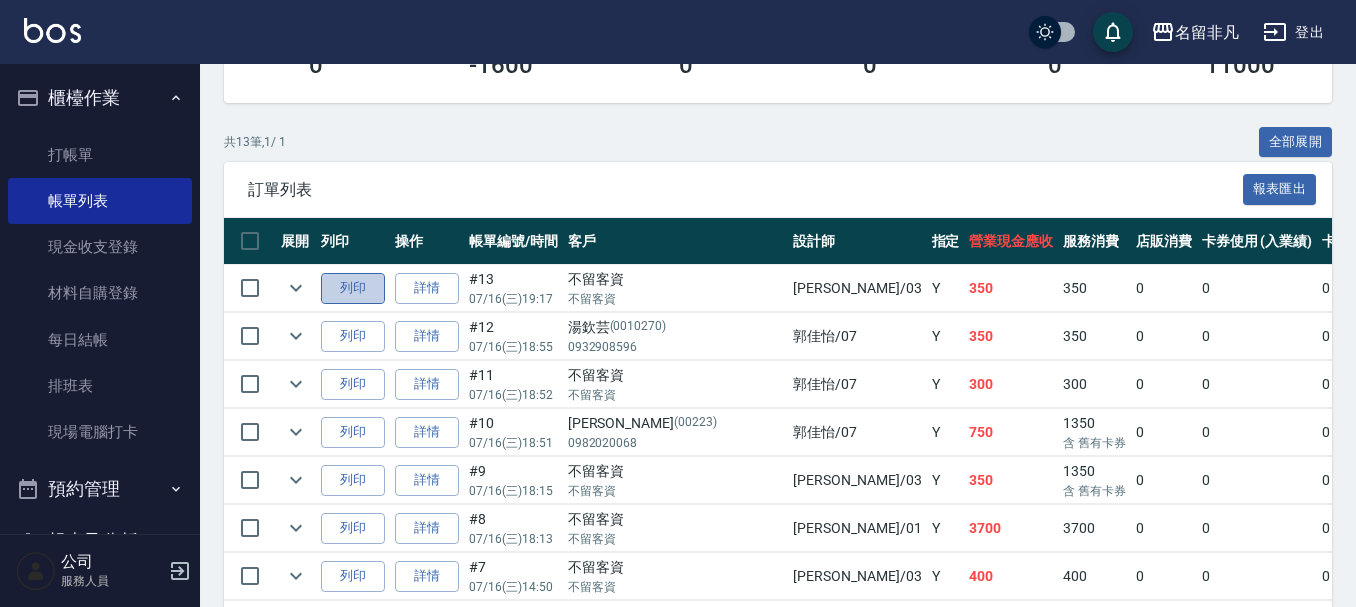 click on "列印" at bounding box center (353, 288) 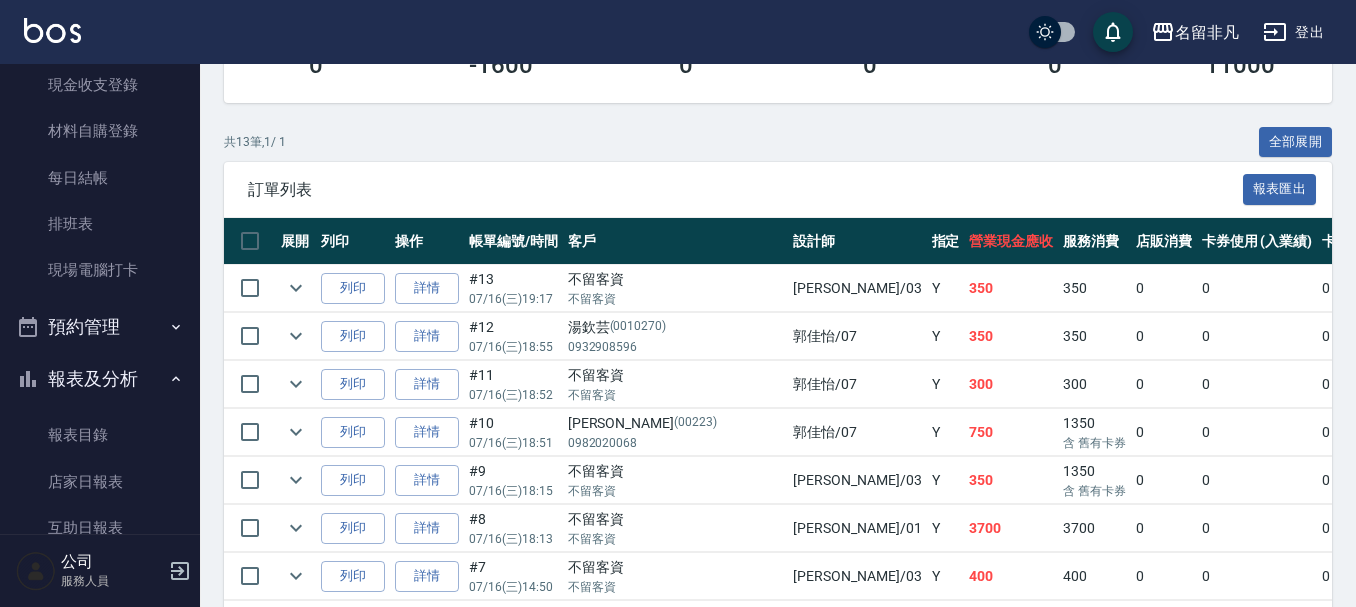 scroll, scrollTop: 200, scrollLeft: 0, axis: vertical 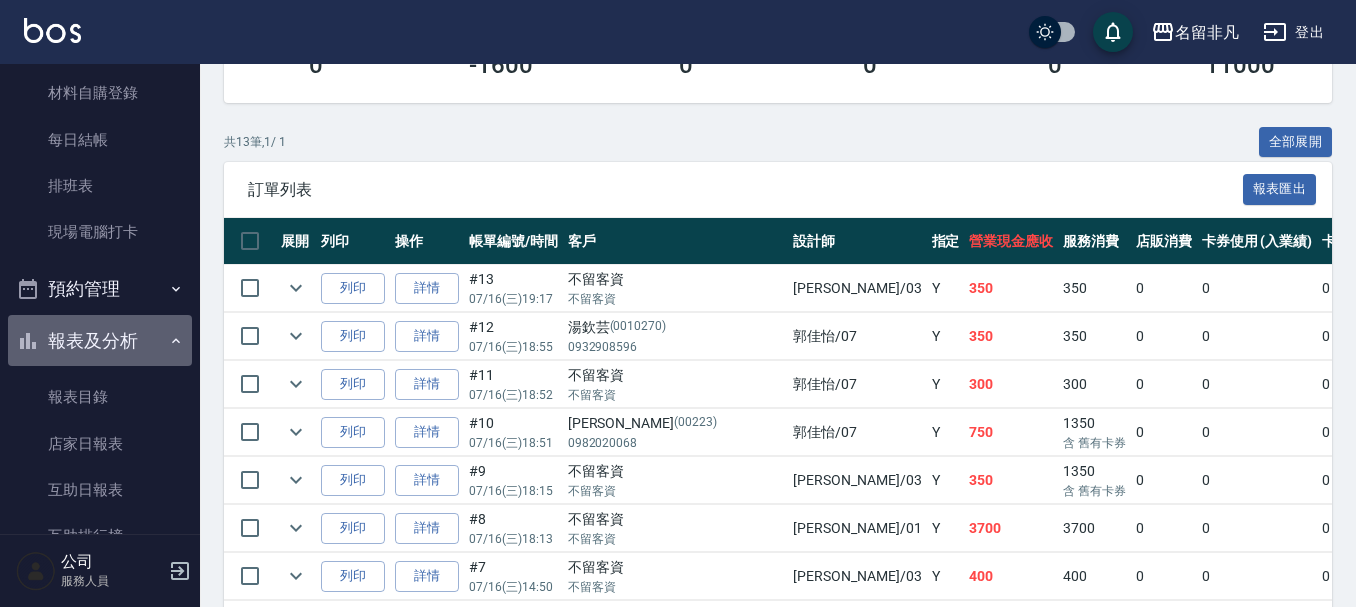 click on "報表及分析" at bounding box center (100, 341) 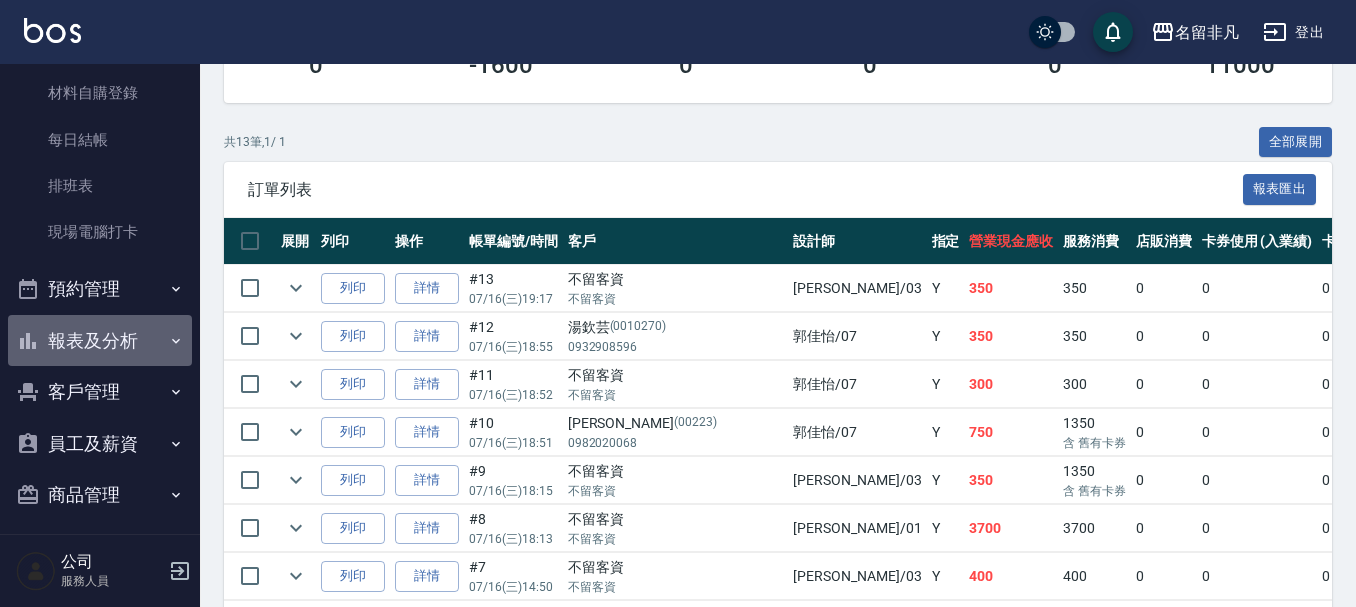 click on "報表及分析" at bounding box center (100, 341) 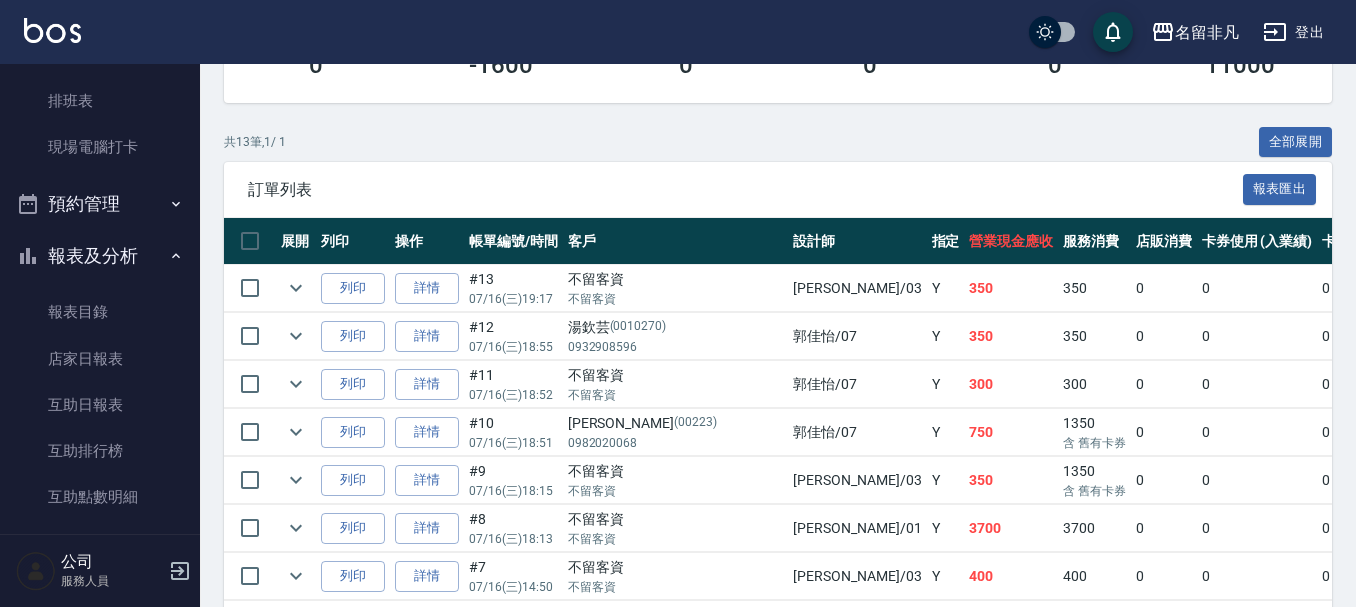 scroll, scrollTop: 400, scrollLeft: 0, axis: vertical 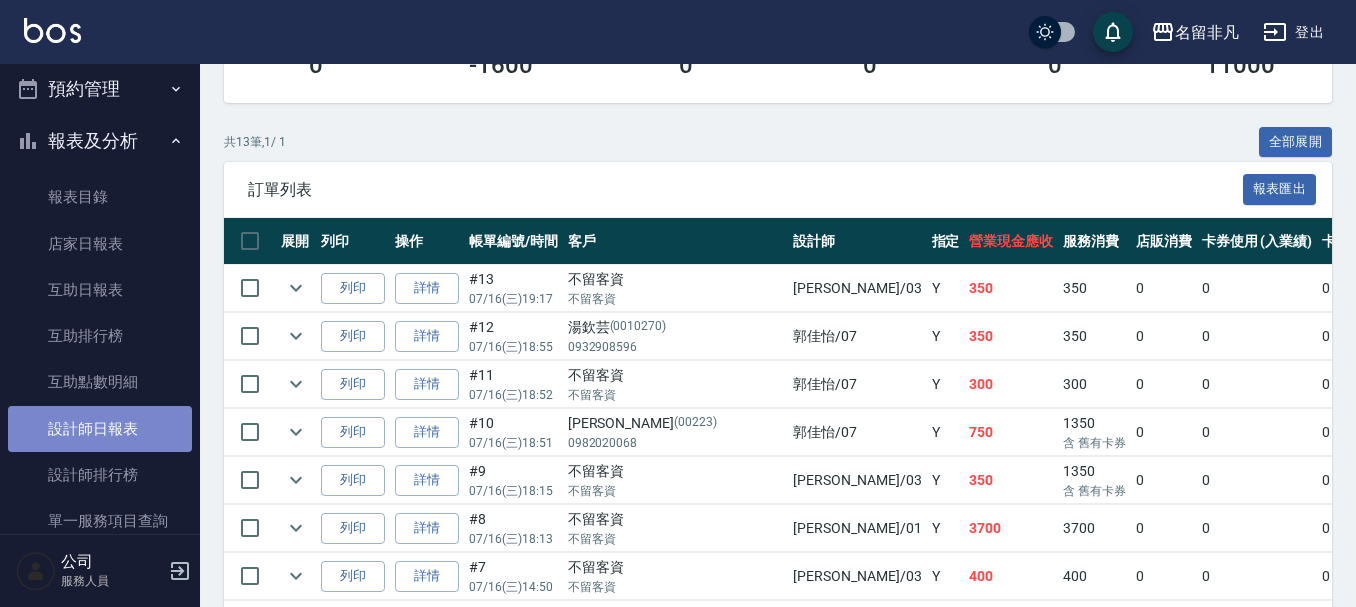 click on "設計師日報表" at bounding box center [100, 429] 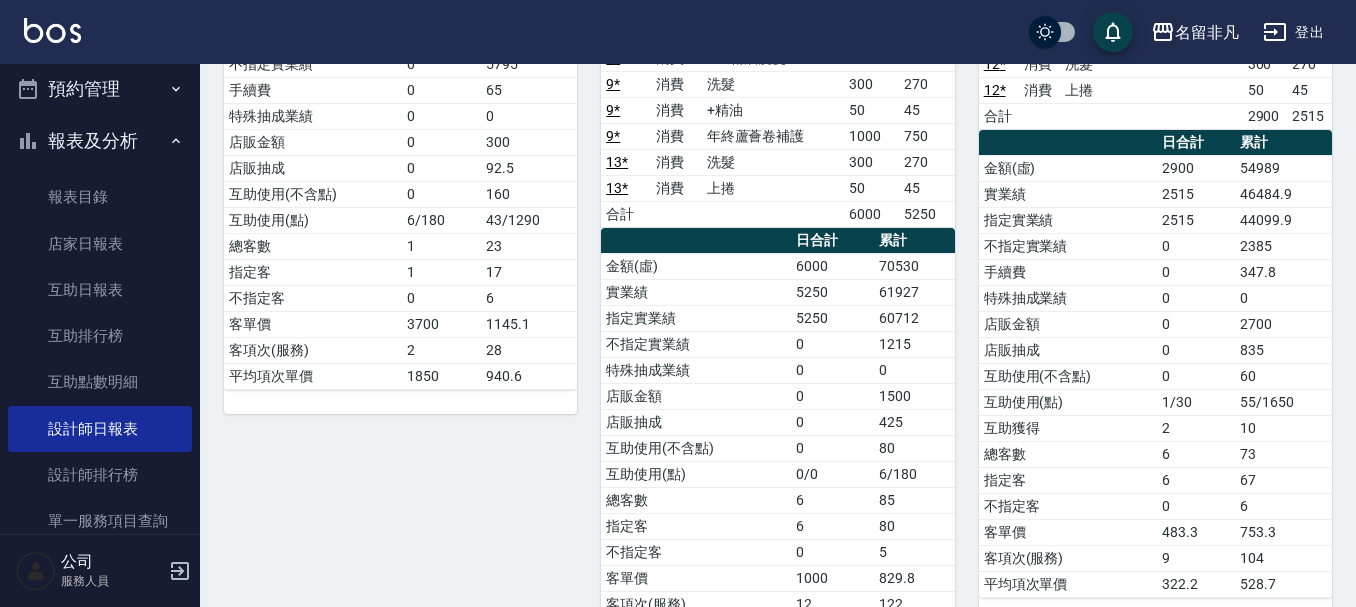 scroll, scrollTop: 396, scrollLeft: 0, axis: vertical 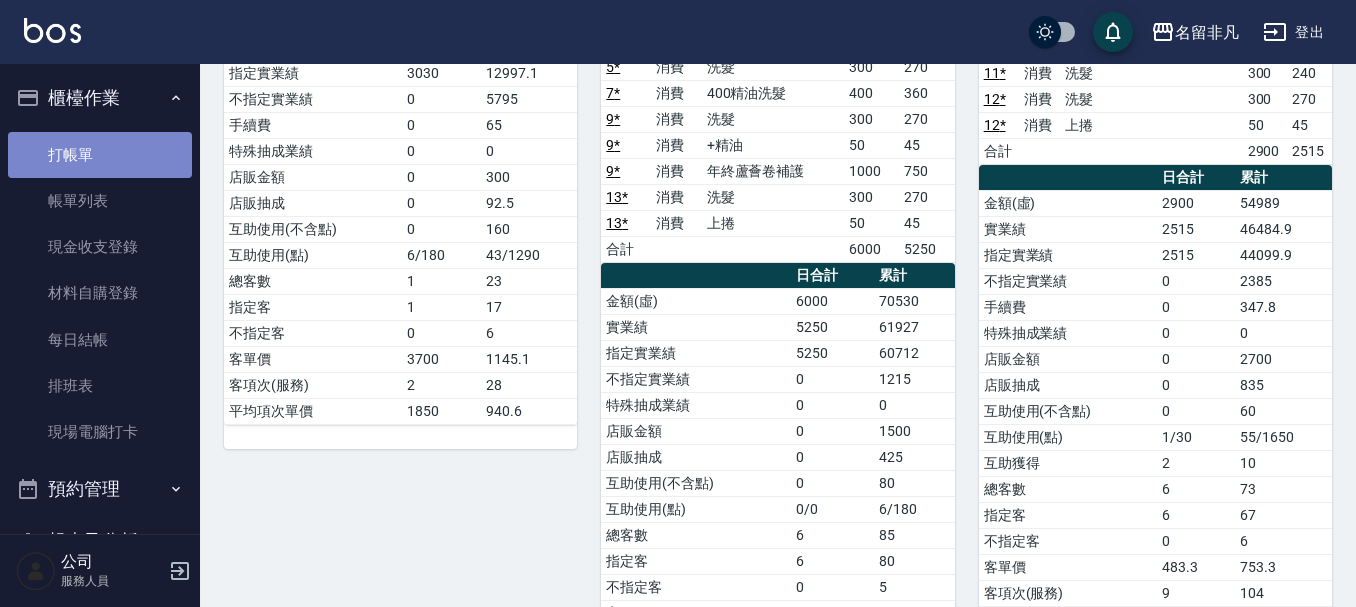 click on "打帳單" at bounding box center [100, 155] 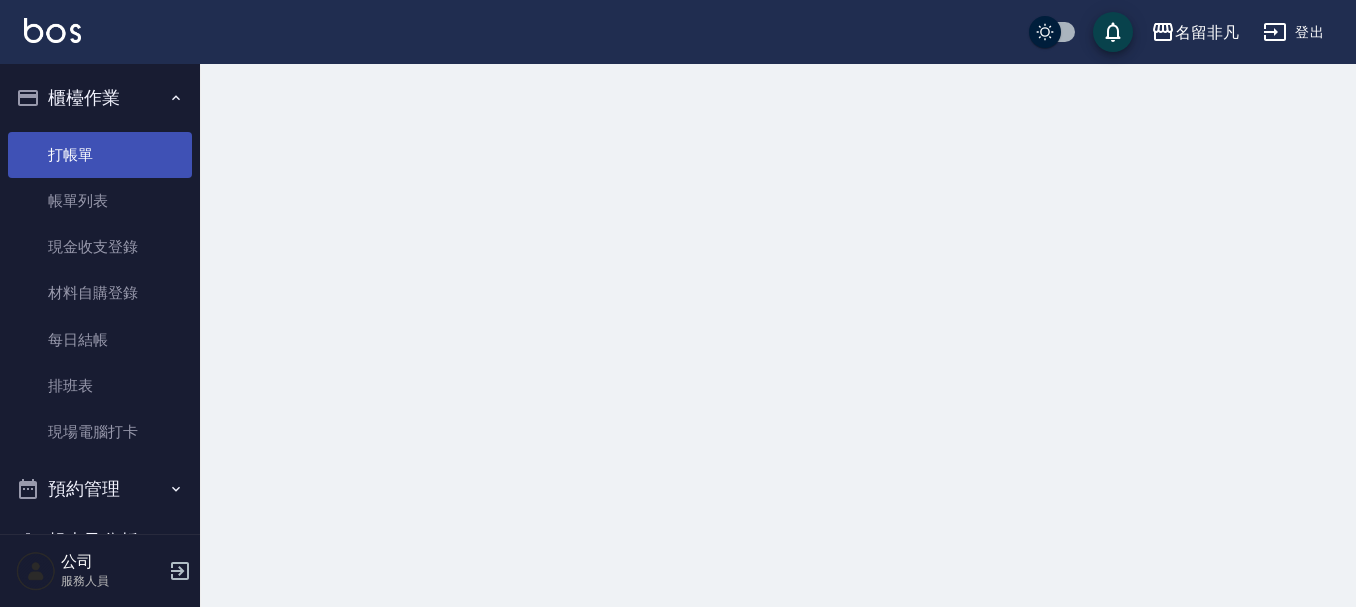 scroll, scrollTop: 0, scrollLeft: 0, axis: both 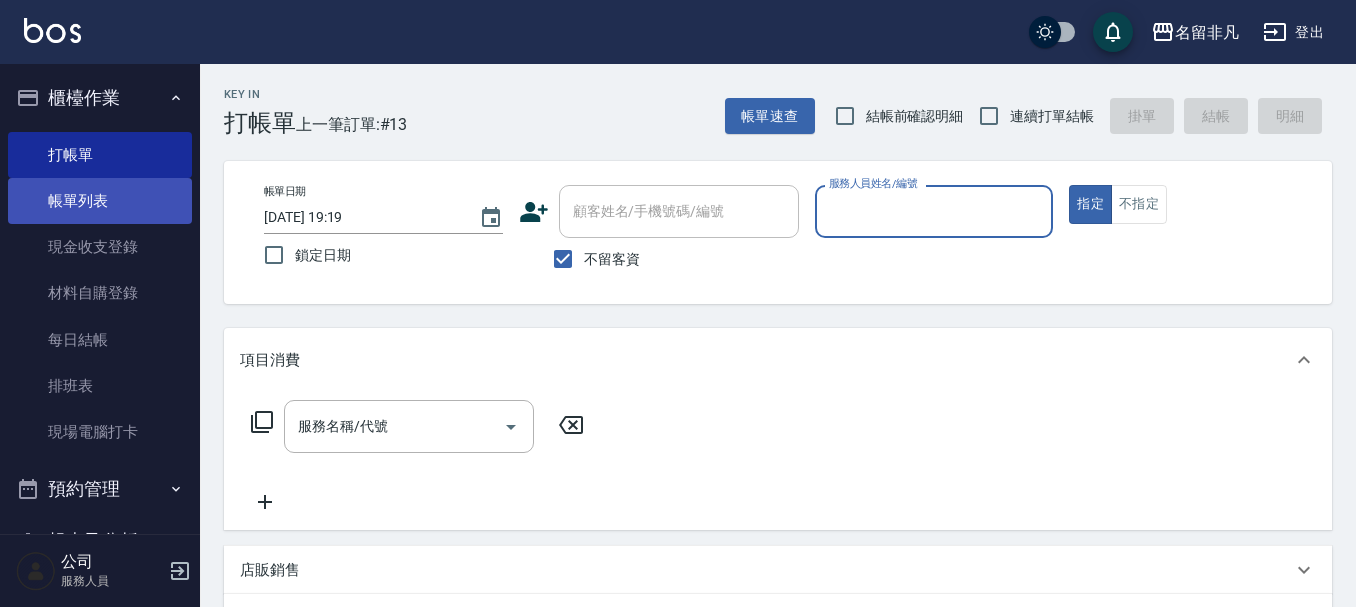 click on "帳單列表" at bounding box center [100, 201] 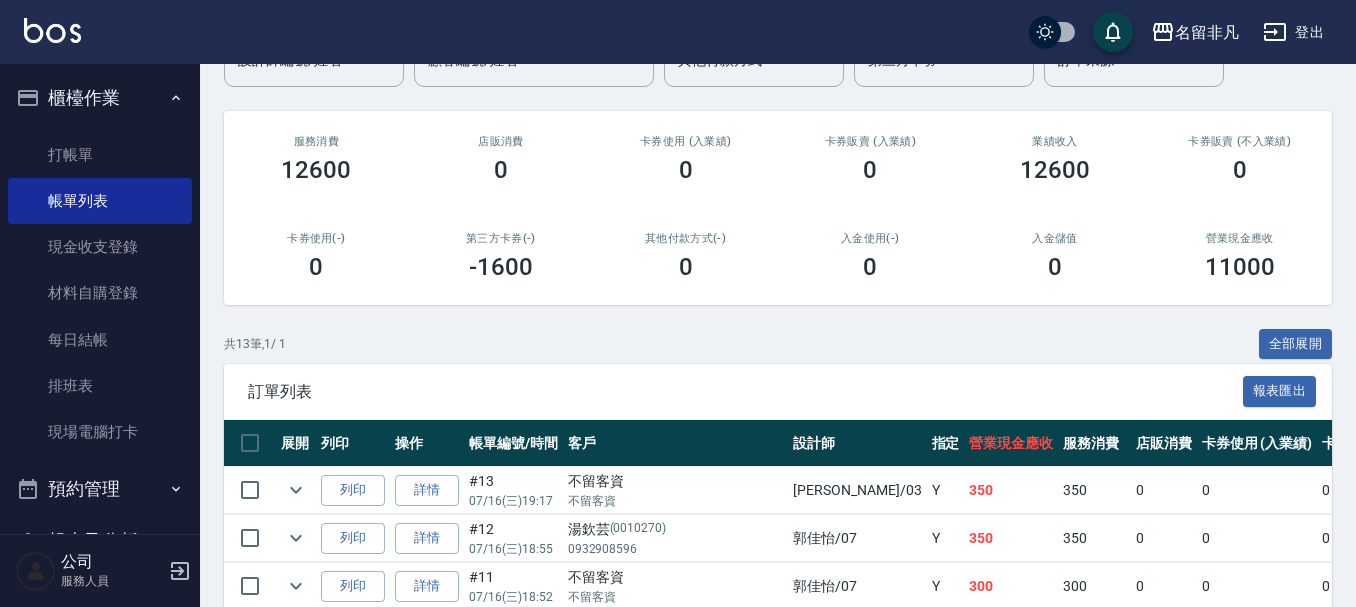 scroll, scrollTop: 400, scrollLeft: 0, axis: vertical 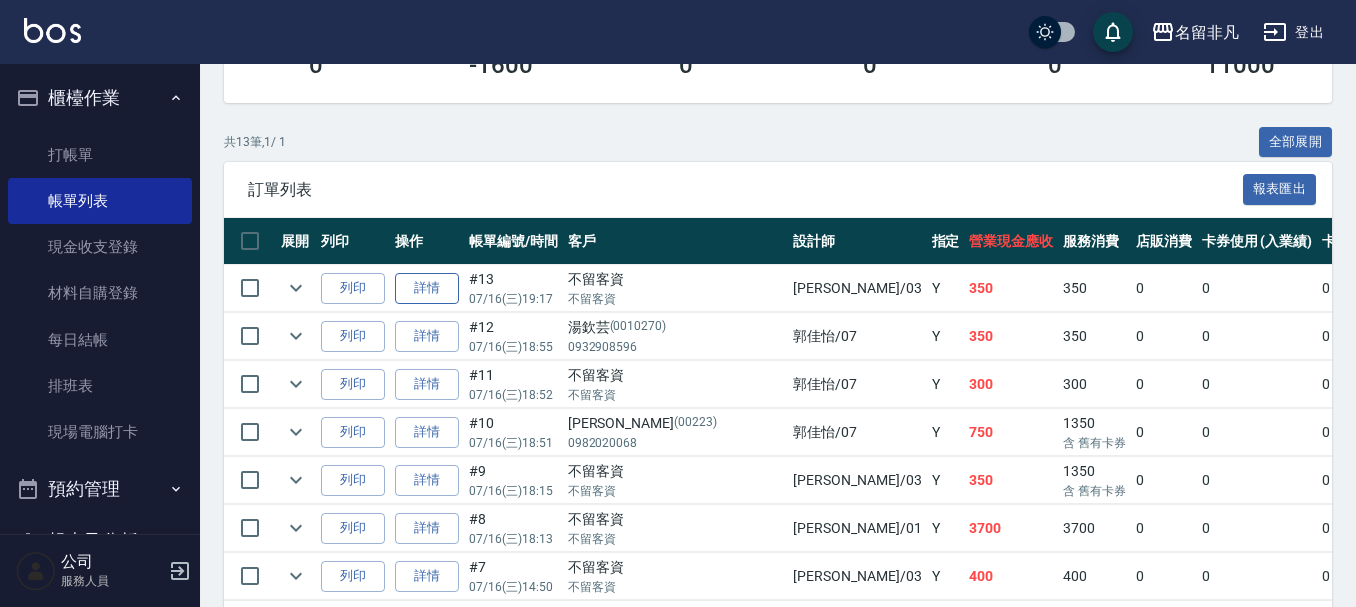 click on "詳情" at bounding box center (427, 288) 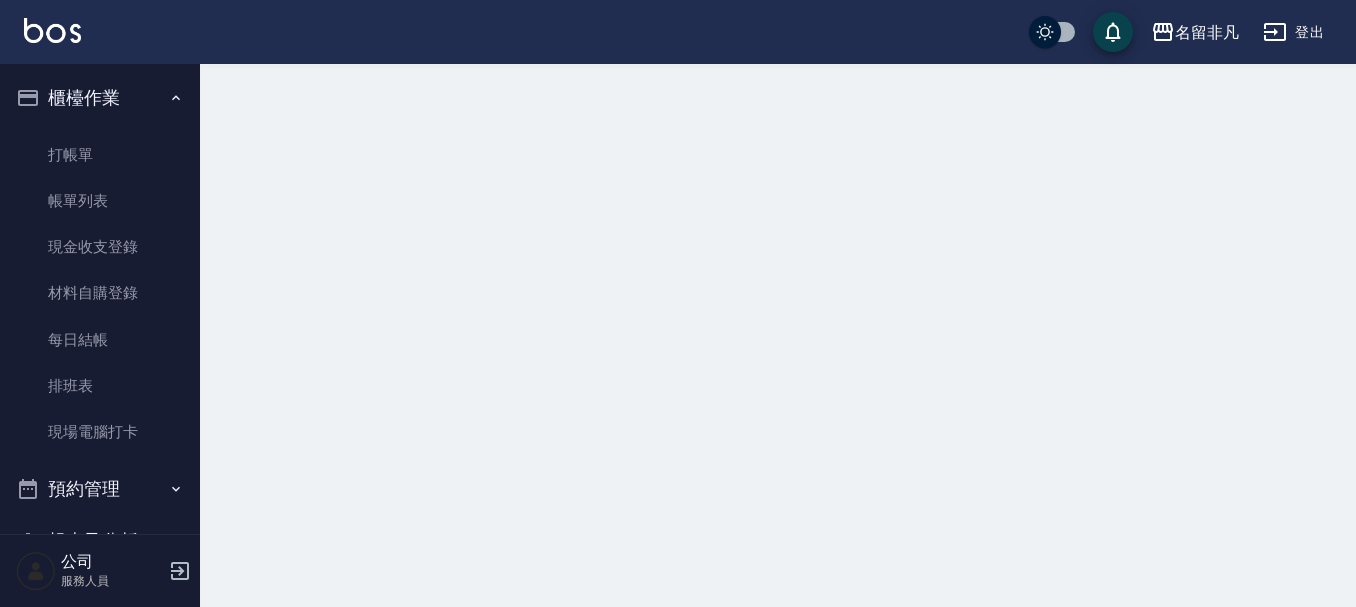 scroll, scrollTop: 0, scrollLeft: 0, axis: both 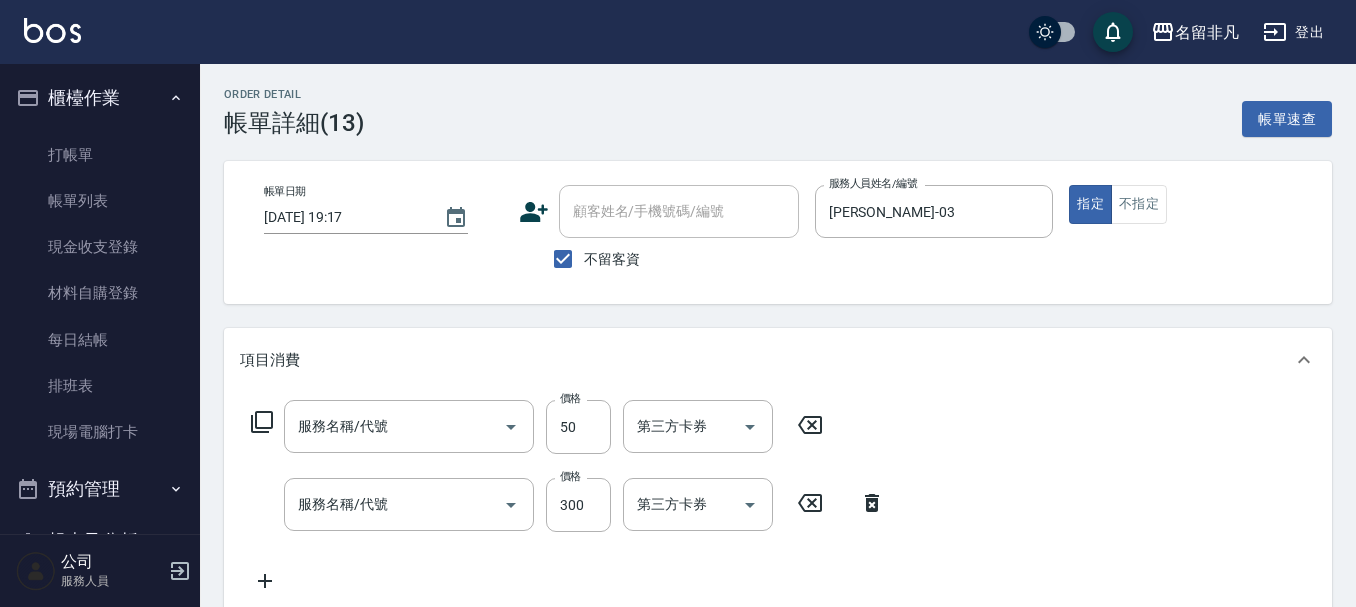 type on "[DATE] 19:17" 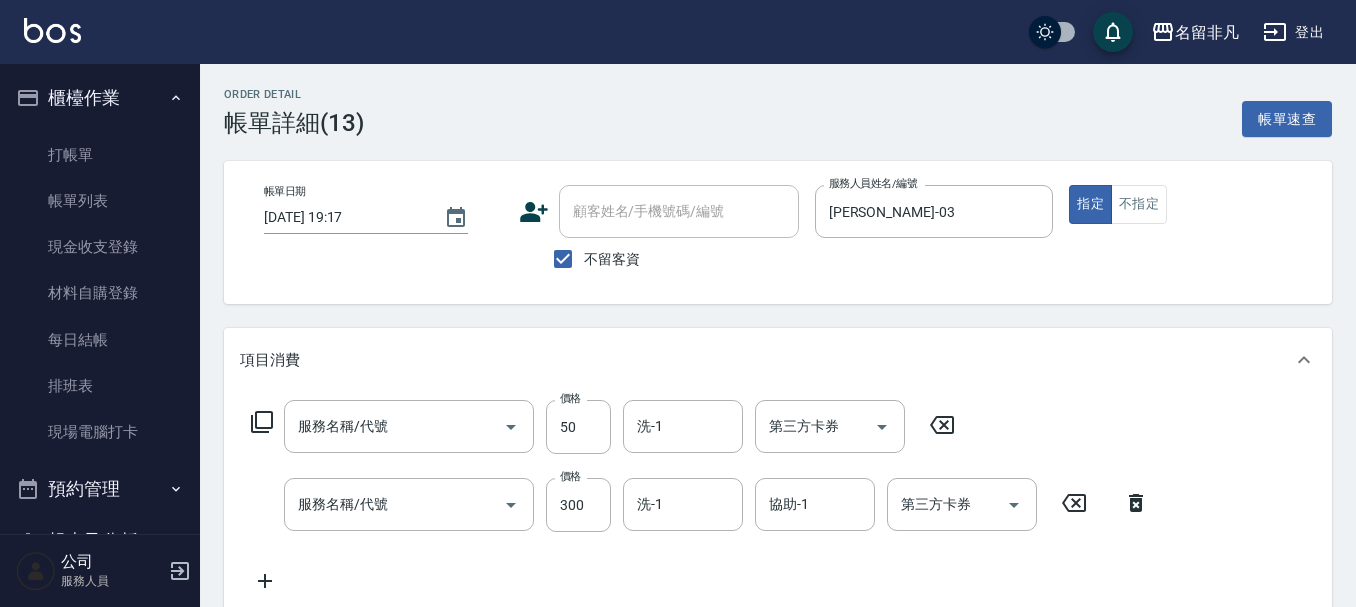 type on "上捲(111)" 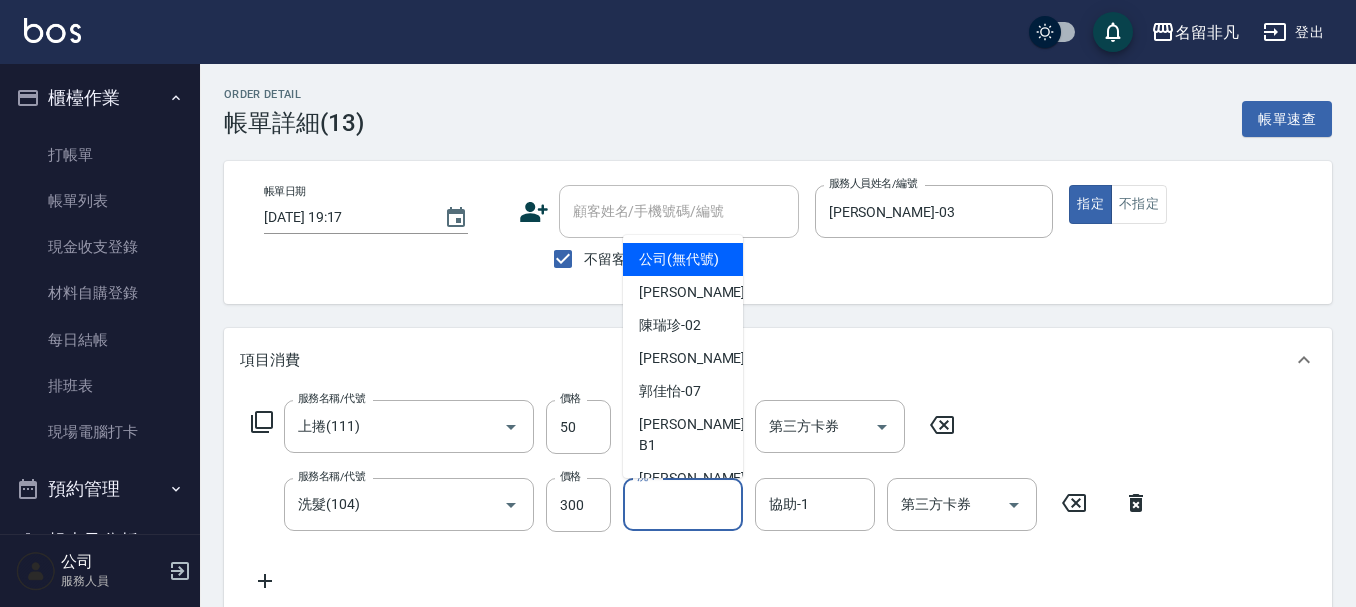 click on "洗-1" at bounding box center [683, 504] 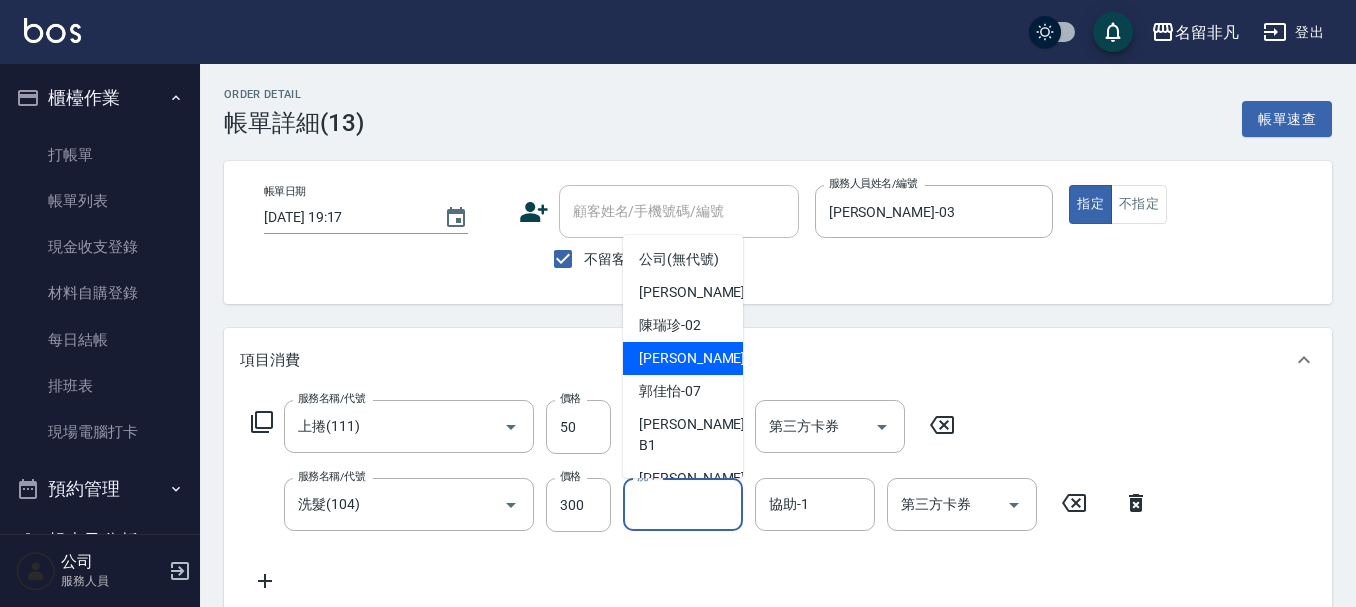 scroll, scrollTop: 58, scrollLeft: 0, axis: vertical 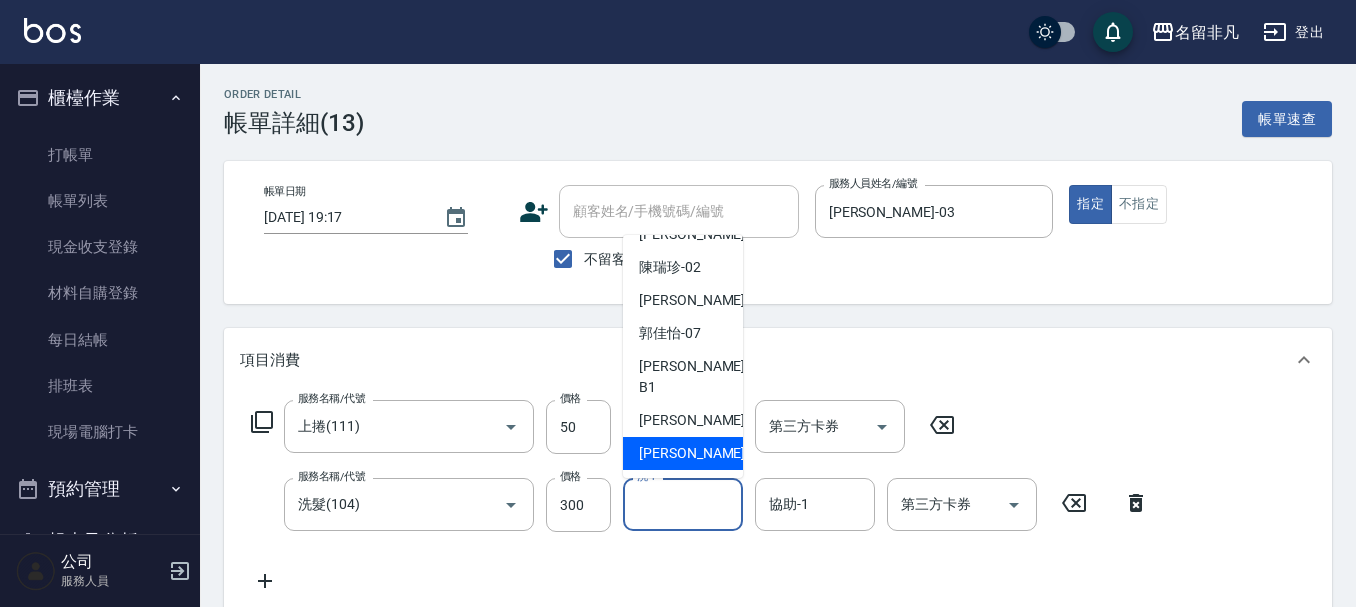 click on "[PERSON_NAME]-18" at bounding box center (683, 453) 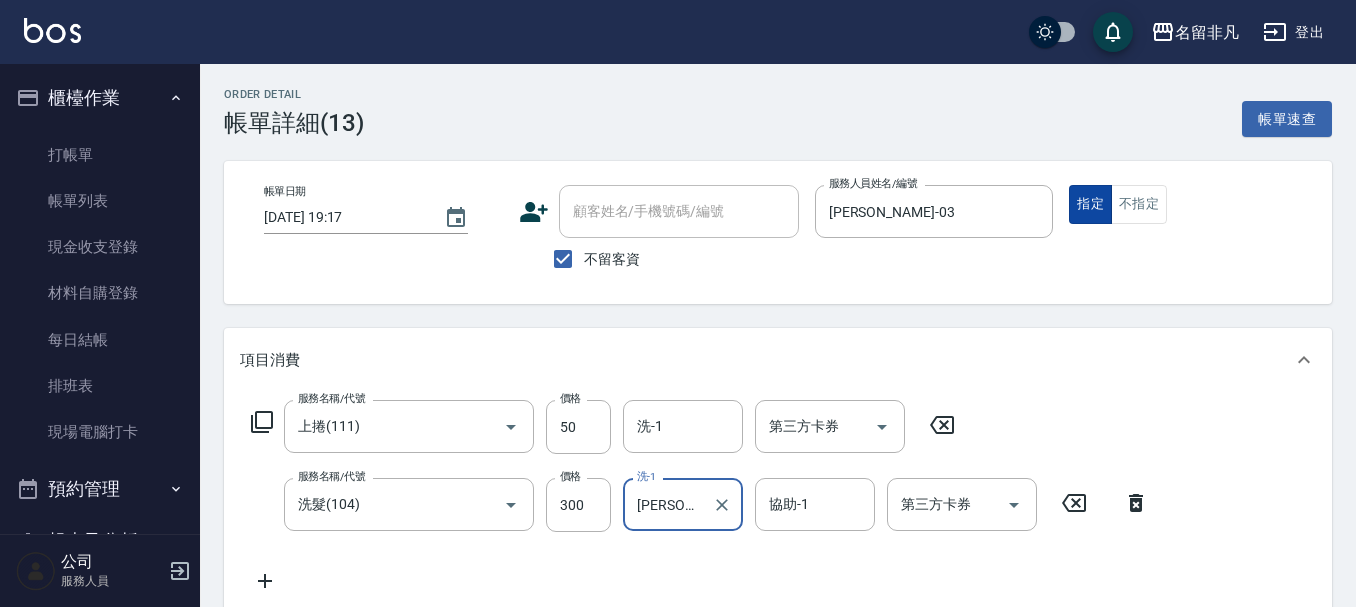 click on "指定" at bounding box center (1090, 204) 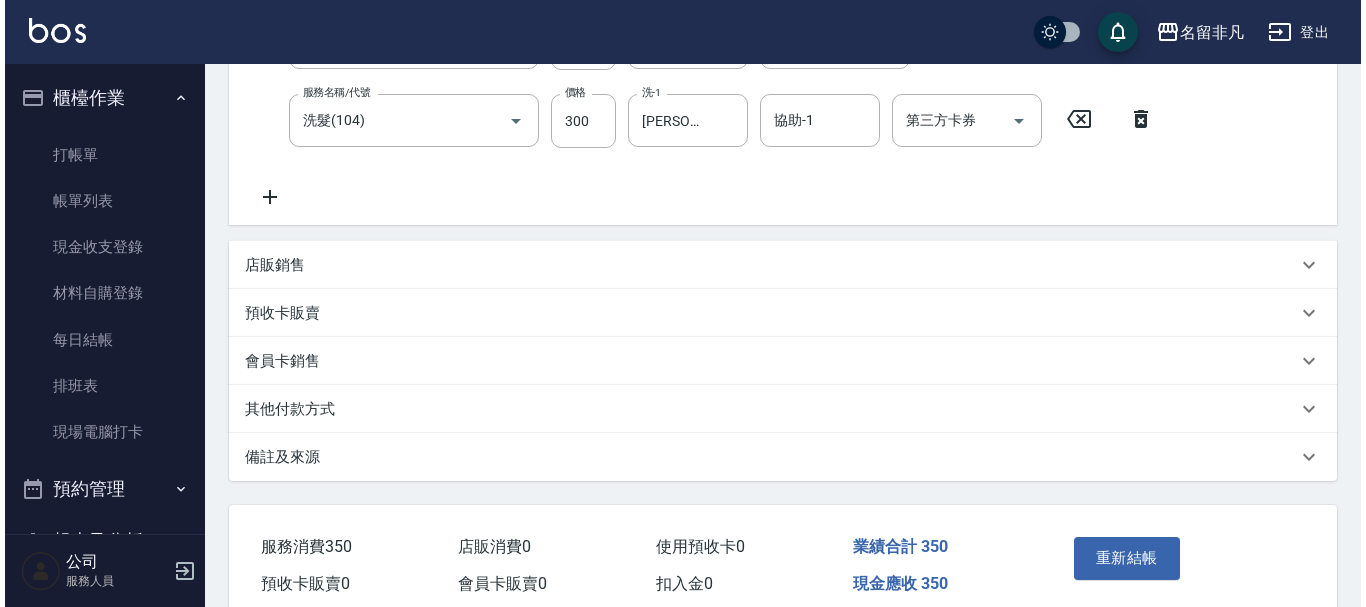 scroll, scrollTop: 474, scrollLeft: 0, axis: vertical 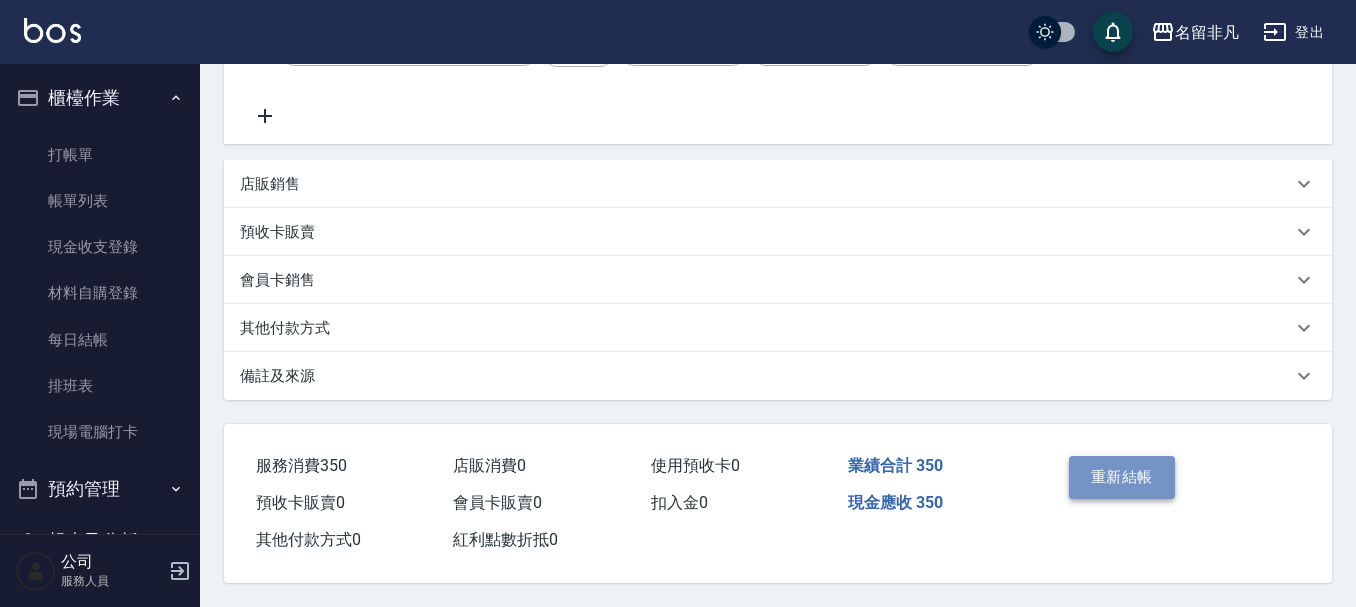click on "重新結帳" at bounding box center (1122, 477) 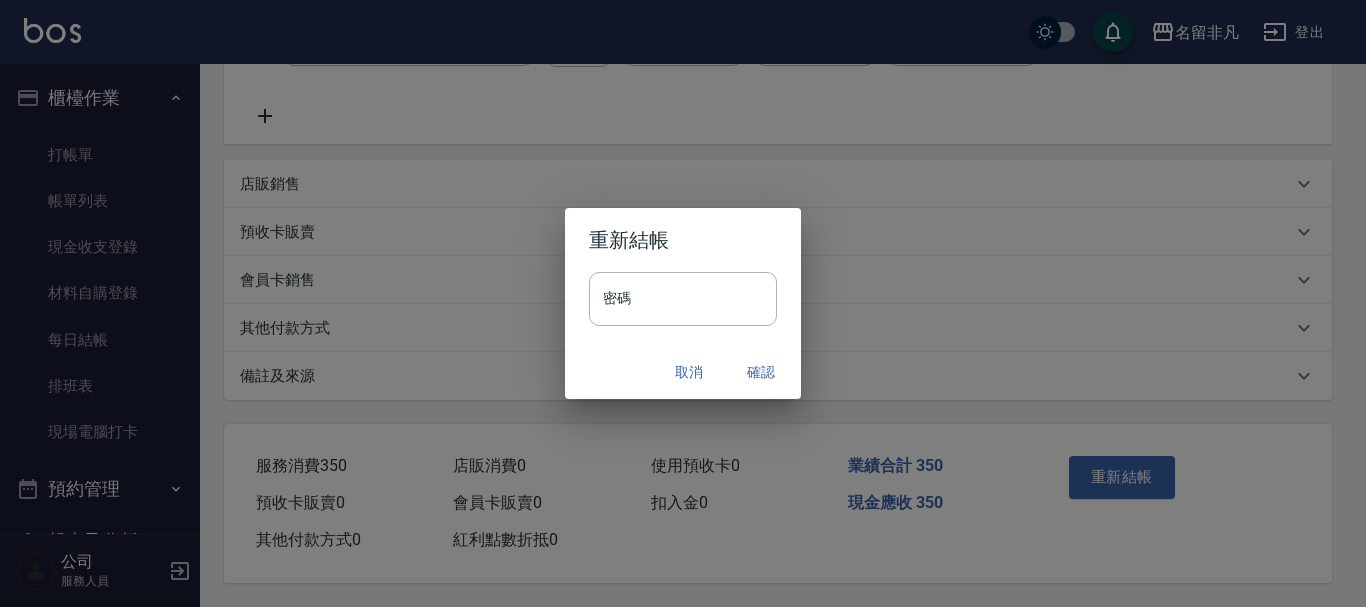 click on "重新結帳" at bounding box center [683, 240] 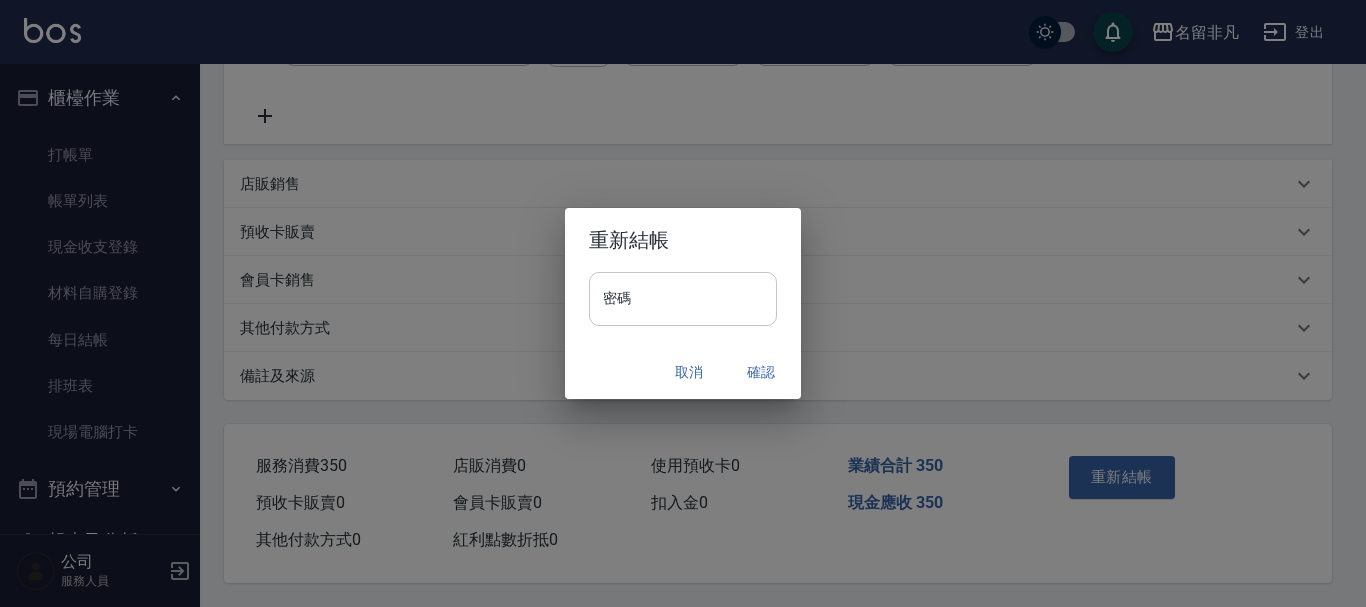 click on "密碼 密碼" at bounding box center [683, 299] 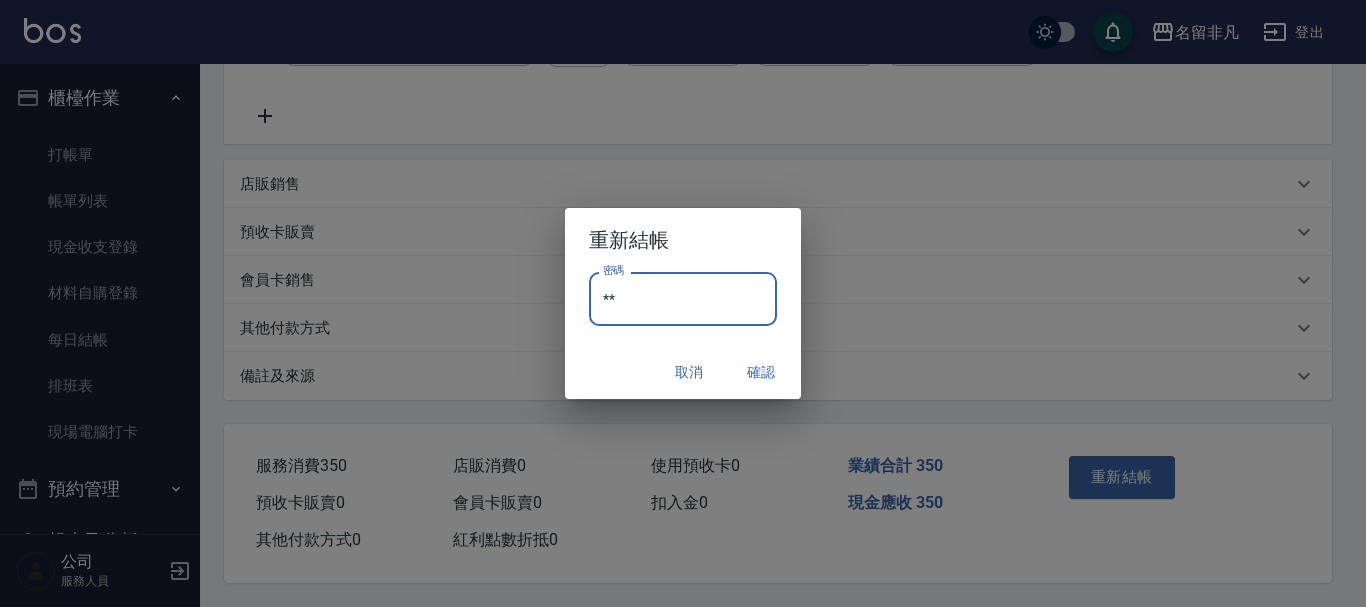 type on "*" 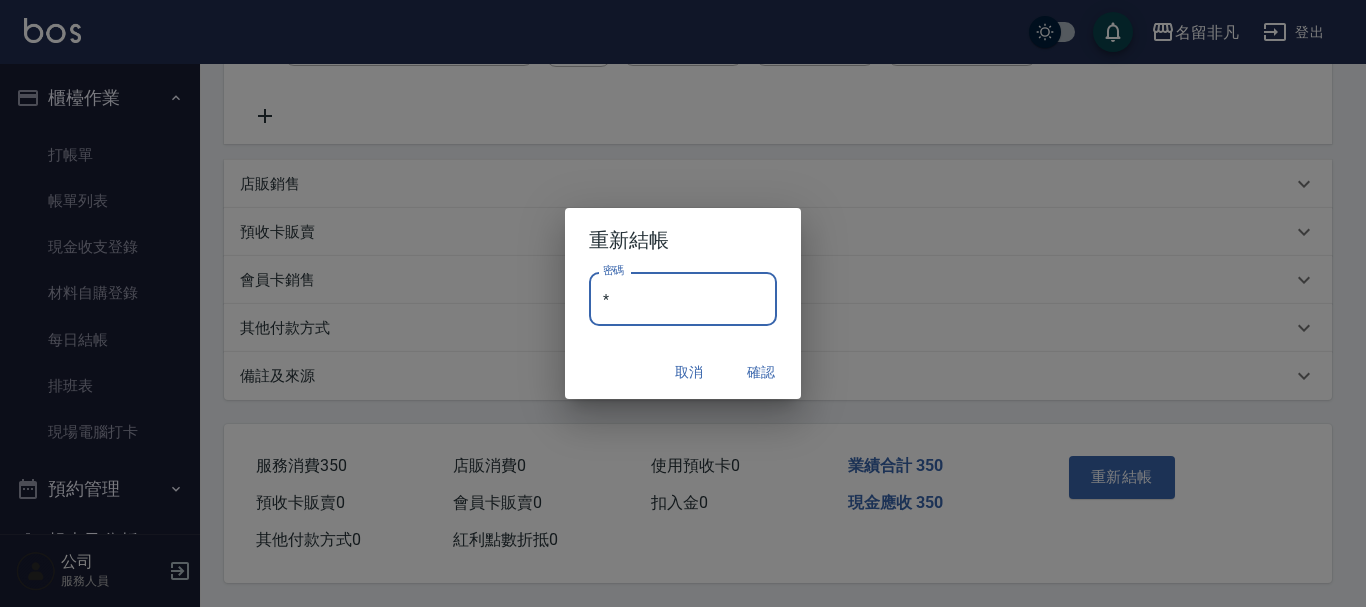 drag, startPoint x: 654, startPoint y: 292, endPoint x: 488, endPoint y: 281, distance: 166.36406 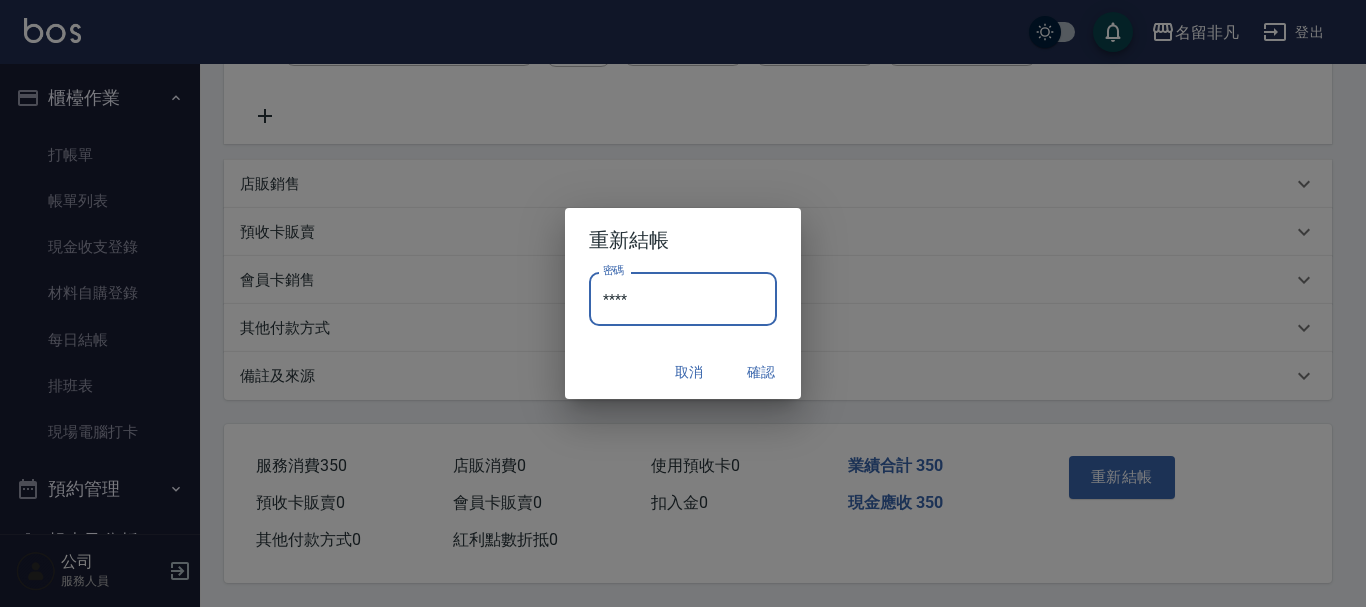 type on "****" 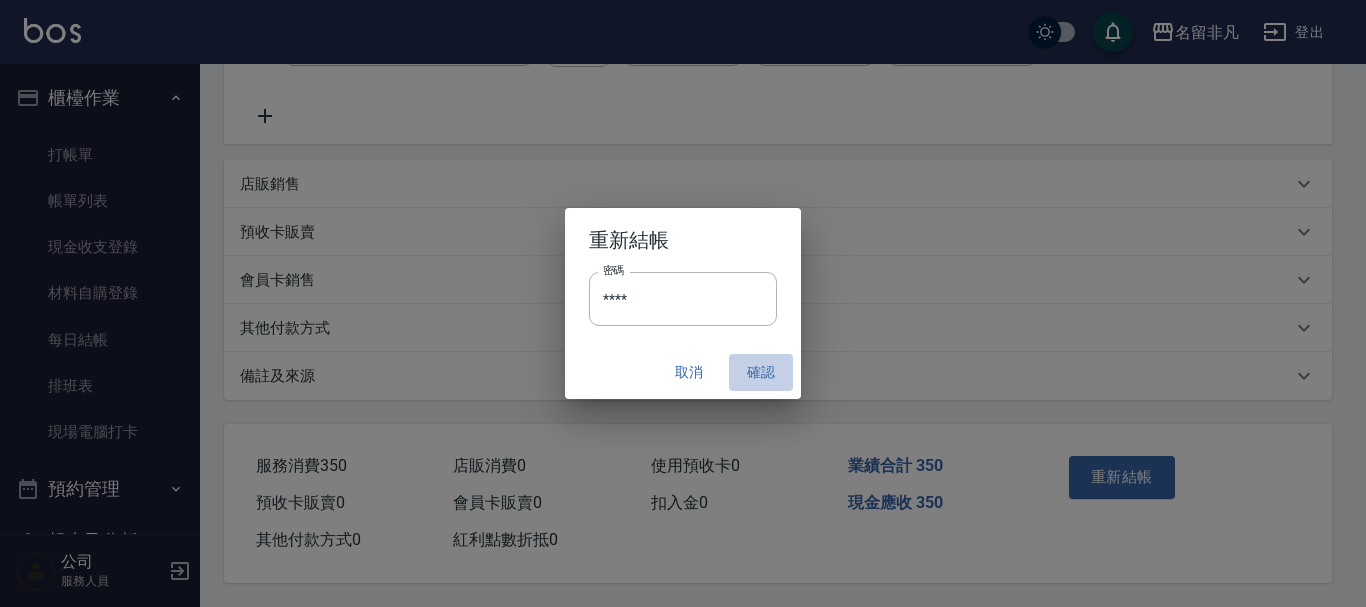 click on "確認" at bounding box center (761, 372) 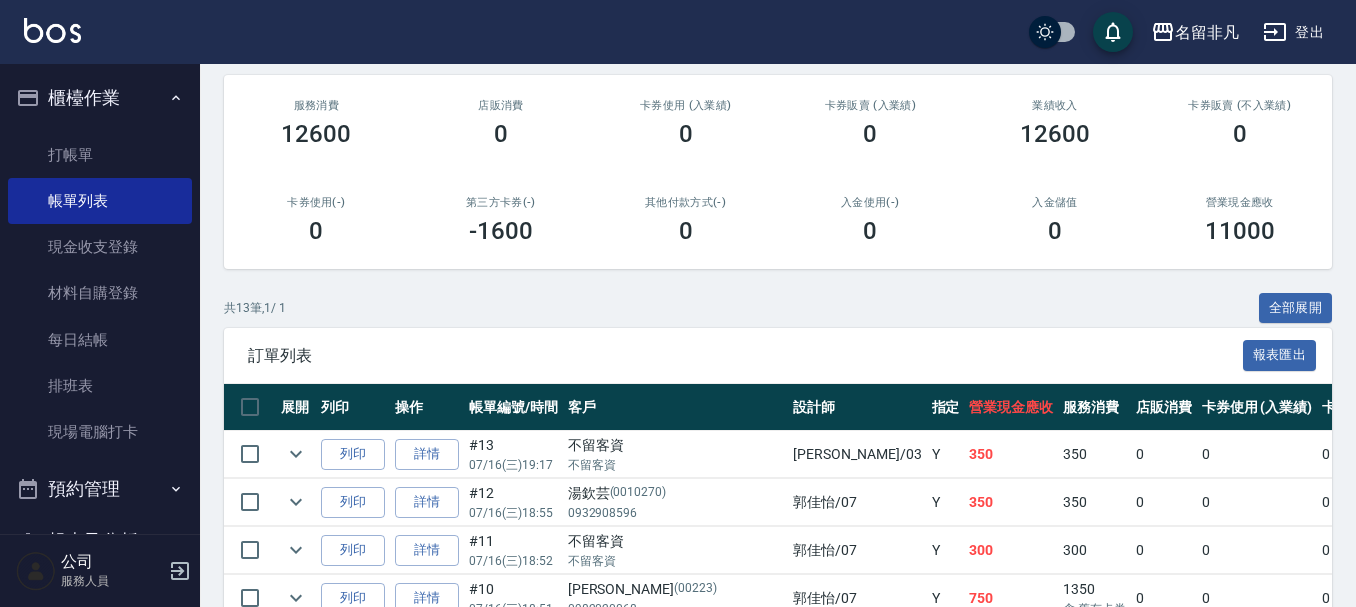 scroll, scrollTop: 300, scrollLeft: 0, axis: vertical 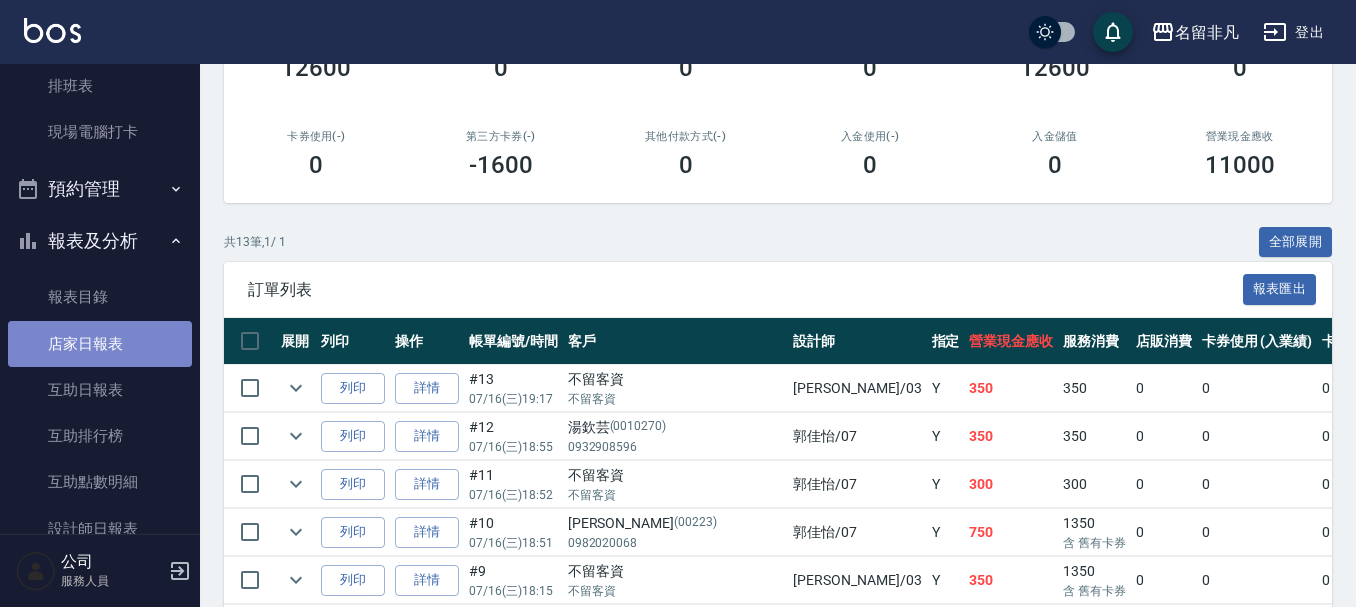 click on "店家日報表" at bounding box center (100, 344) 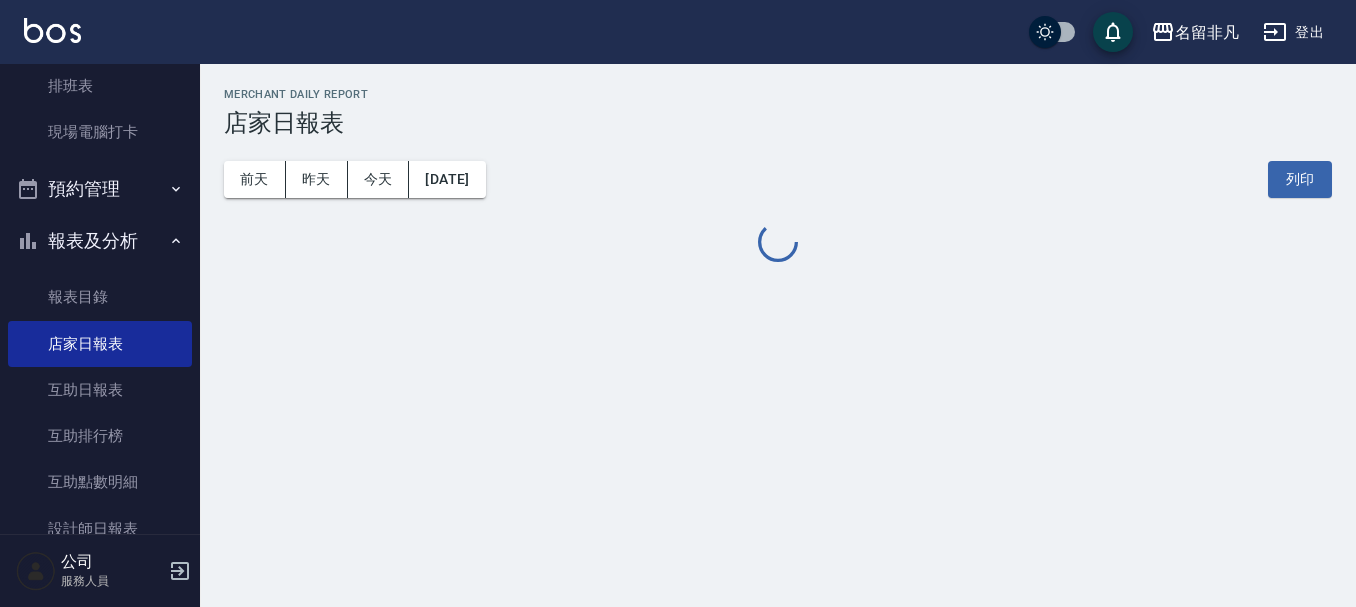 scroll, scrollTop: 0, scrollLeft: 0, axis: both 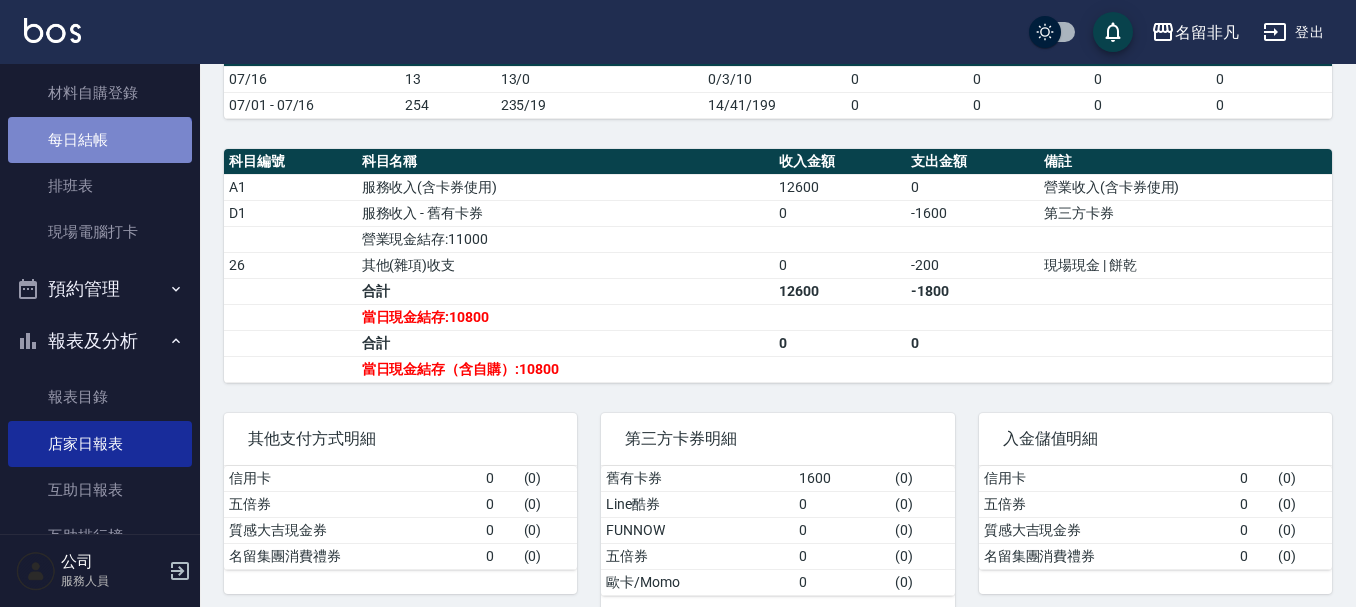 click on "每日結帳" at bounding box center [100, 140] 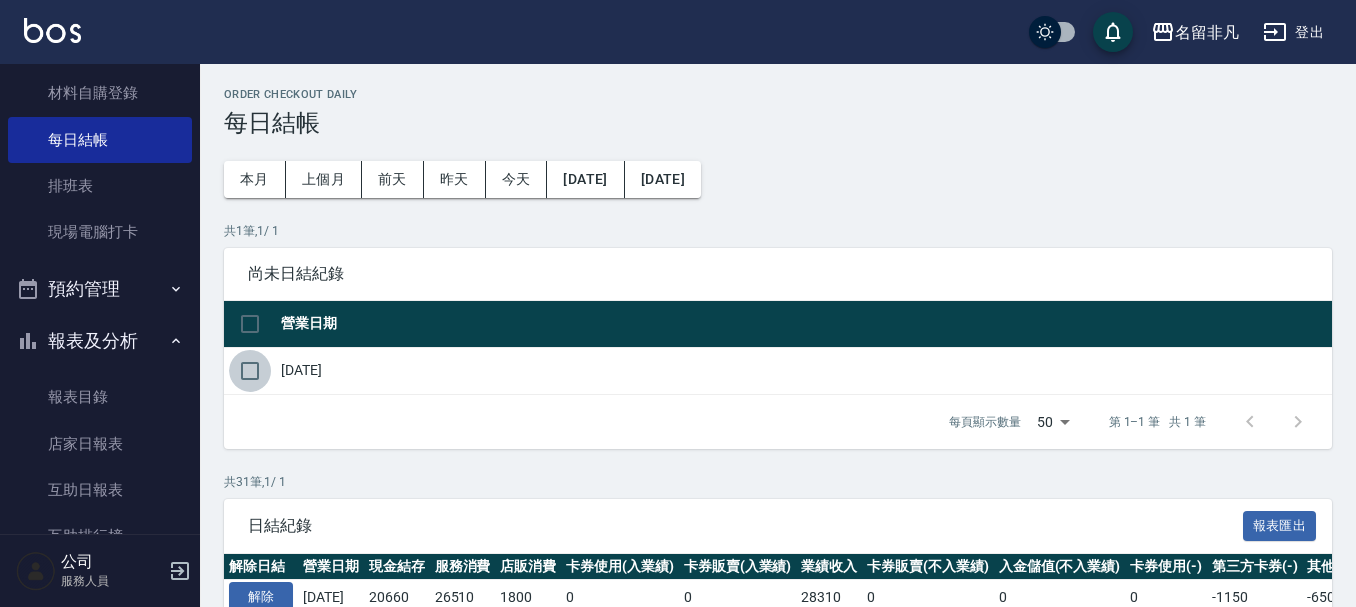 click at bounding box center [250, 371] 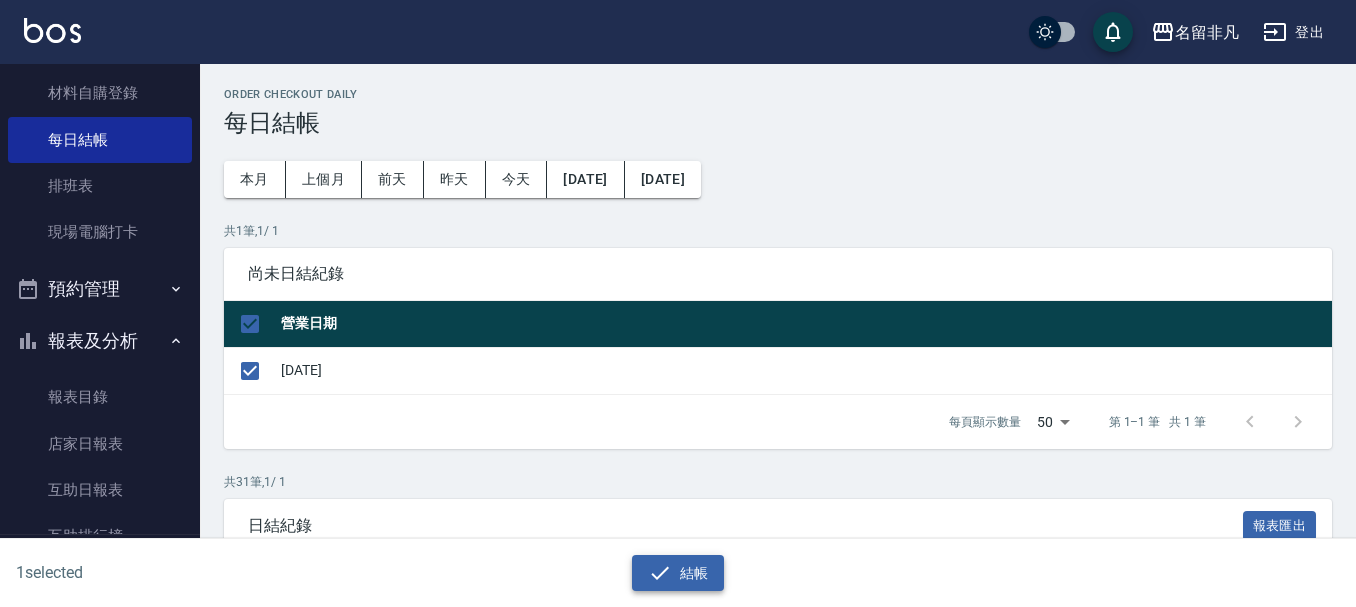 click on "結帳" at bounding box center (678, 573) 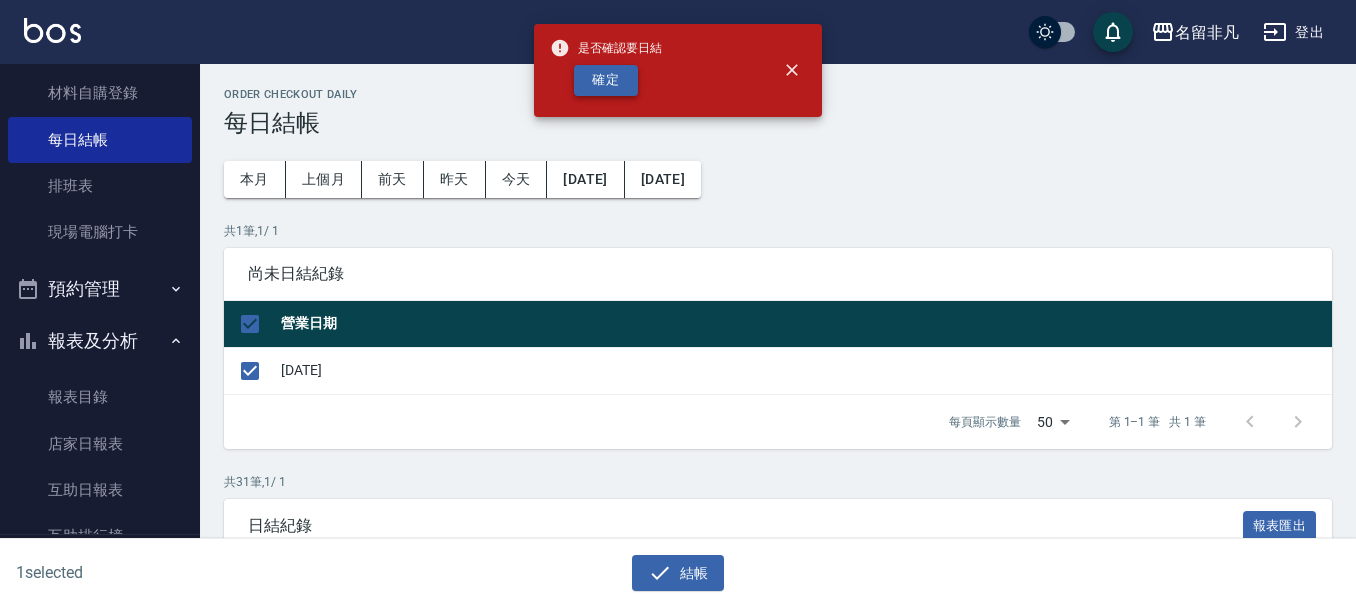 click on "確定" at bounding box center [606, 80] 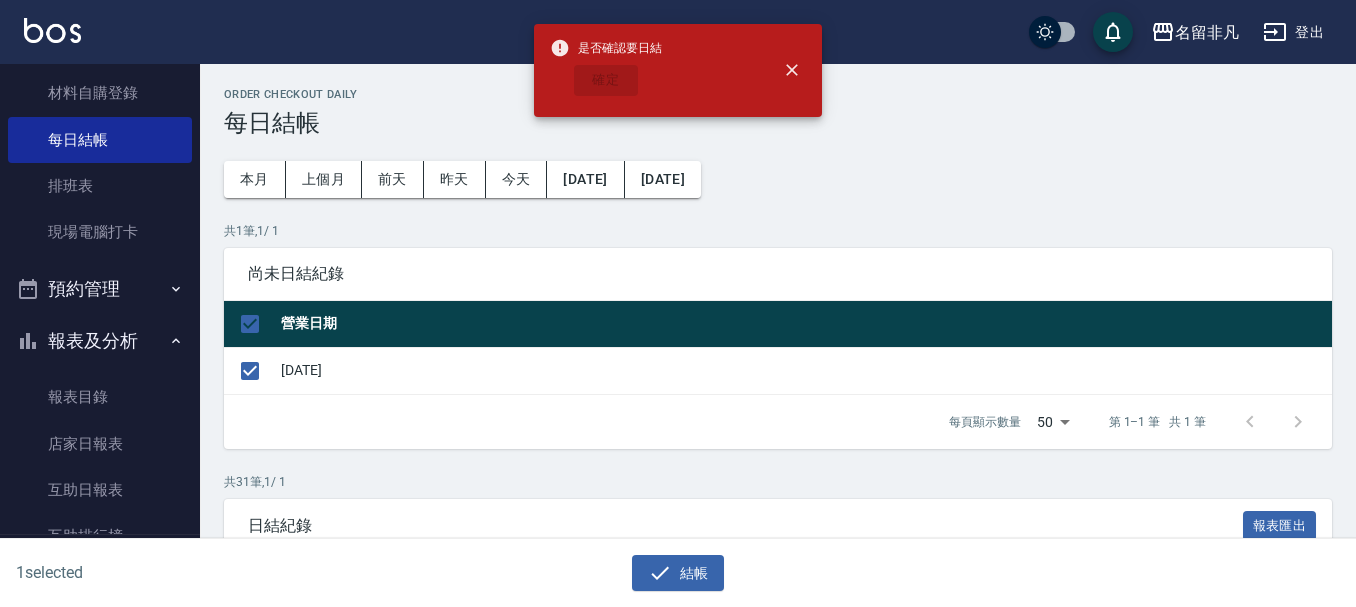 checkbox on "false" 